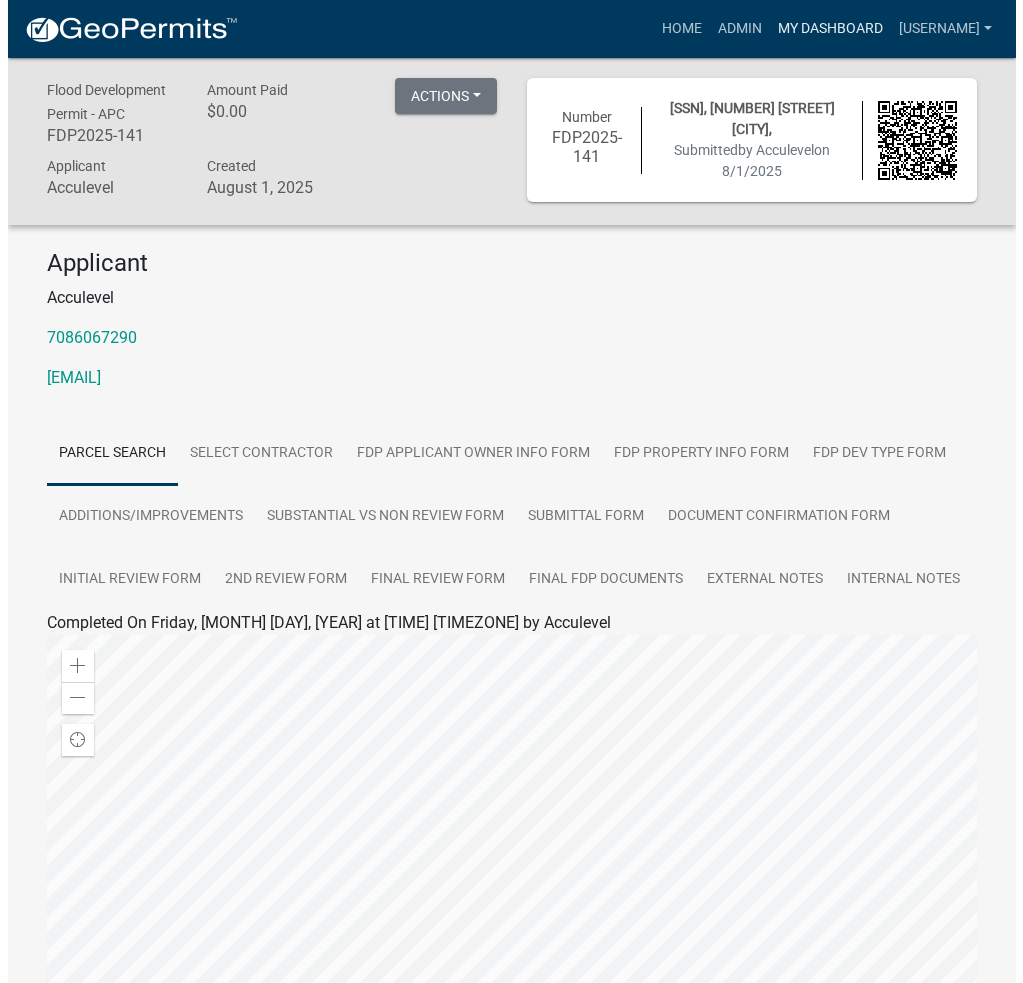 scroll, scrollTop: 0, scrollLeft: 0, axis: both 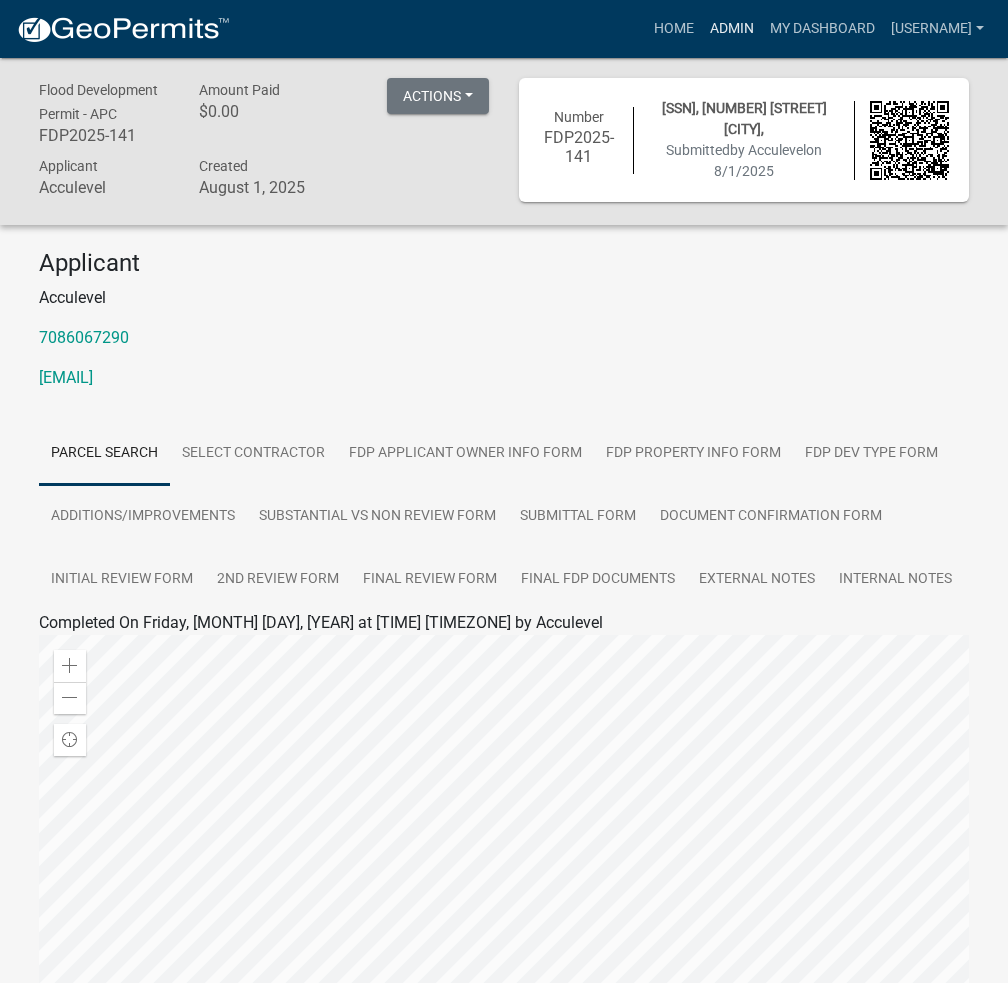 click on "Admin" at bounding box center [732, 29] 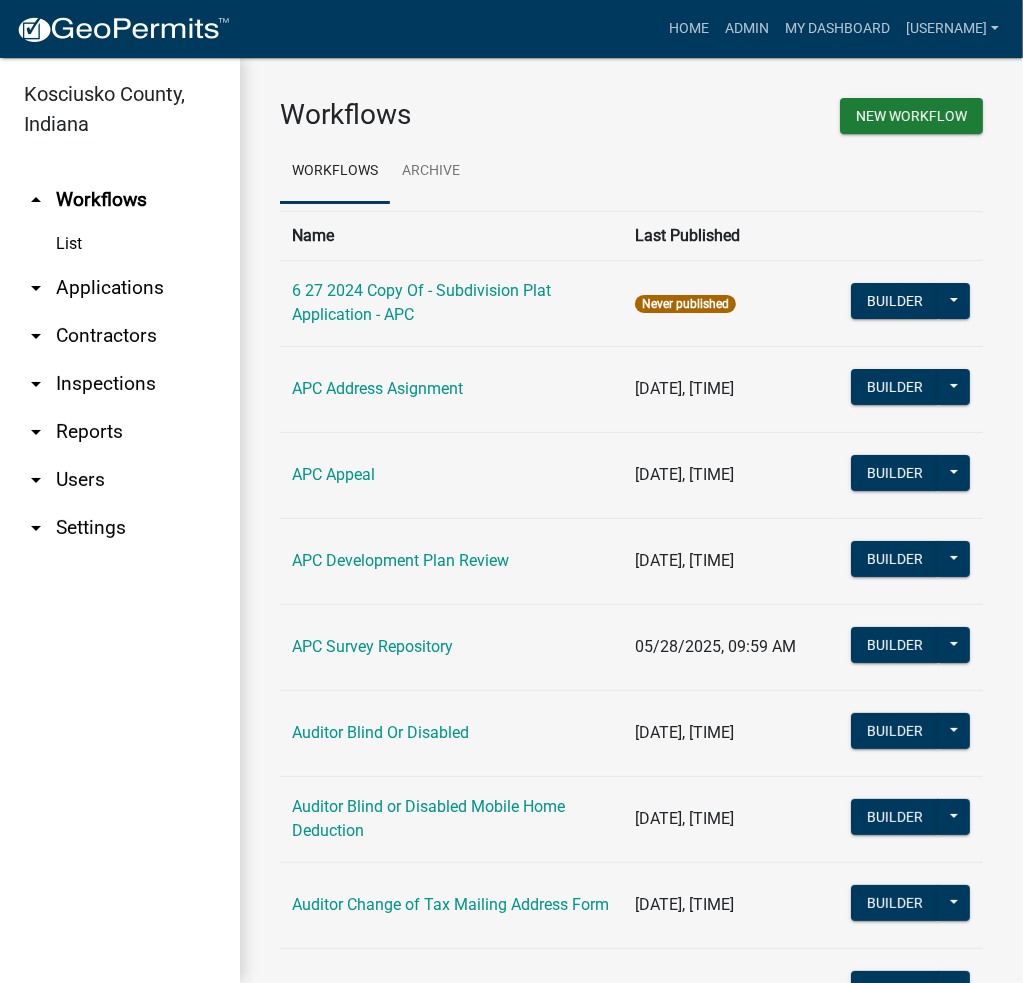 click on "arrow_drop_down   Applications" at bounding box center [120, 288] 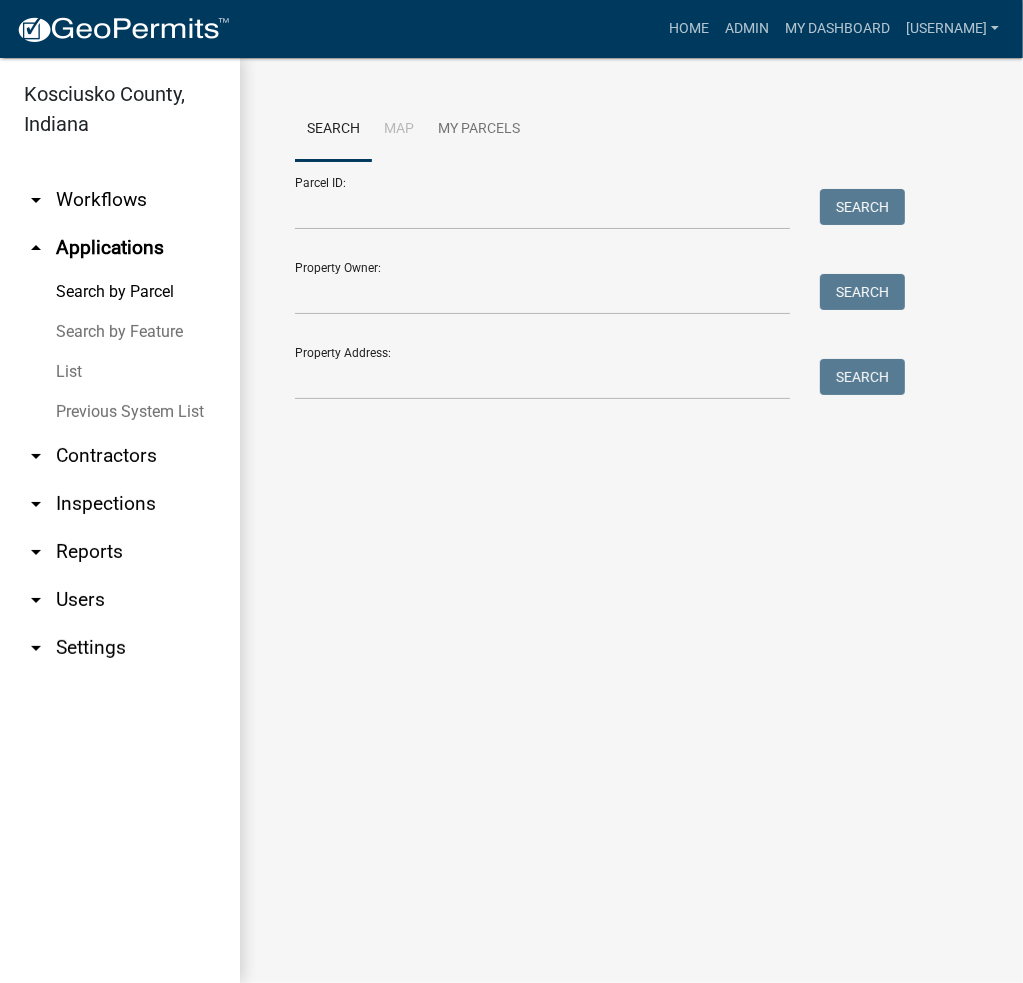 click on "List" at bounding box center (120, 372) 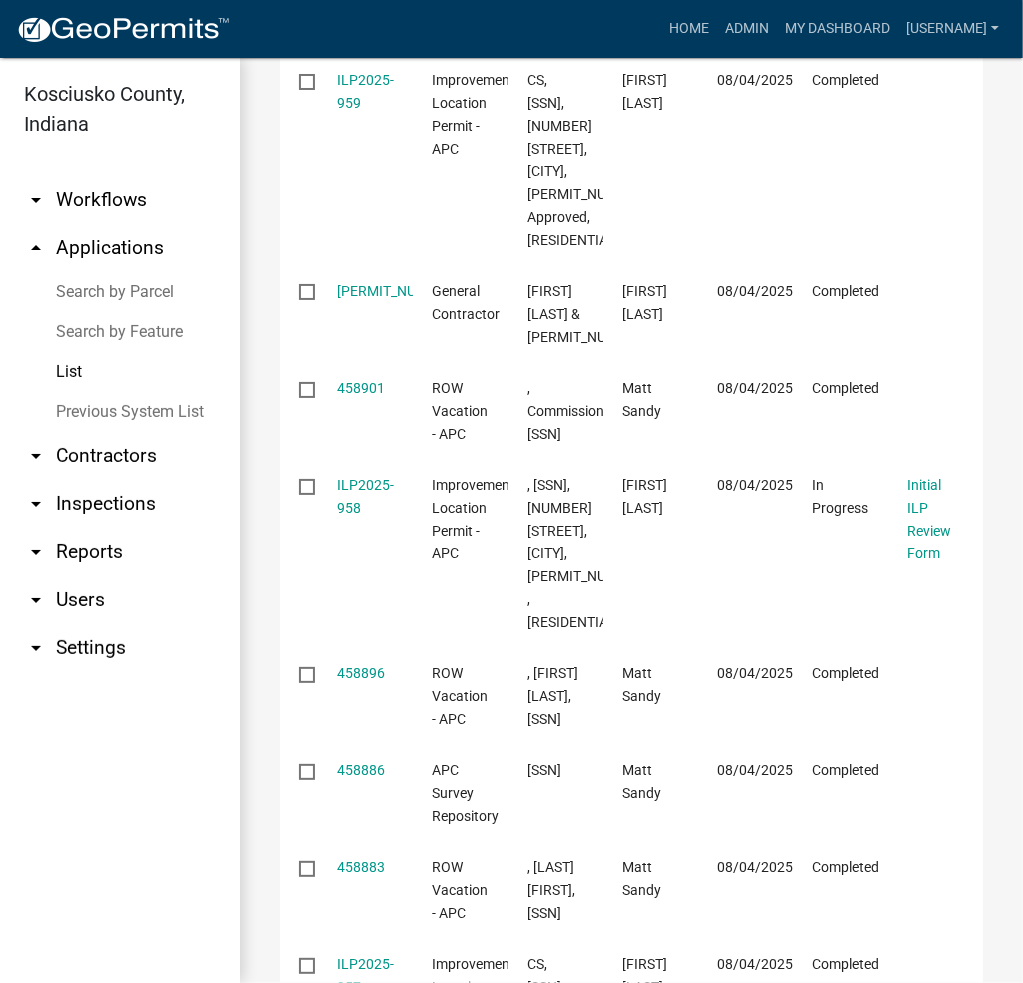 scroll, scrollTop: 192, scrollLeft: 0, axis: vertical 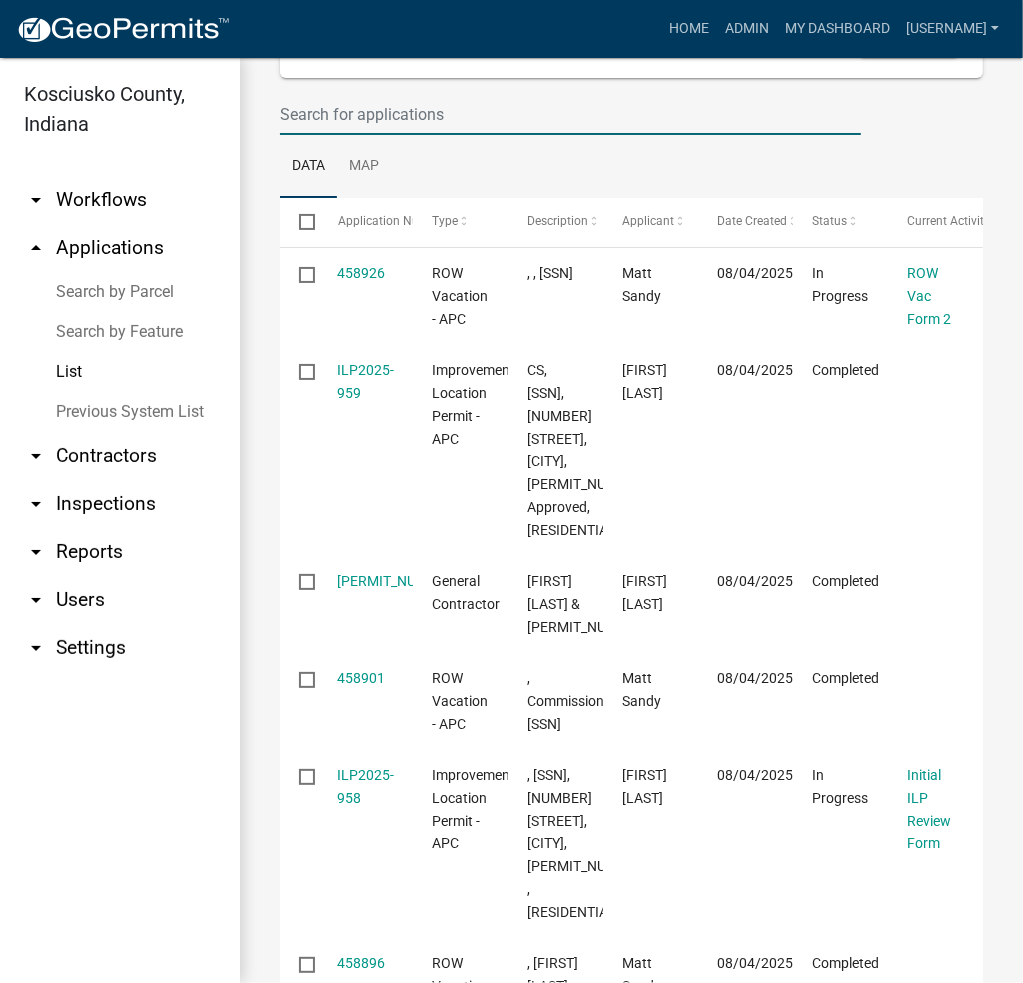 click at bounding box center (570, 114) 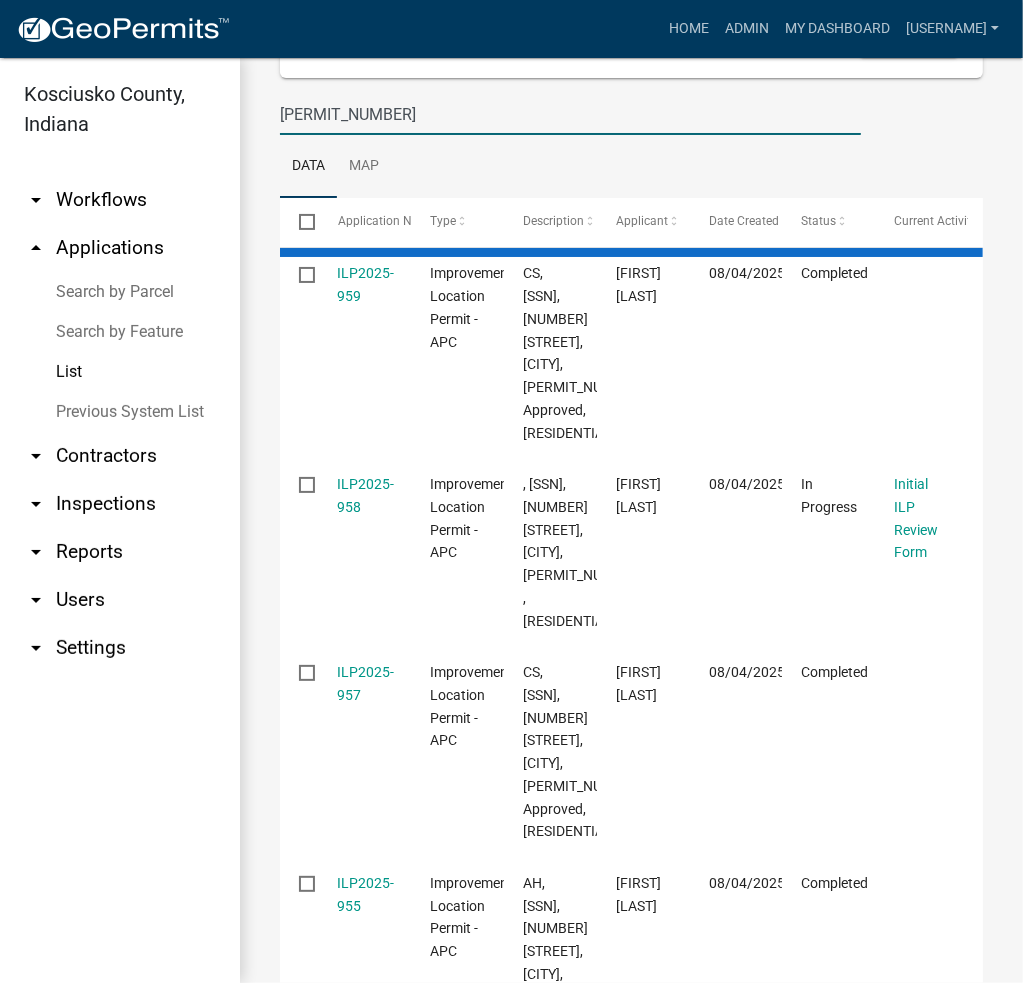 scroll, scrollTop: 0, scrollLeft: 0, axis: both 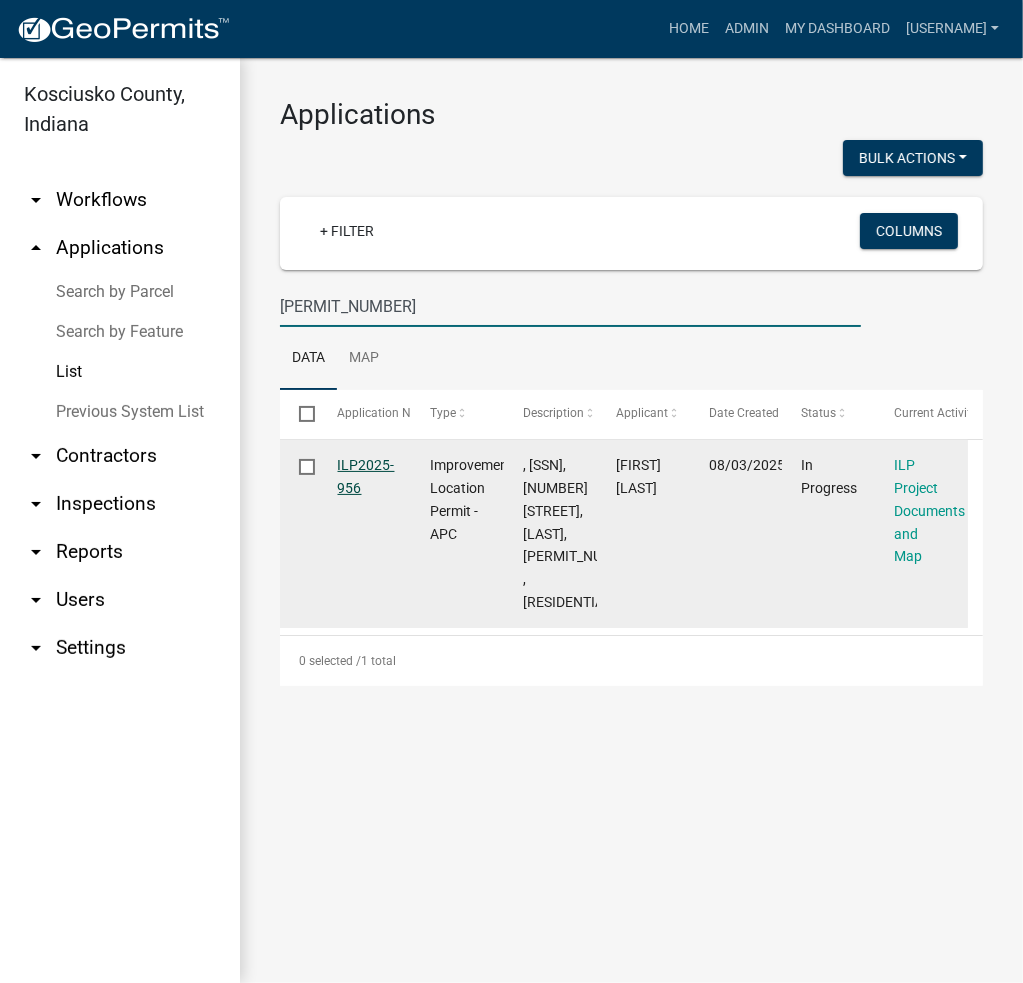 type on "2025-956" 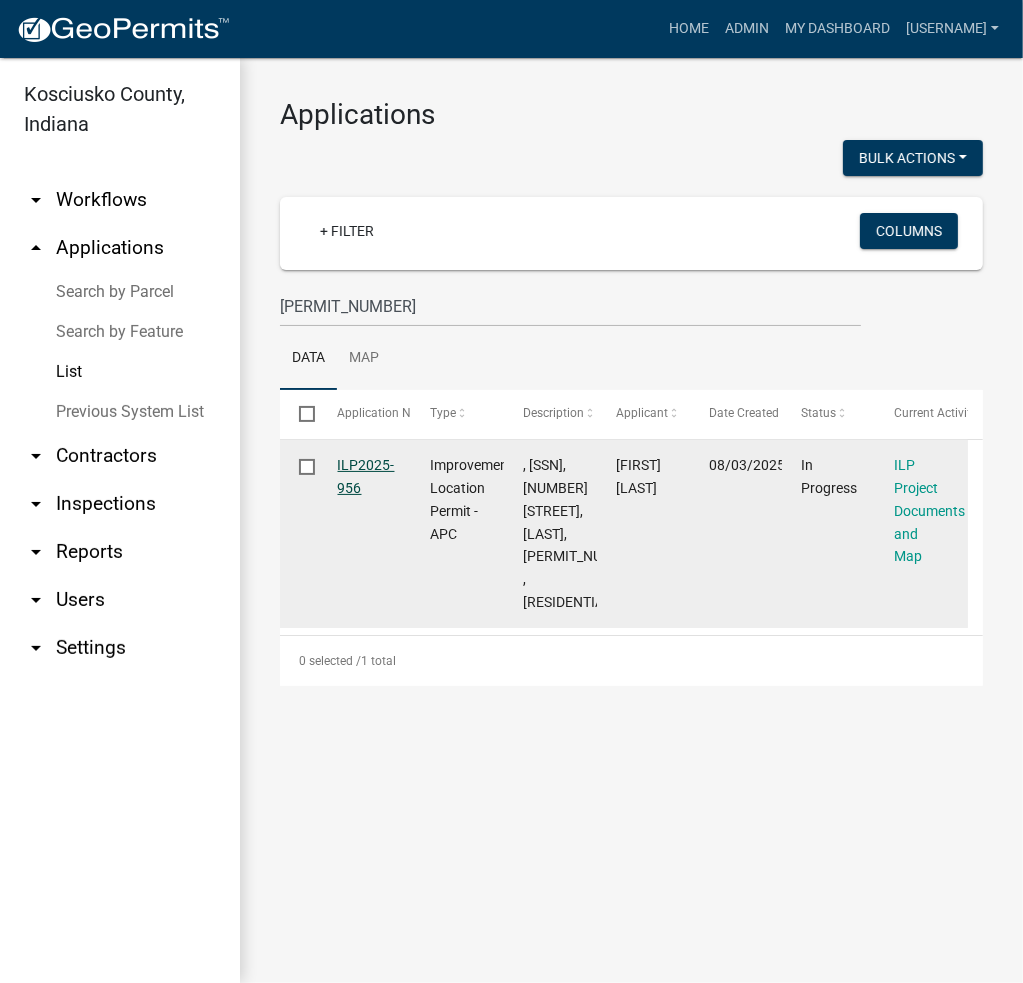 click on "ILP2025-956" 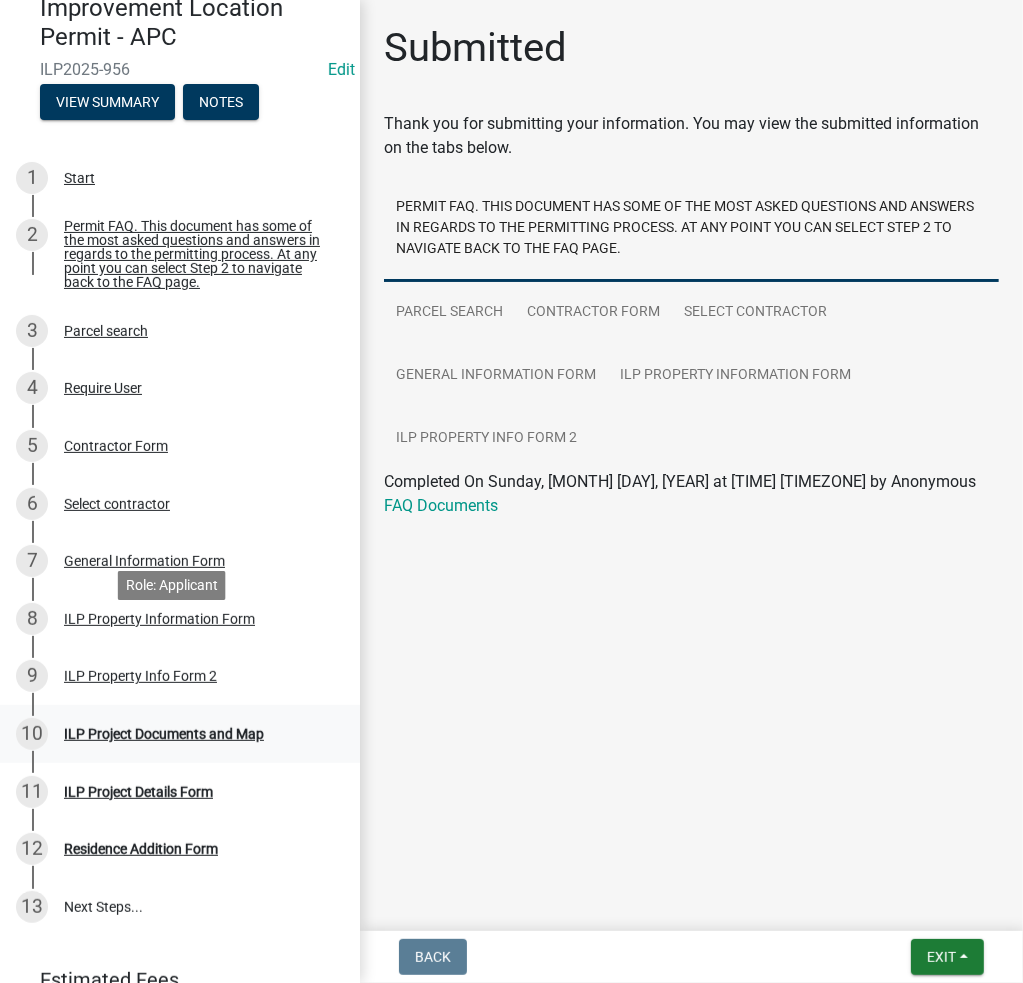 scroll, scrollTop: 227, scrollLeft: 0, axis: vertical 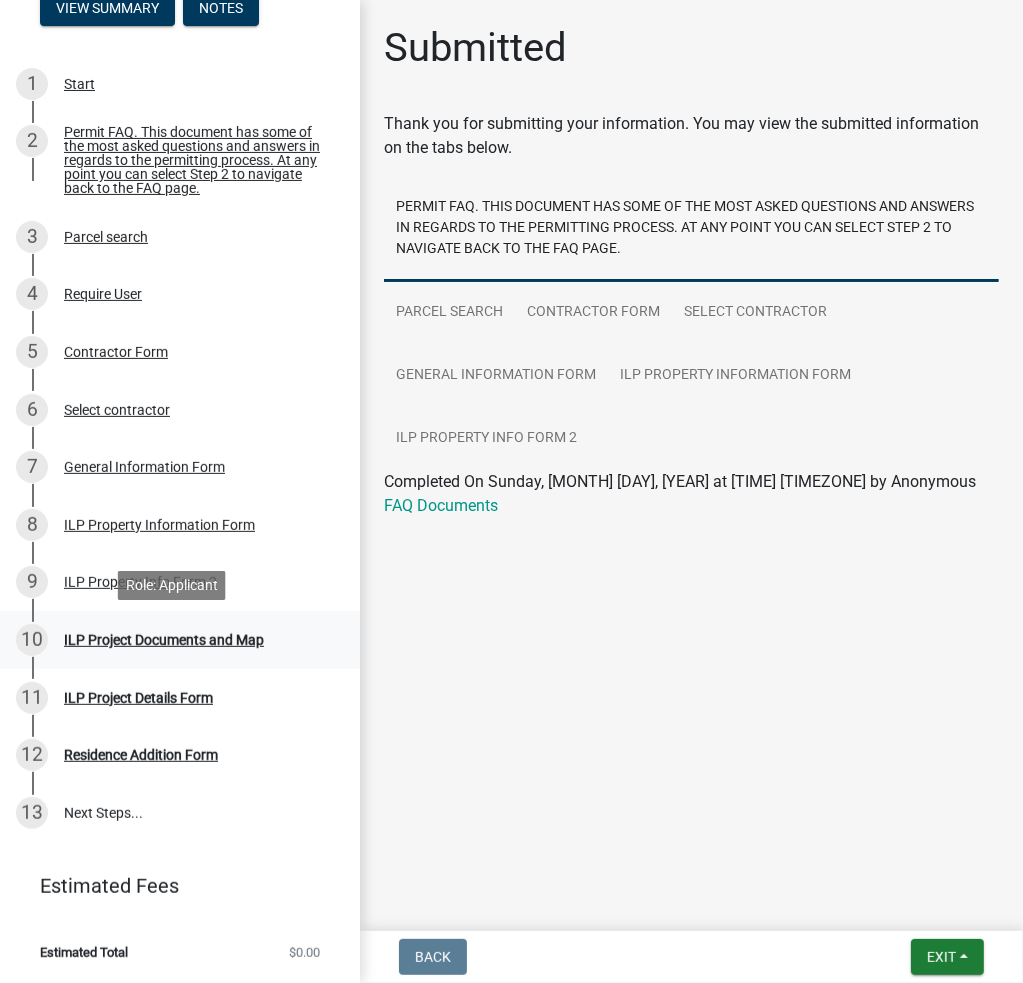 click on "10     ILP Project Documents and Map" at bounding box center [172, 640] 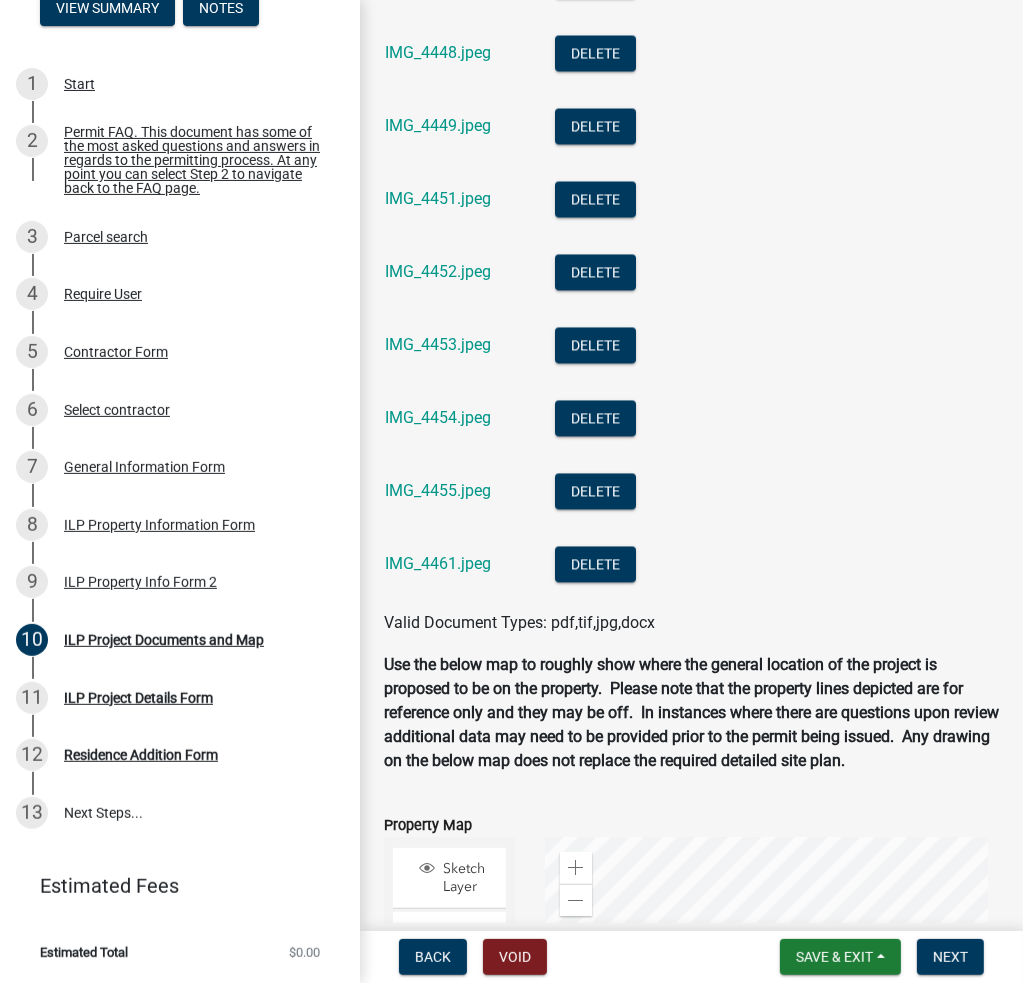 scroll, scrollTop: 3136, scrollLeft: 0, axis: vertical 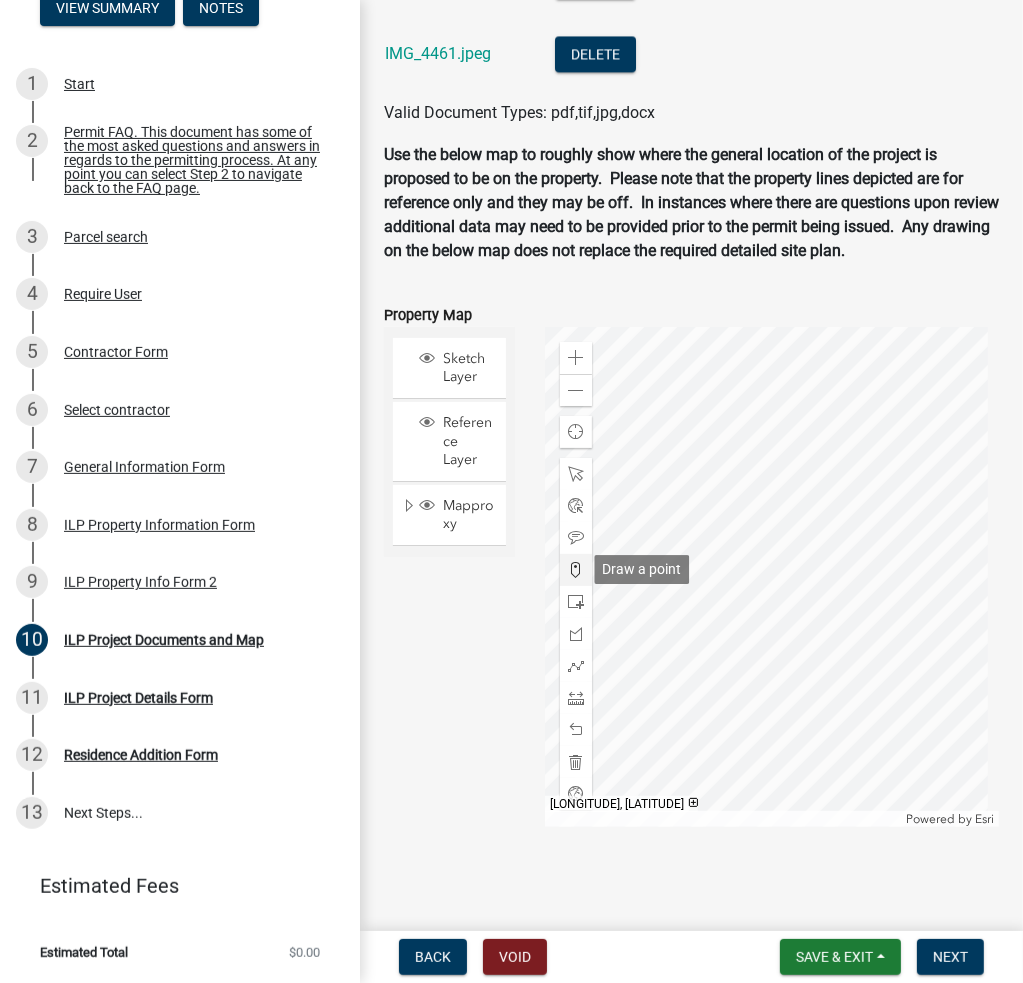 click 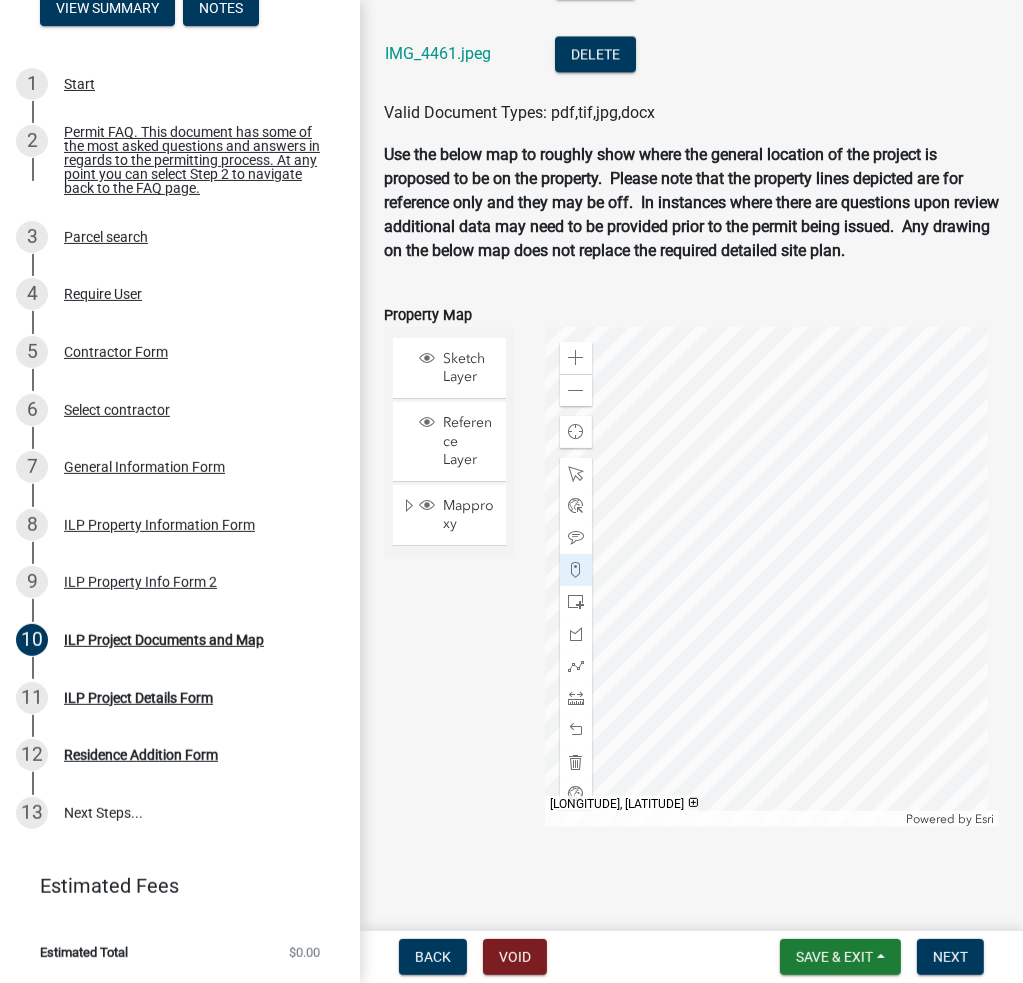 click 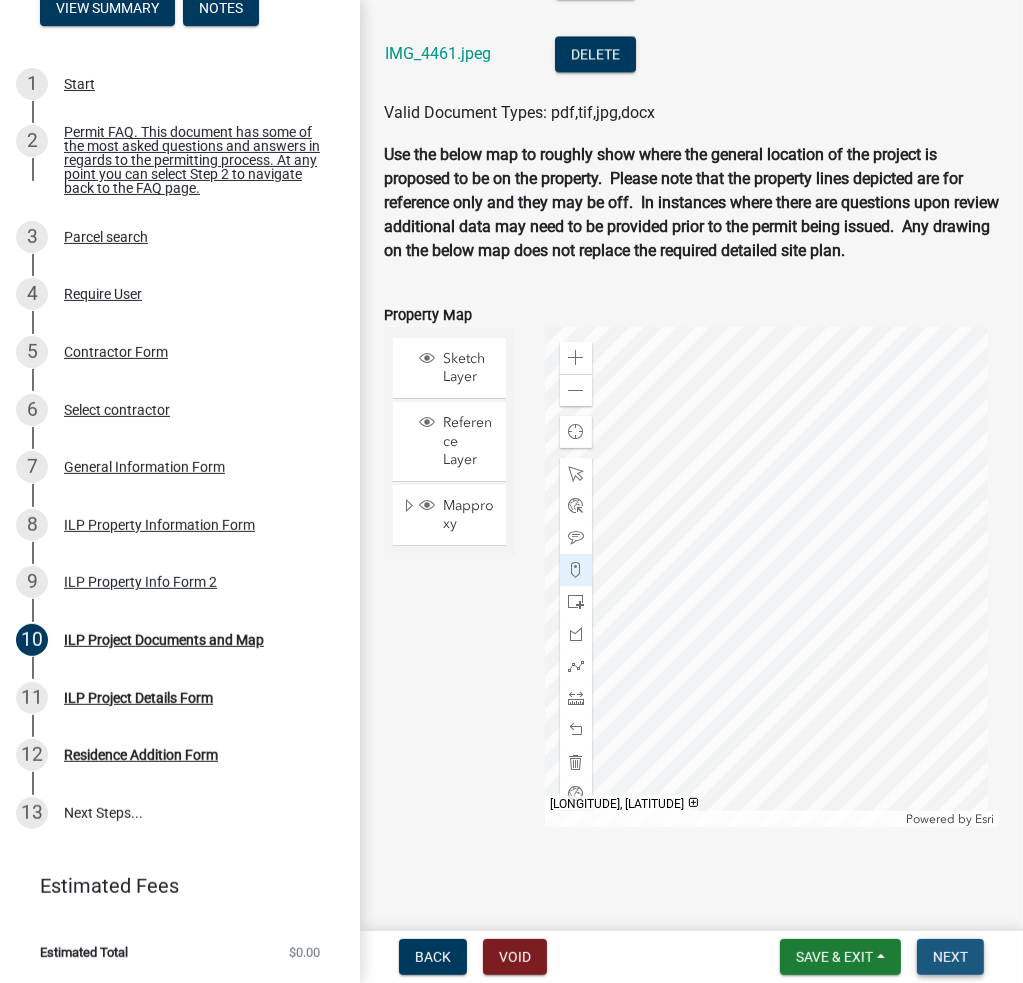 click on "Next" at bounding box center (950, 957) 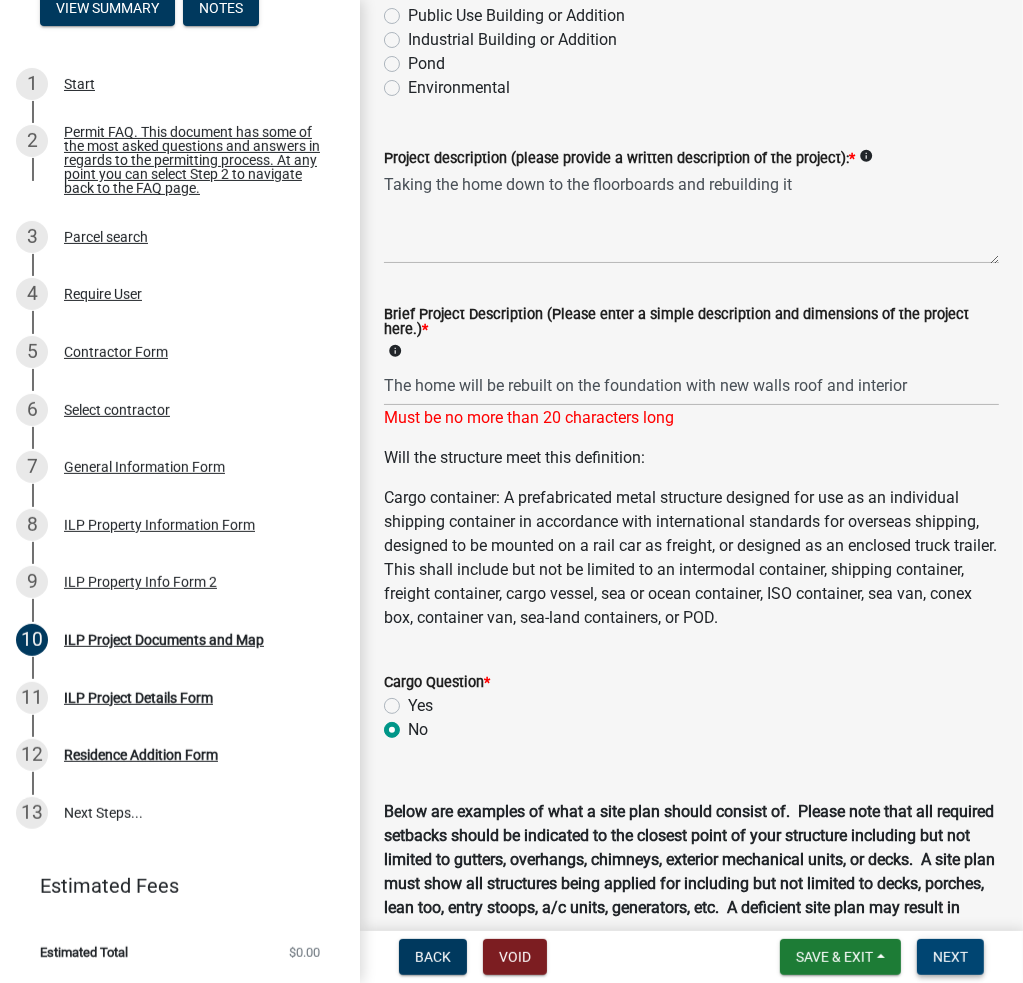 scroll, scrollTop: 460, scrollLeft: 0, axis: vertical 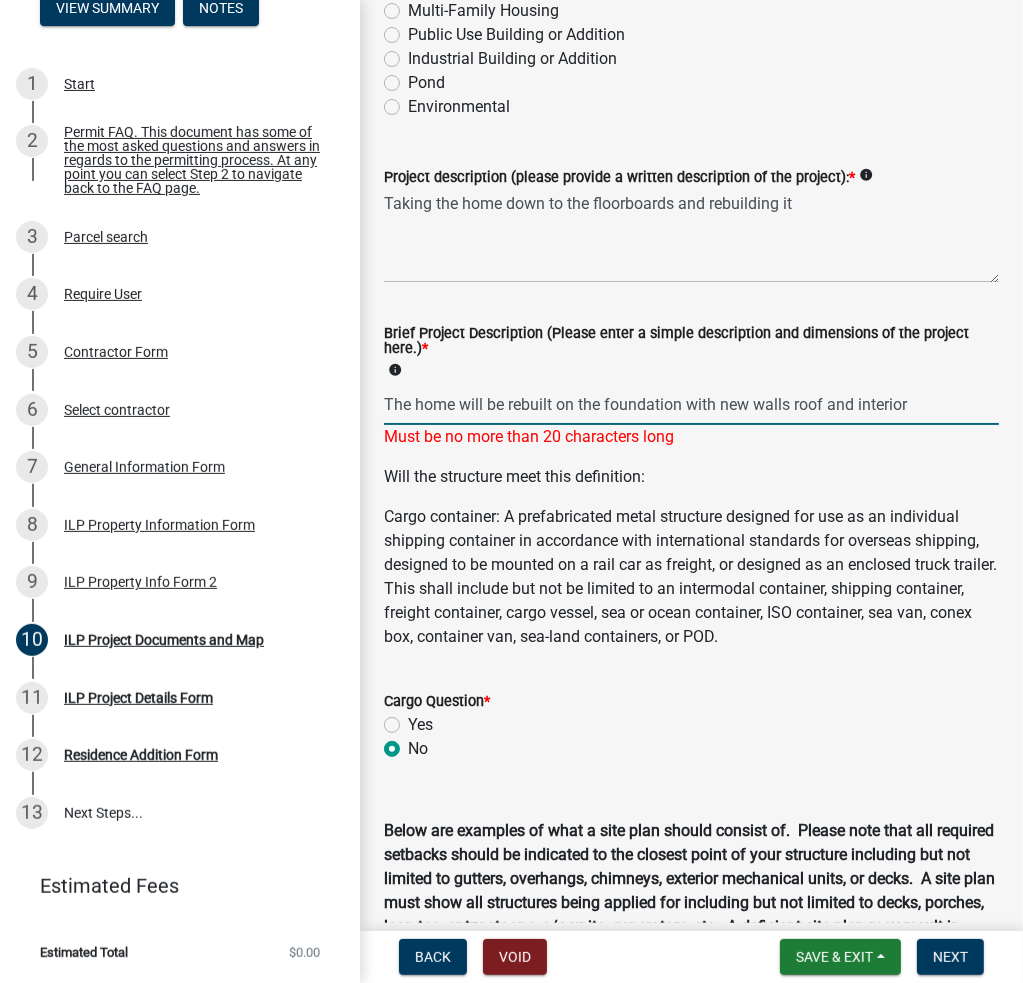 drag, startPoint x: 959, startPoint y: 415, endPoint x: 376, endPoint y: 417, distance: 583.0034 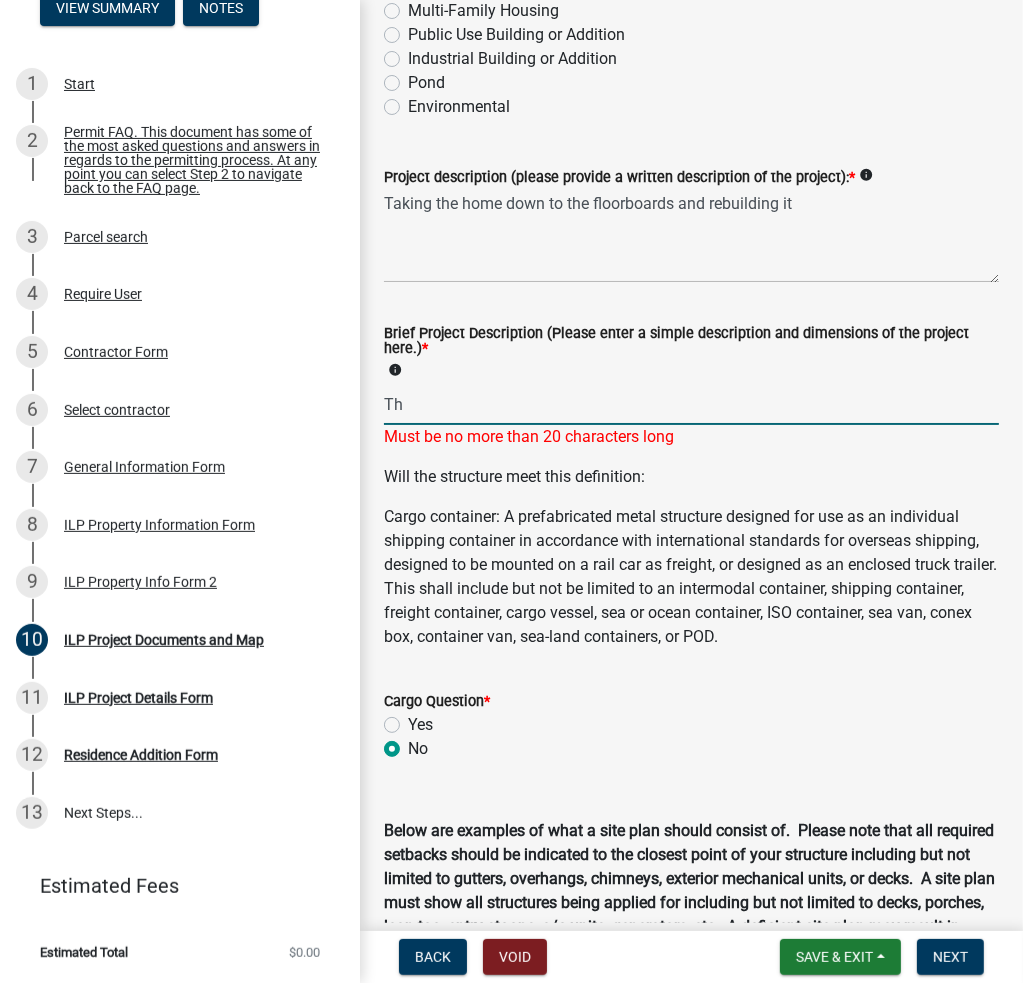 type on "T" 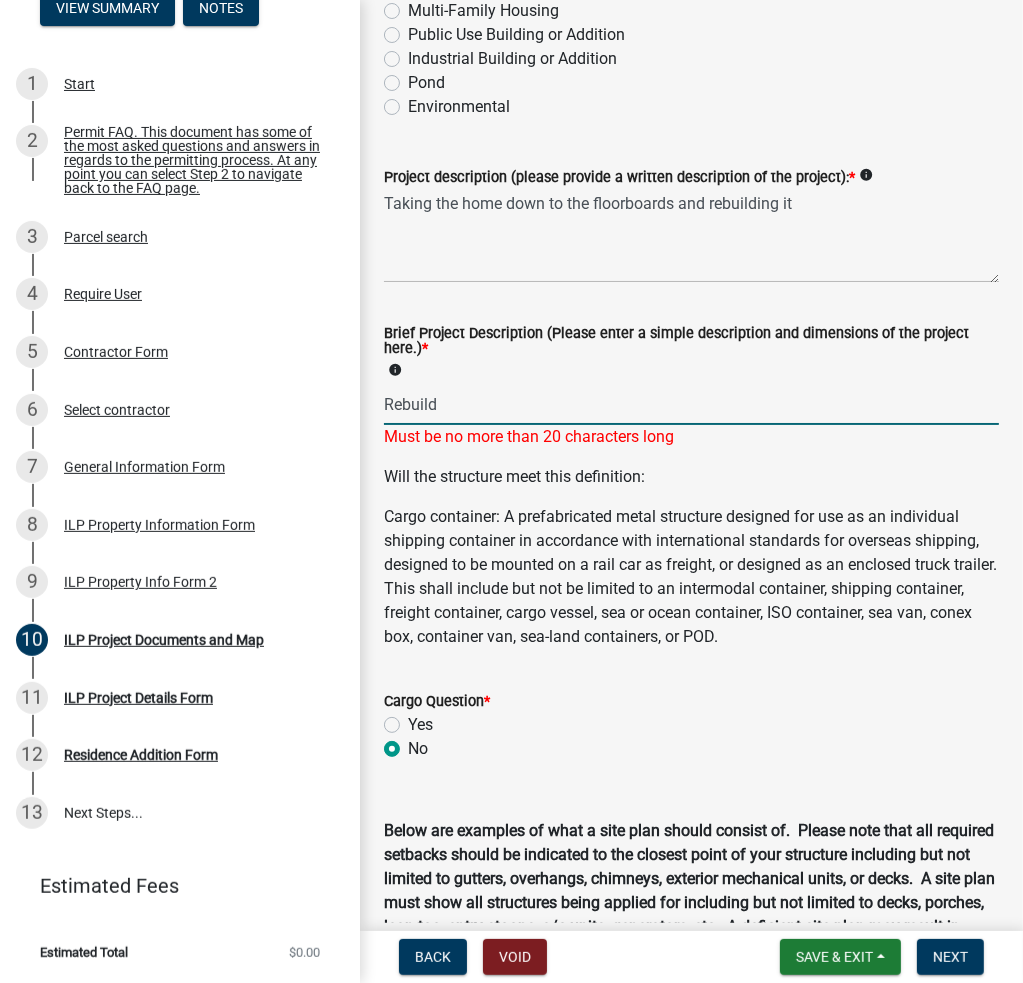 type on "Rebuild" 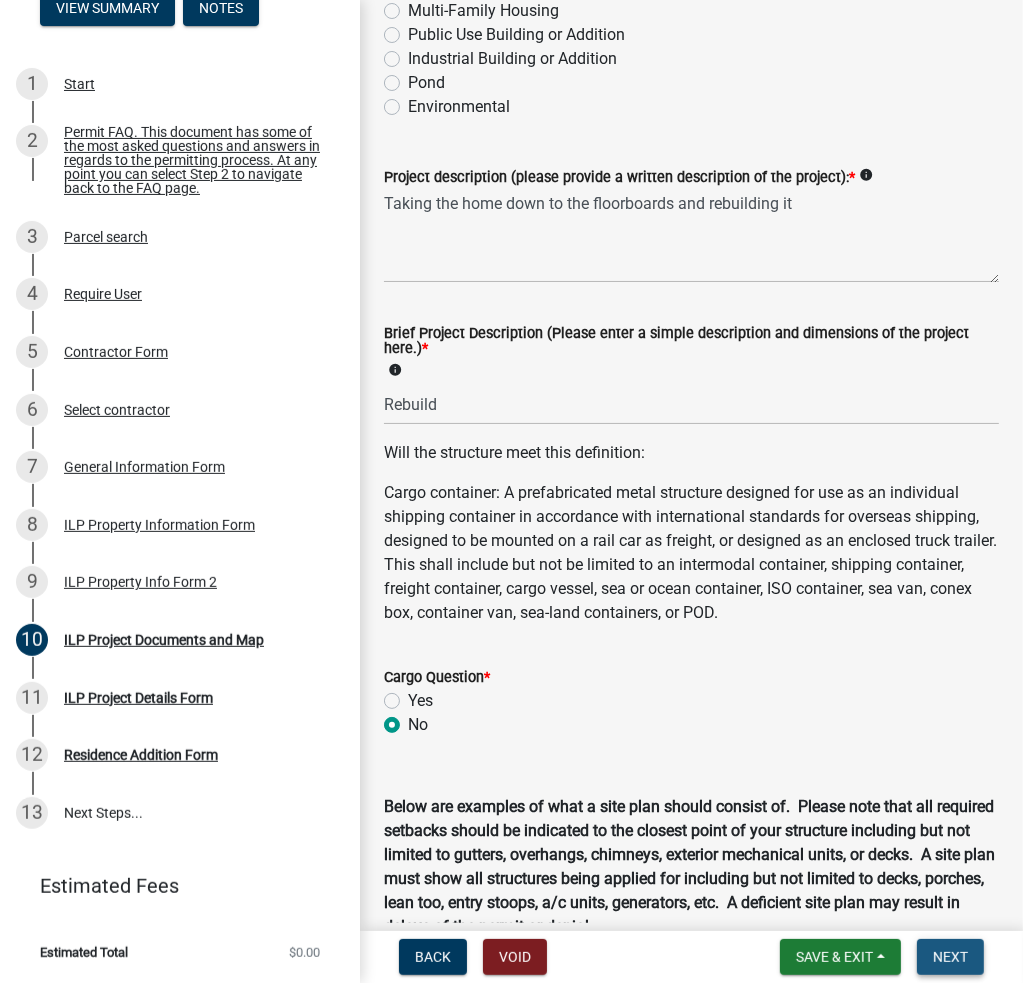 click on "Next" at bounding box center (950, 957) 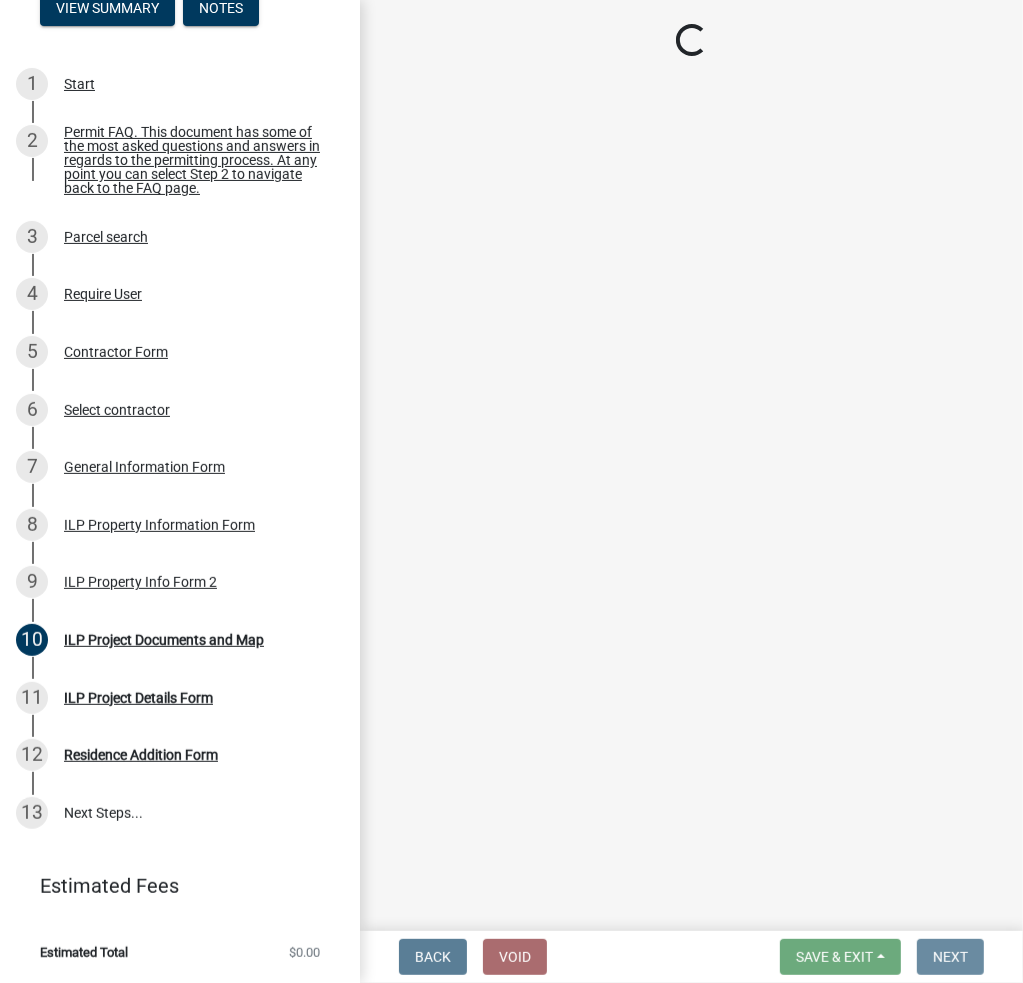 scroll, scrollTop: 0, scrollLeft: 0, axis: both 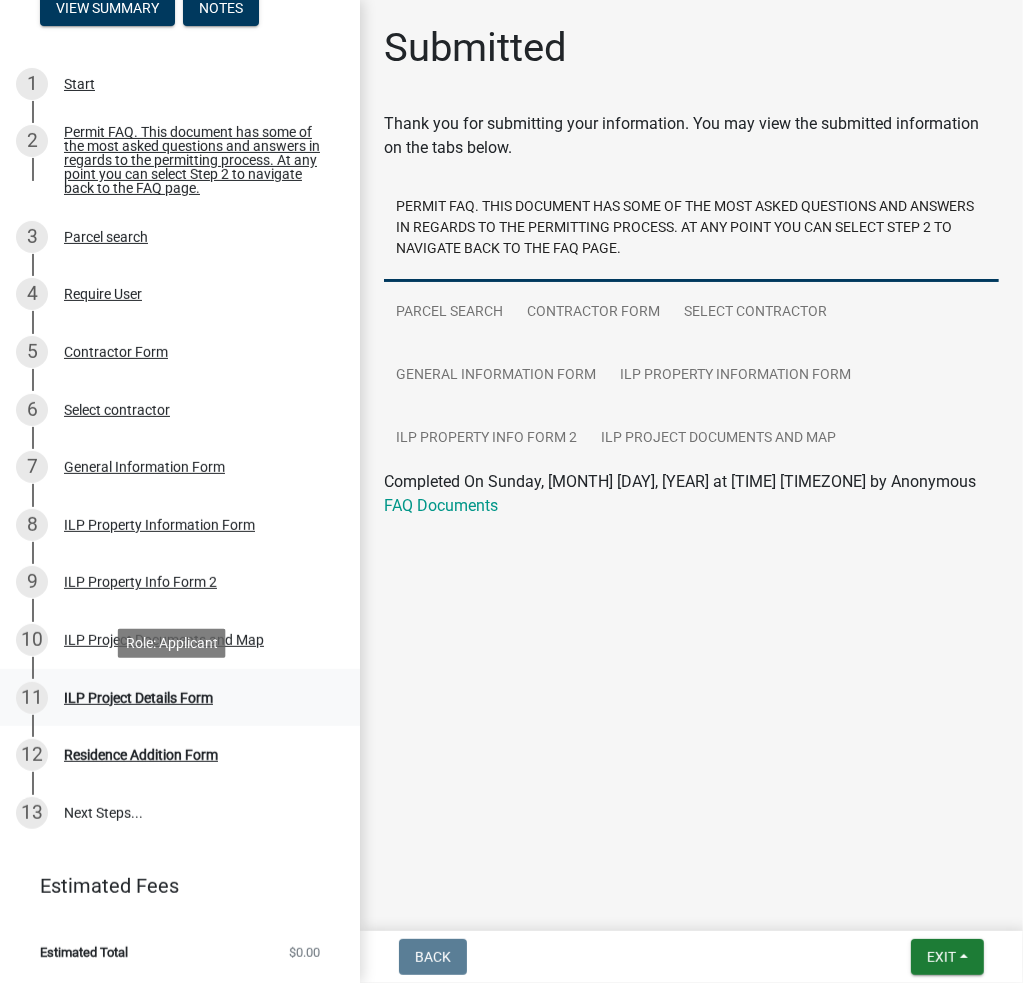 click on "11     ILP Project Details Form" at bounding box center [172, 698] 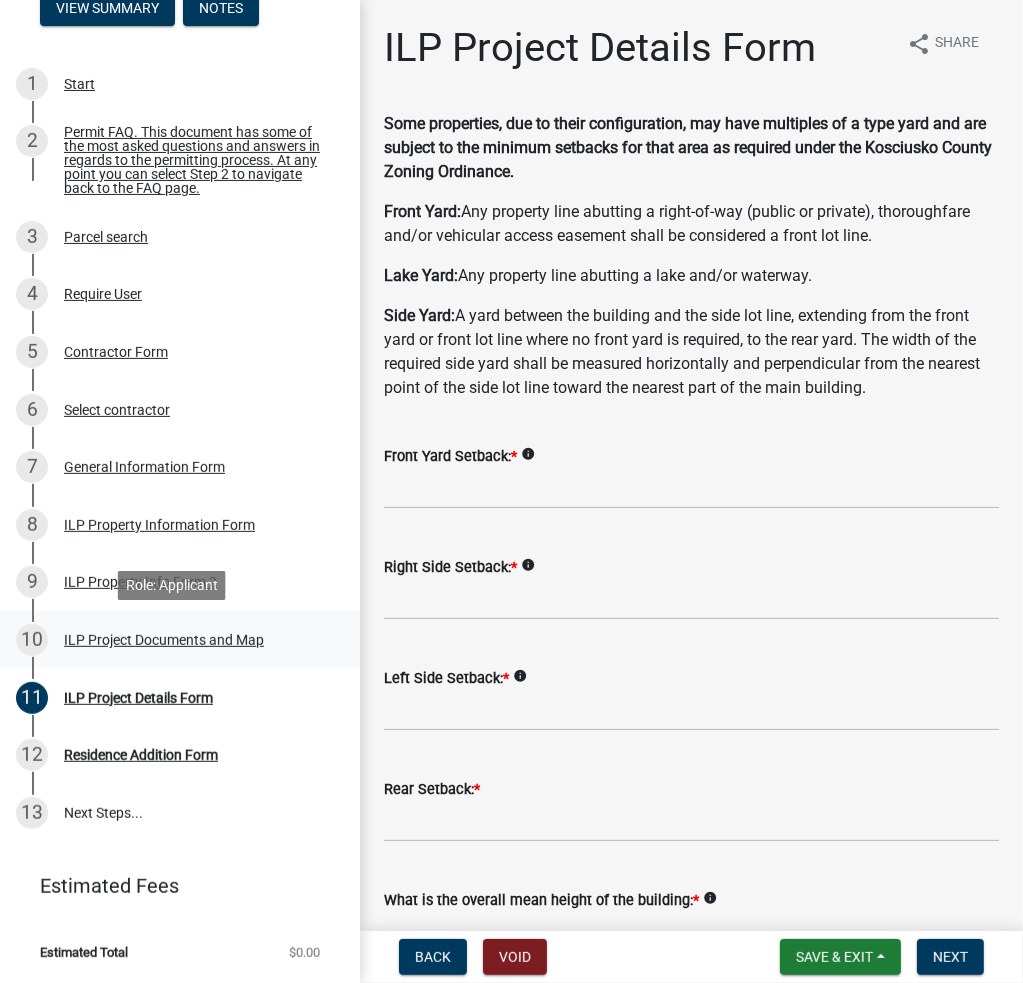 click on "10     ILP Project Documents and Map" at bounding box center (180, 640) 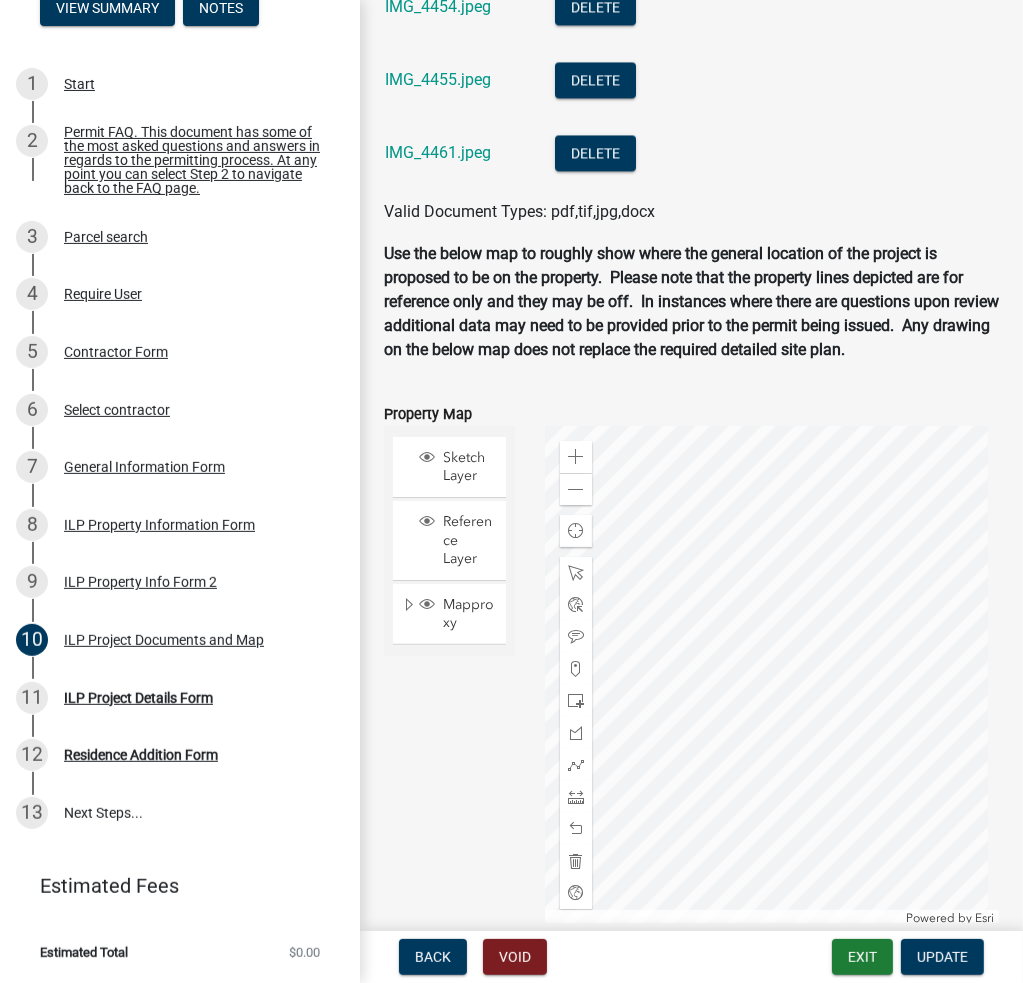 scroll, scrollTop: 3136, scrollLeft: 0, axis: vertical 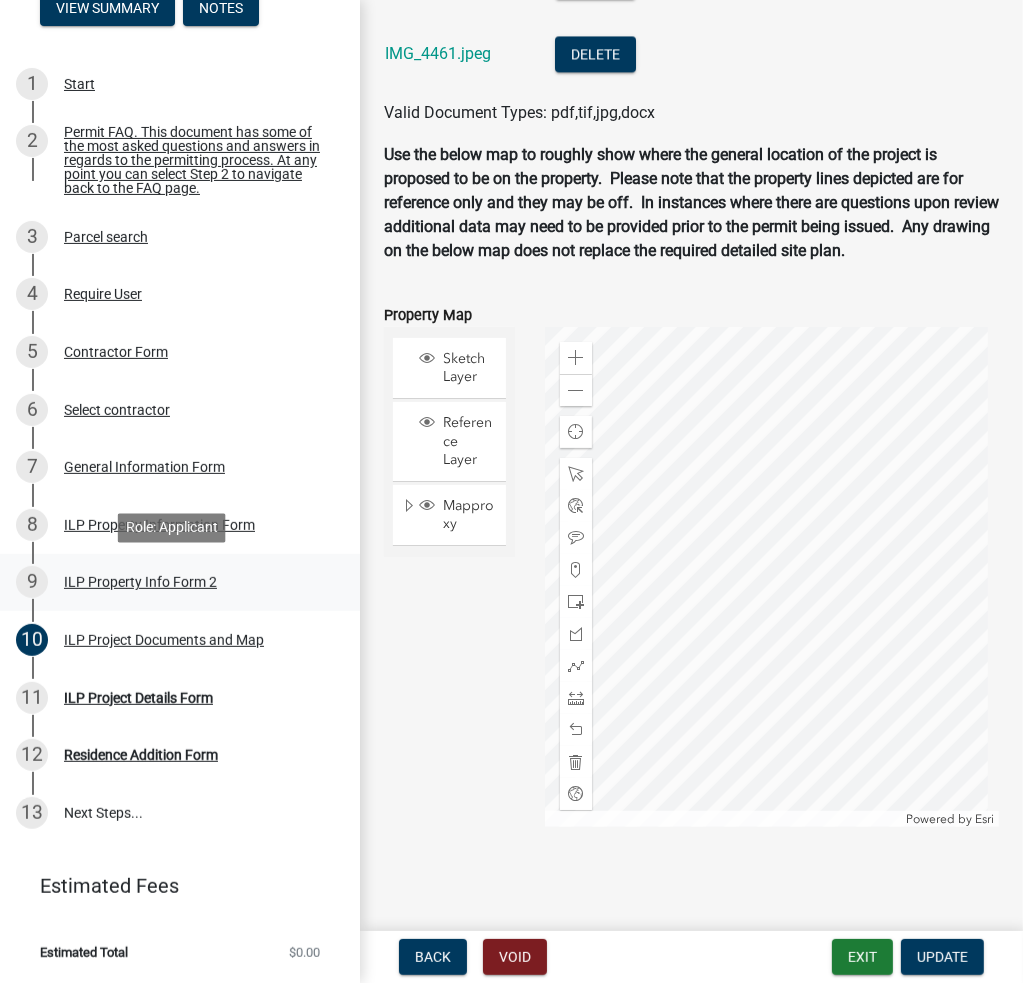 click on "ILP Property Info Form 2" at bounding box center [140, 582] 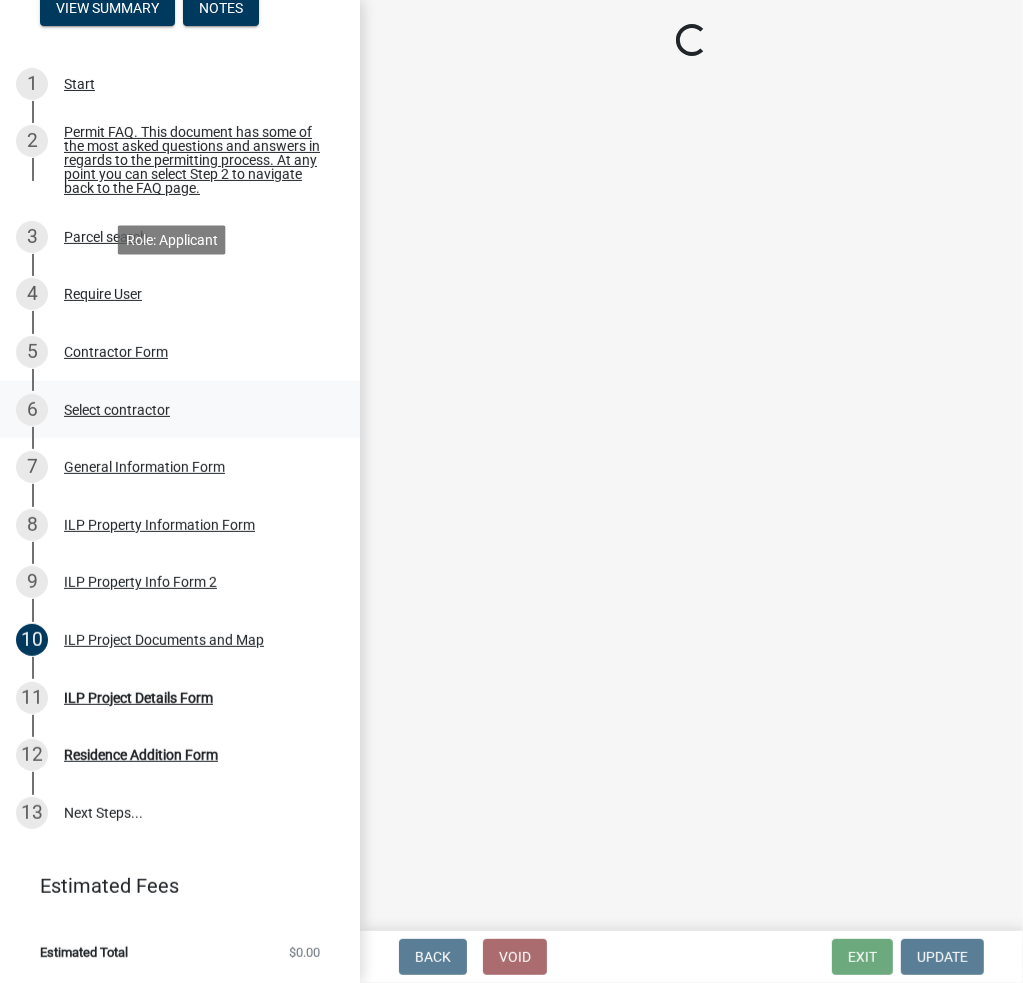 select on "d5ef8917-5513-464f-93cd-11bc9adf3566" 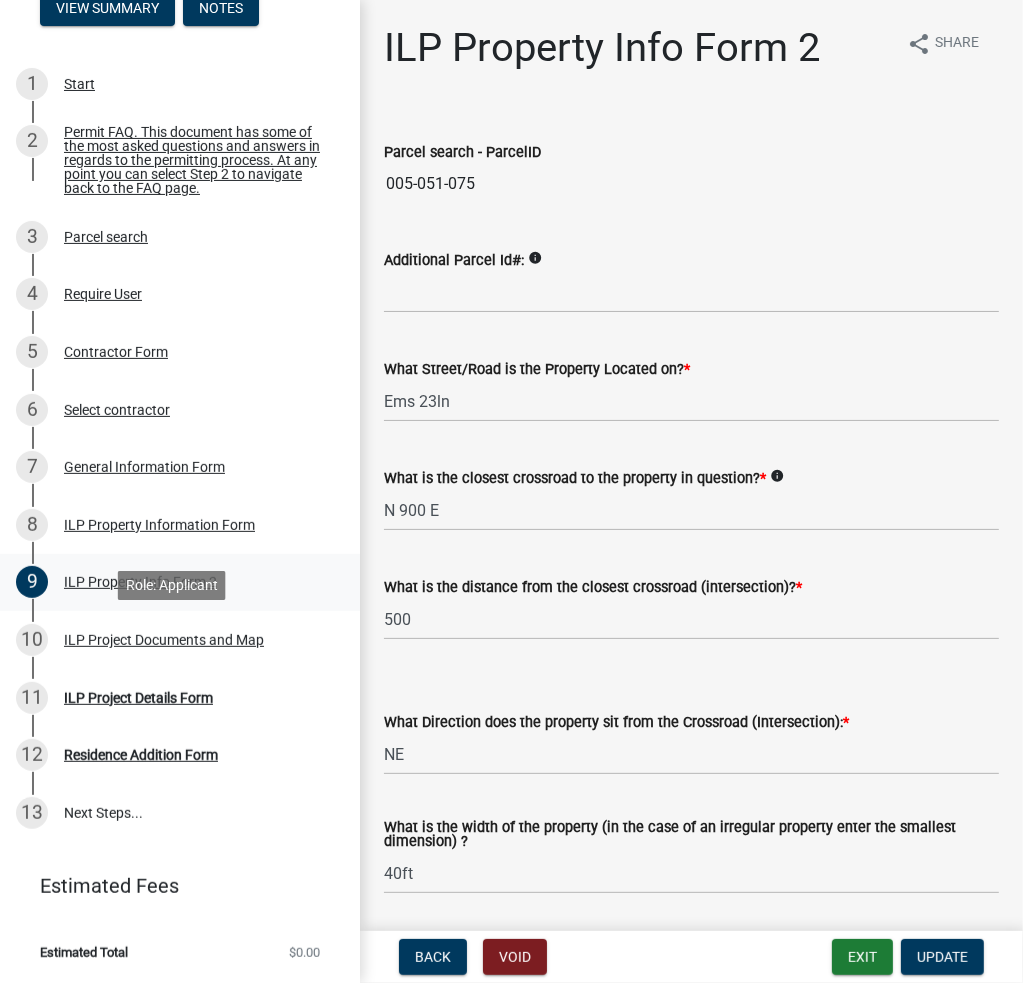 click on "9     ILP Property Info Form 2" at bounding box center [180, 583] 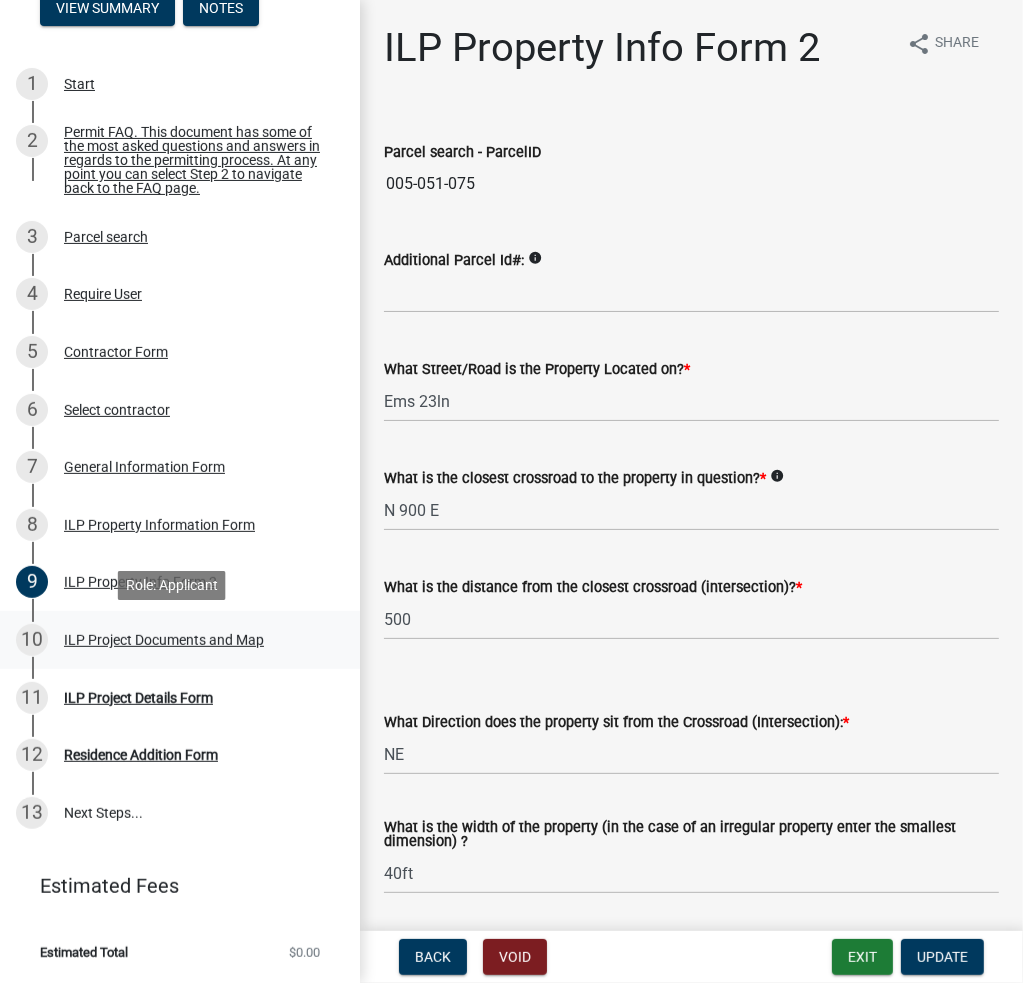 click on "10     ILP Project Documents and Map" at bounding box center (180, 640) 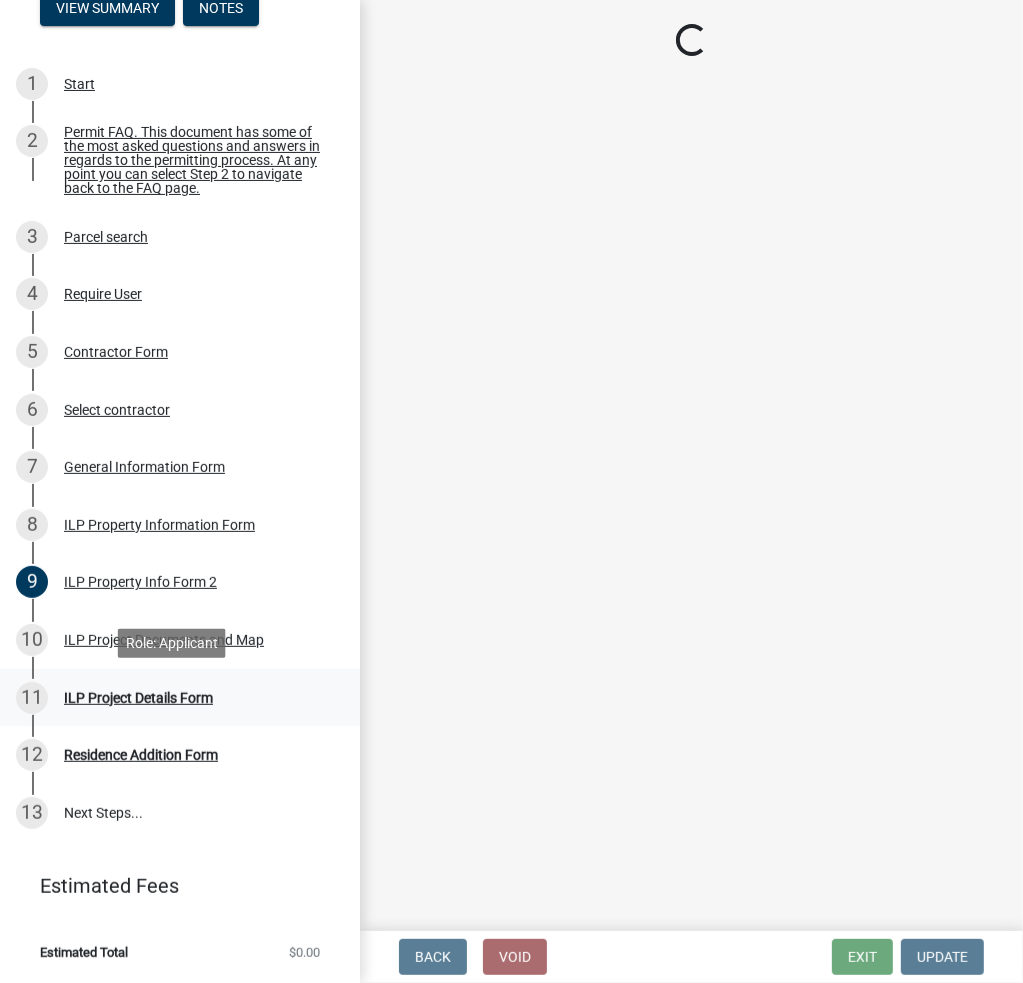 click on "11     ILP Project Details Form" at bounding box center (180, 698) 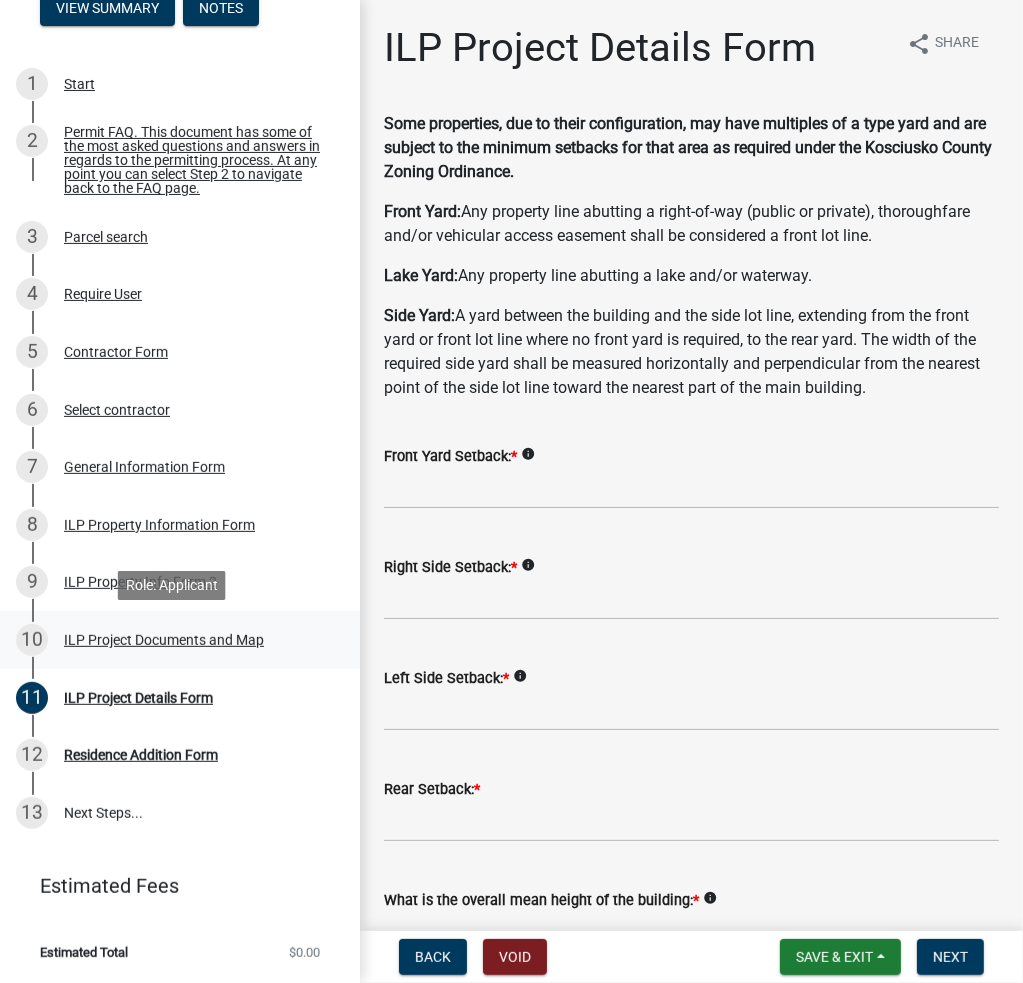 click on "10     ILP Project Documents and Map" at bounding box center (172, 640) 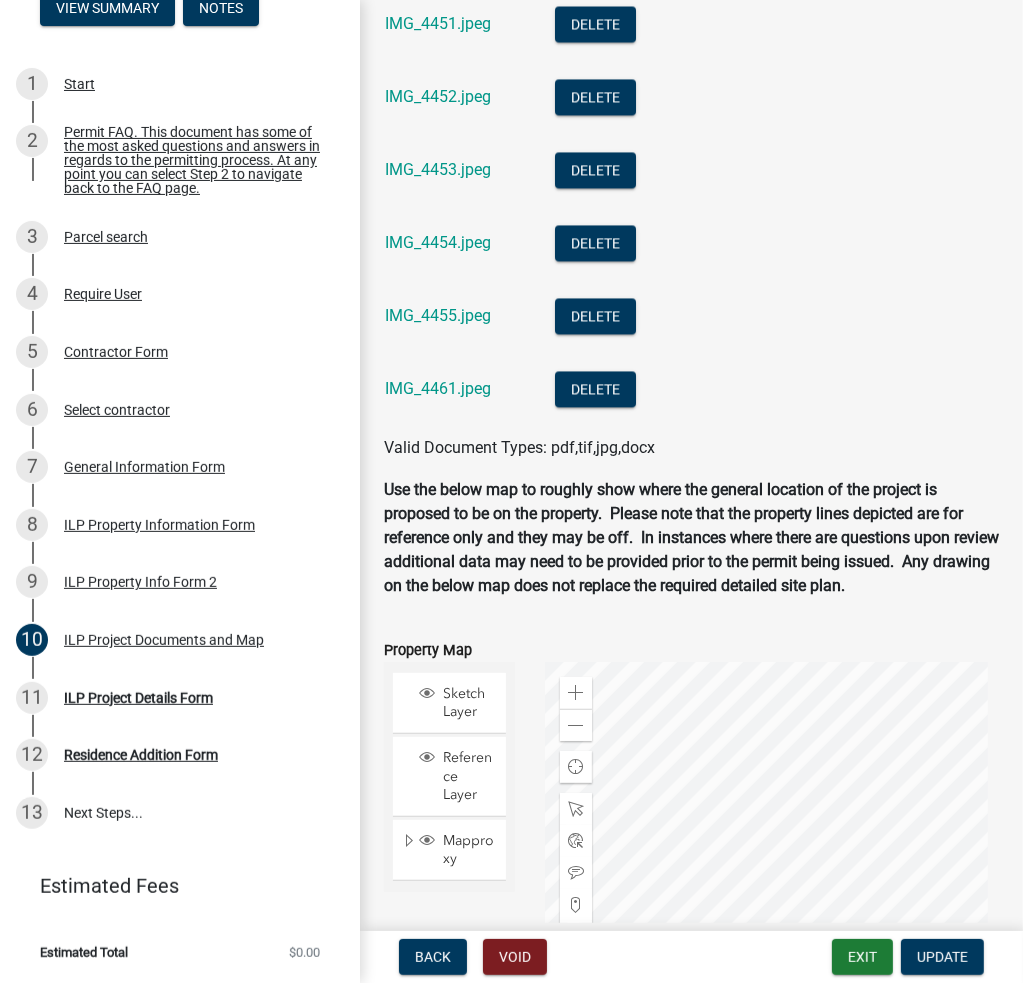 scroll, scrollTop: 3136, scrollLeft: 0, axis: vertical 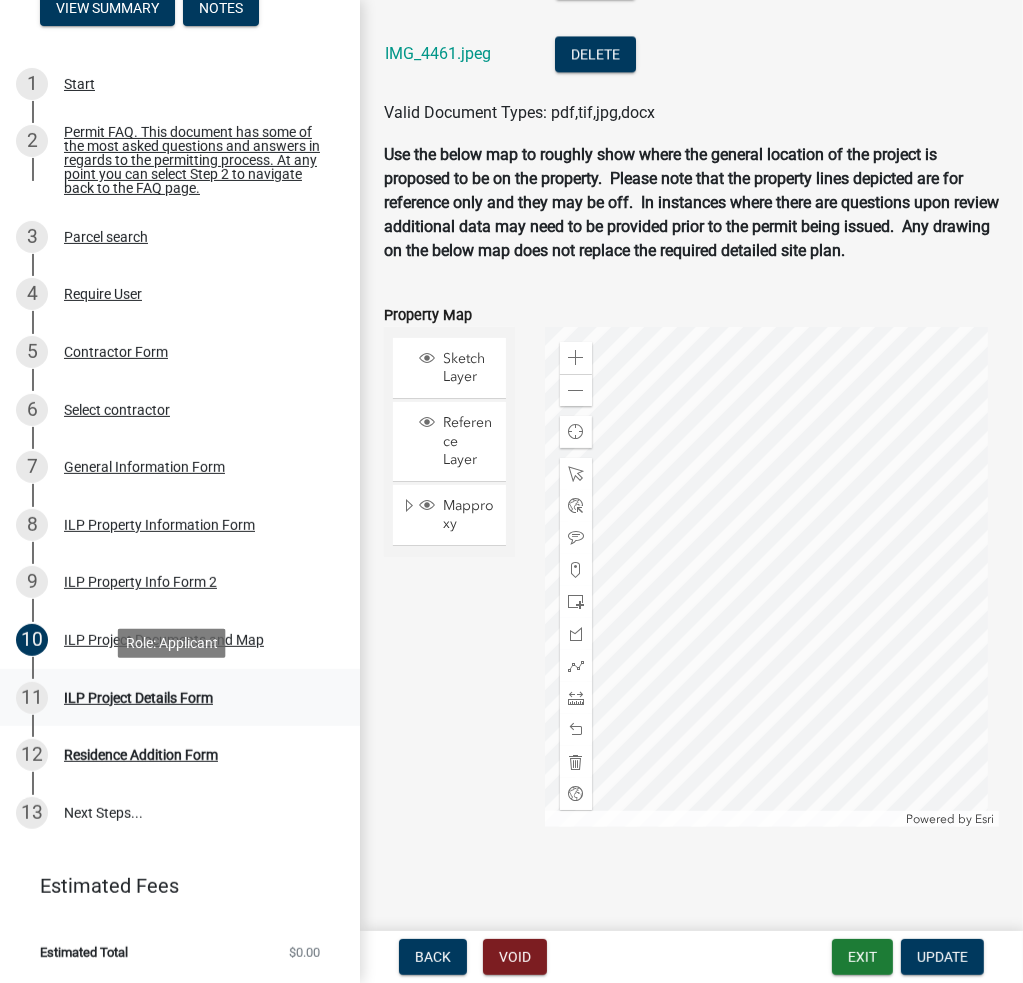 click on "11     ILP Project Details Form" at bounding box center [172, 698] 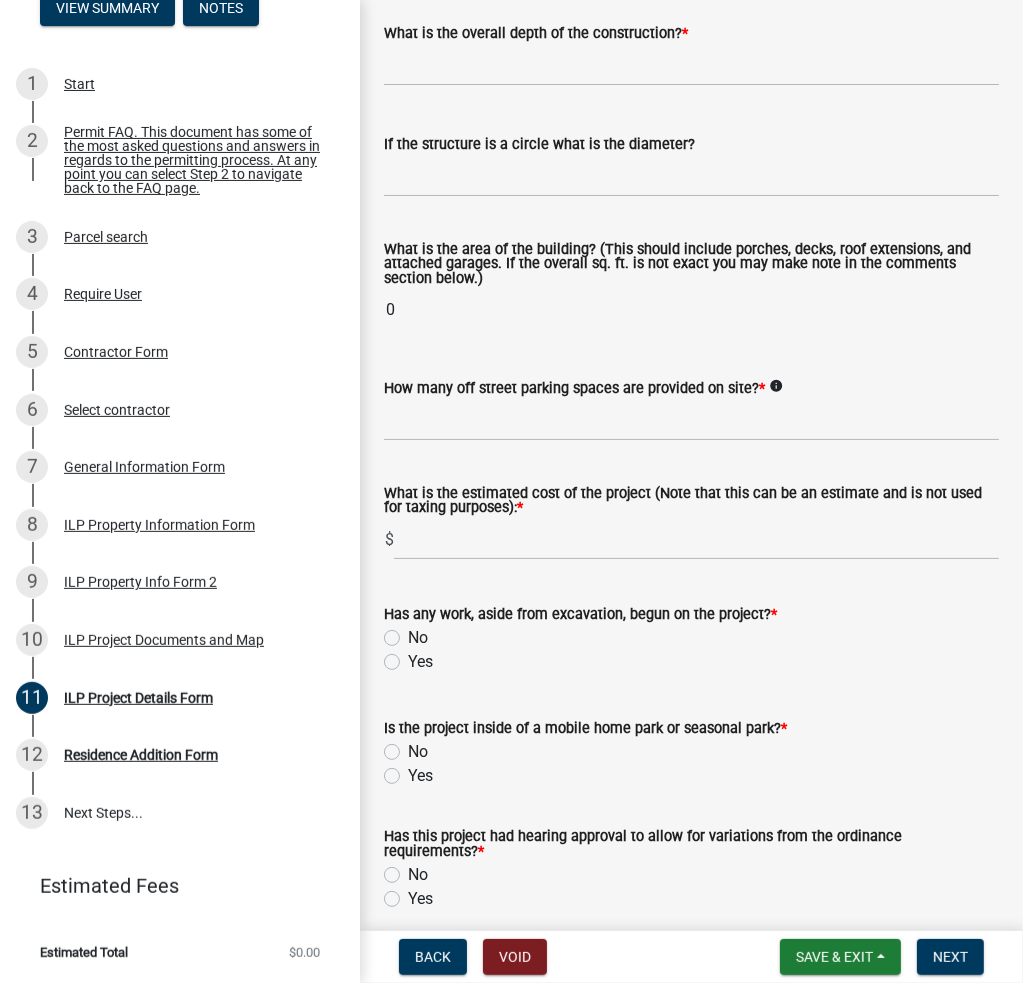 scroll, scrollTop: 1393, scrollLeft: 0, axis: vertical 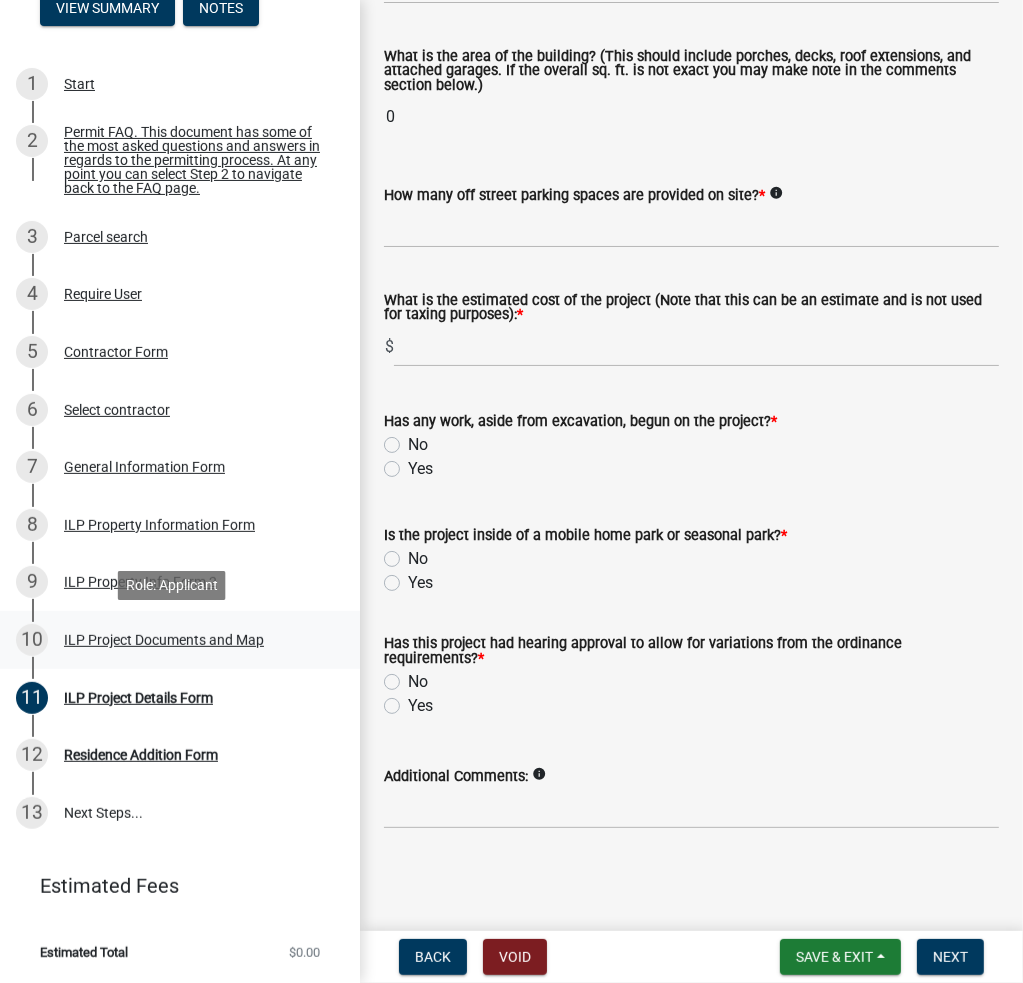 click on "10     ILP Project Documents and Map" at bounding box center (172, 640) 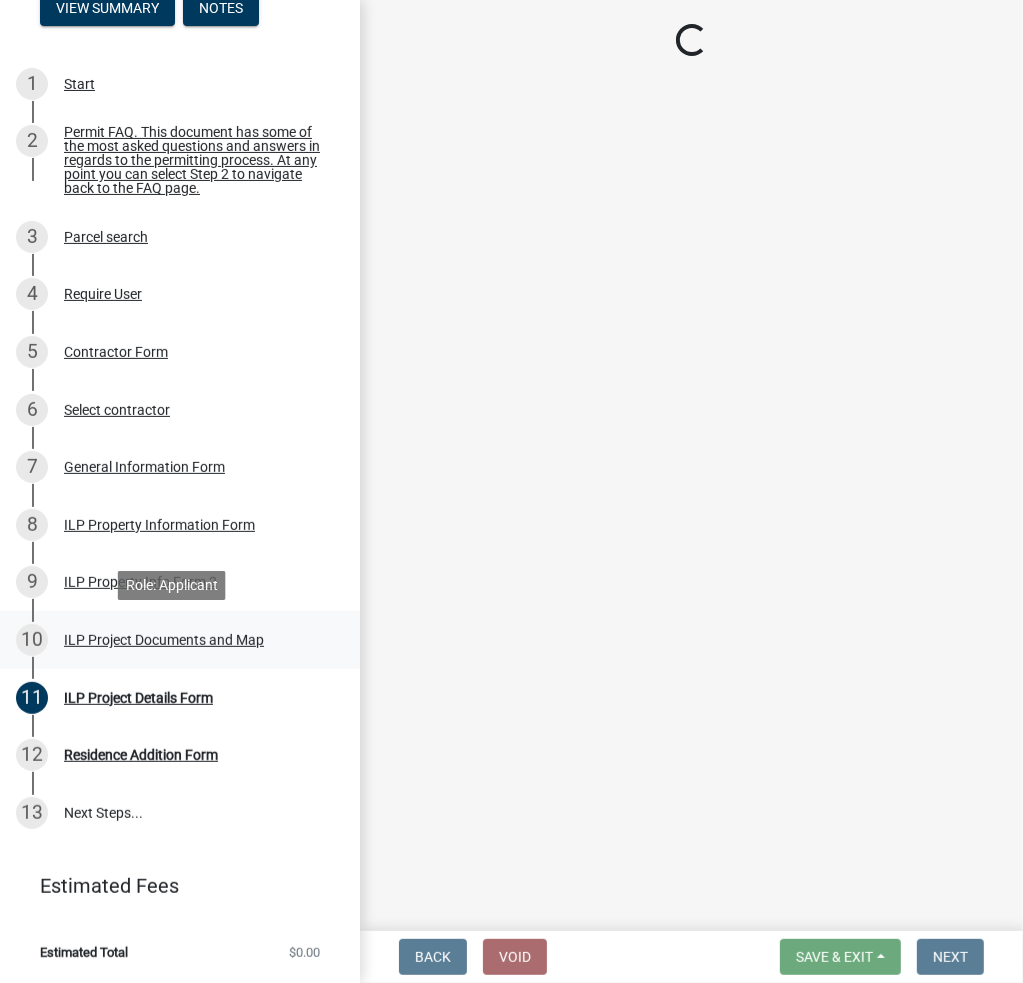 scroll, scrollTop: 0, scrollLeft: 0, axis: both 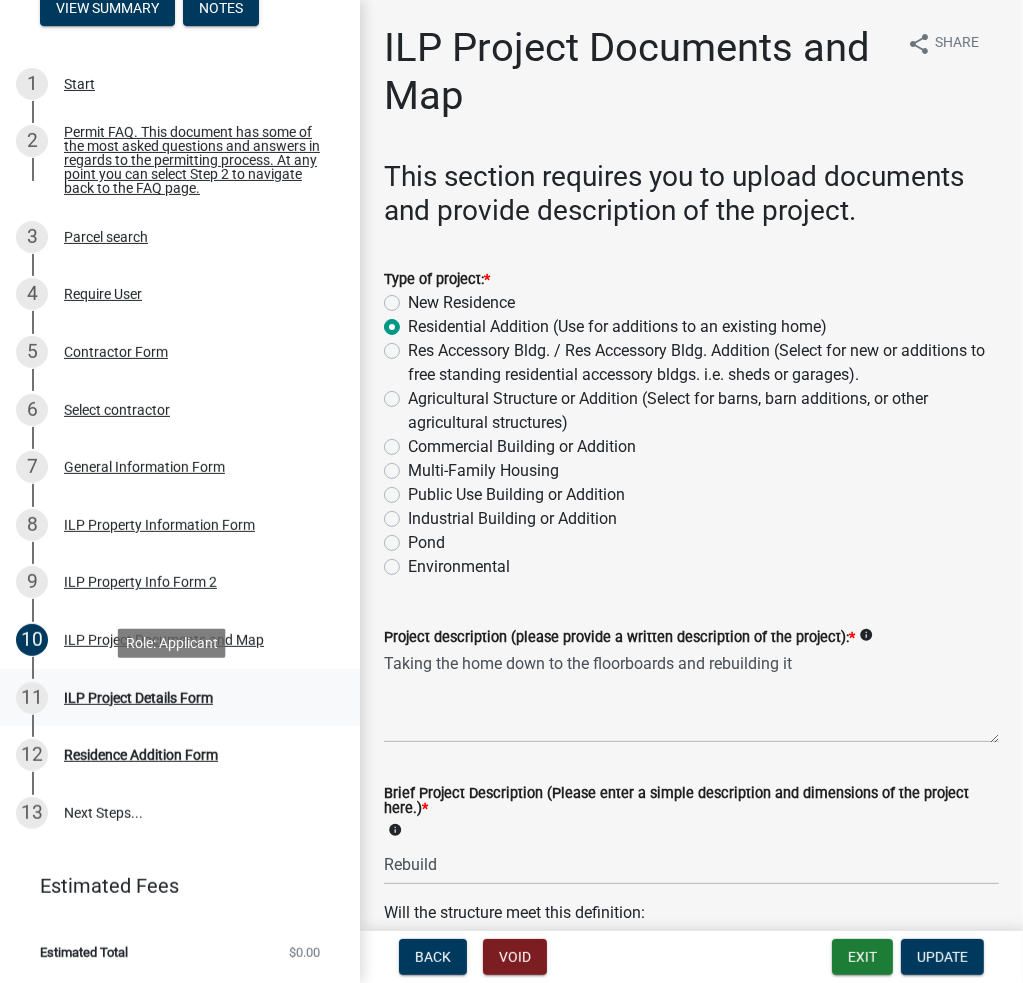 click on "11     ILP Project Details Form" at bounding box center [172, 698] 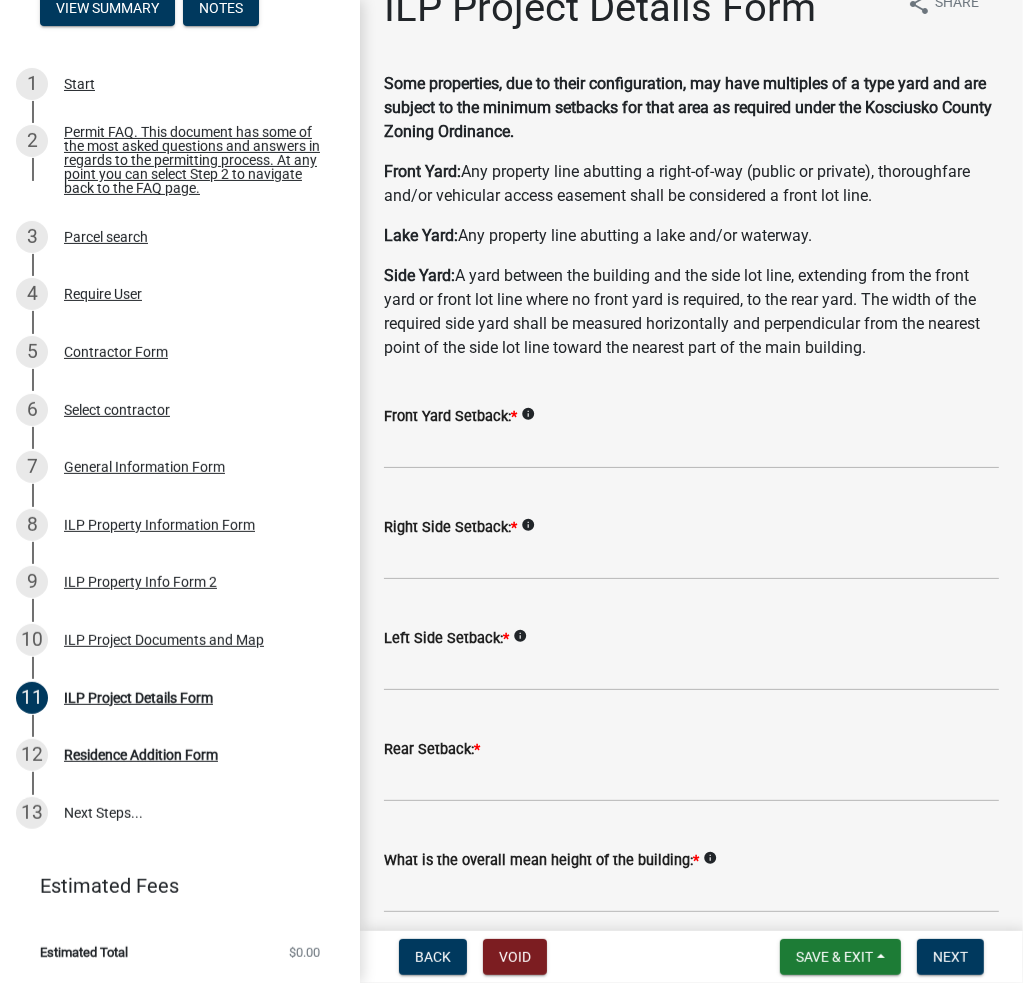 scroll, scrollTop: 0, scrollLeft: 0, axis: both 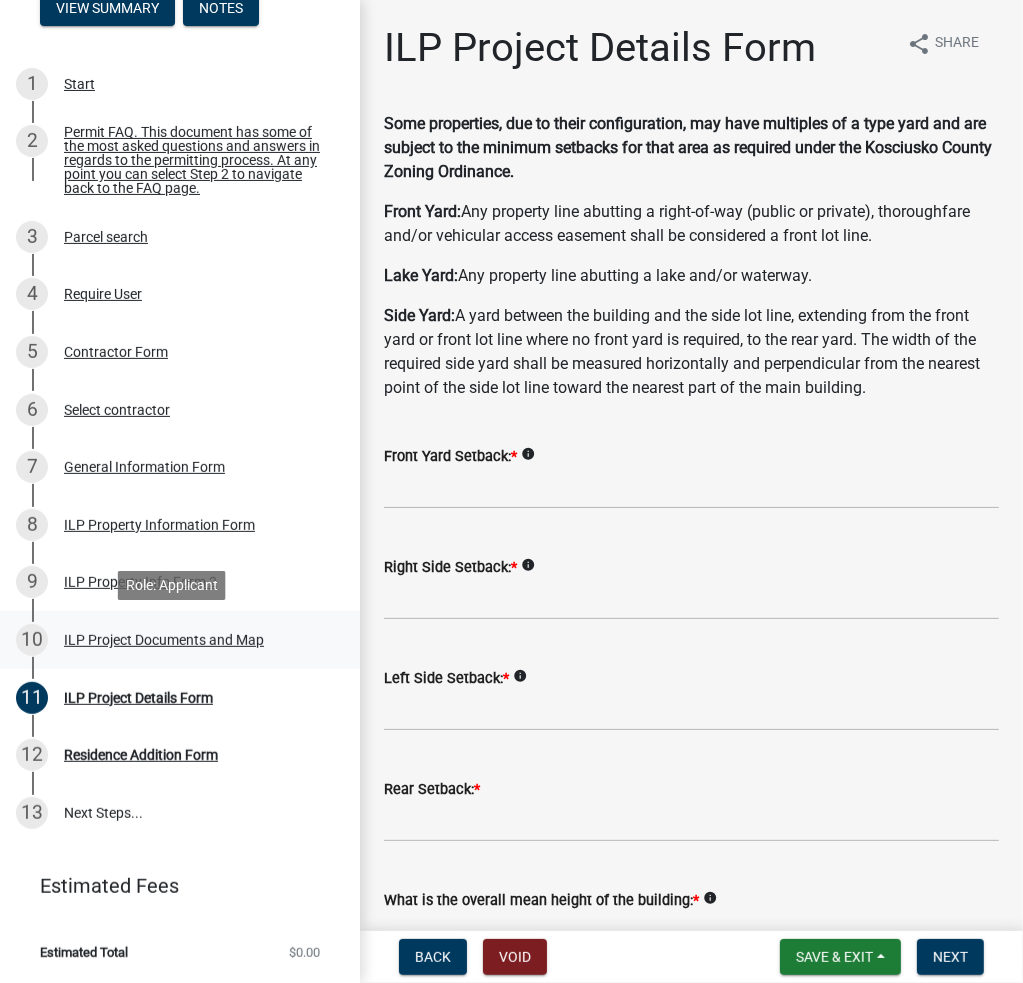 click on "ILP Project Documents and Map" at bounding box center (164, 640) 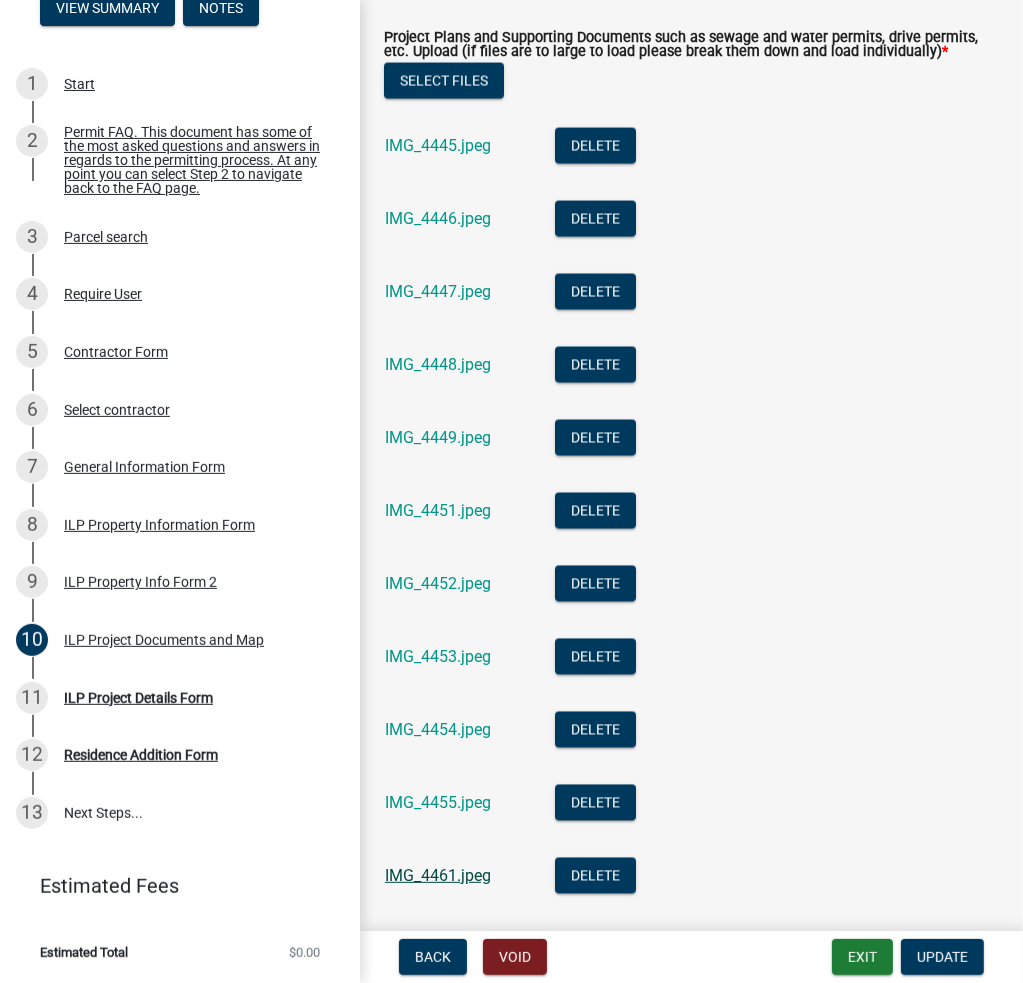 scroll, scrollTop: 2300, scrollLeft: 0, axis: vertical 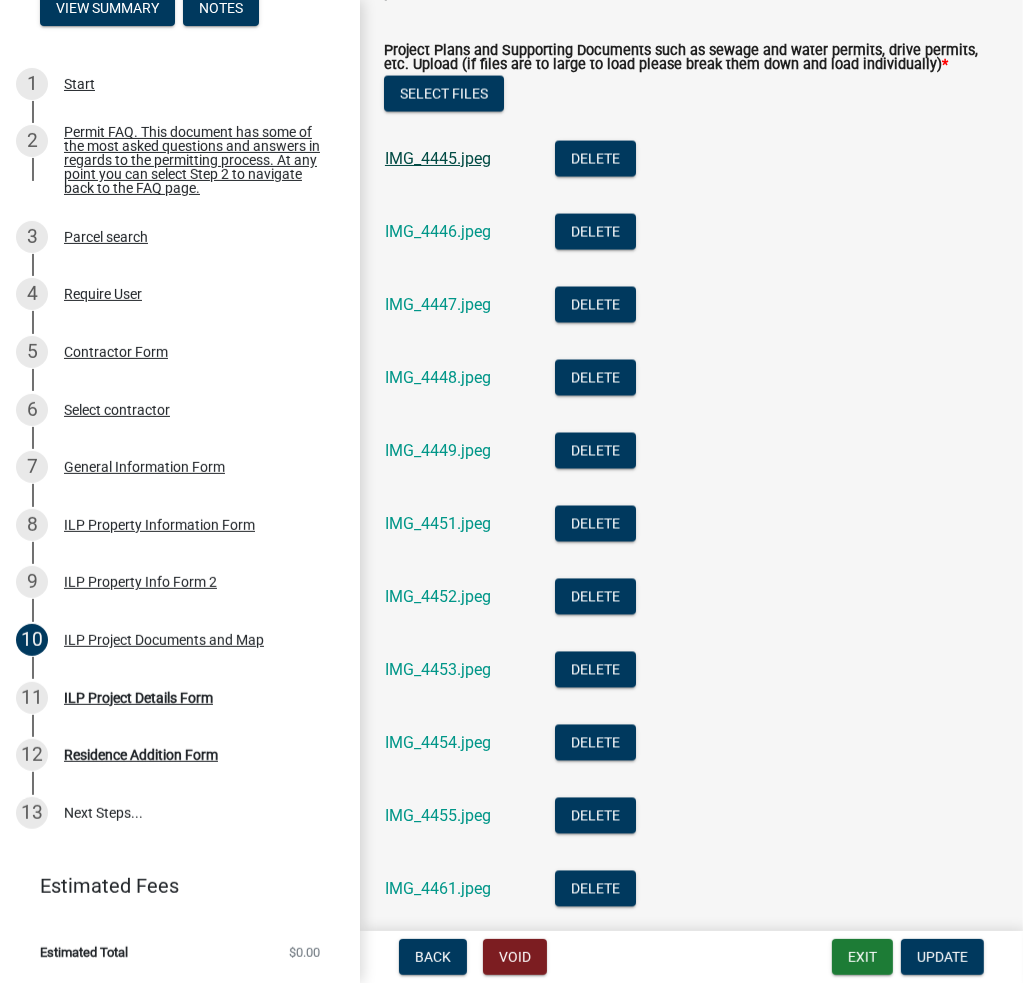 click on "IMG_4445.jpeg" 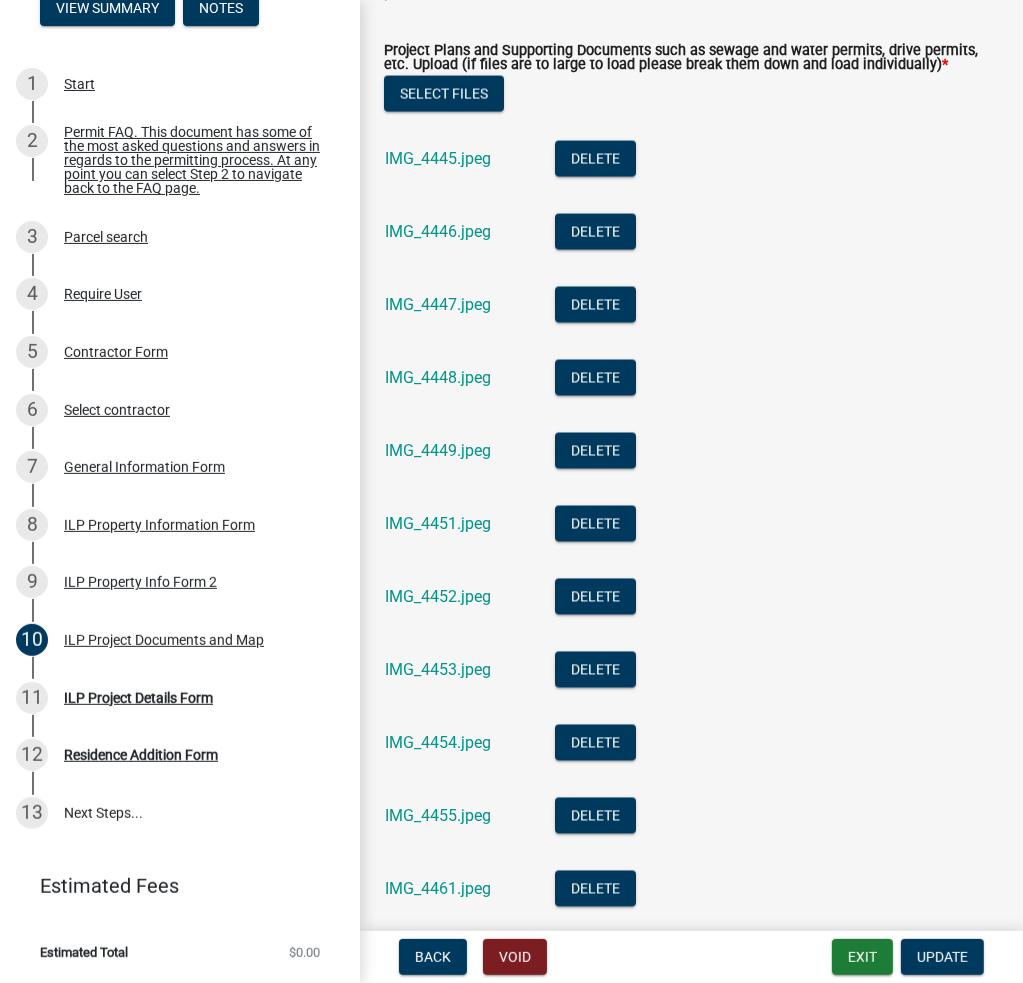 scroll, scrollTop: 2900, scrollLeft: 0, axis: vertical 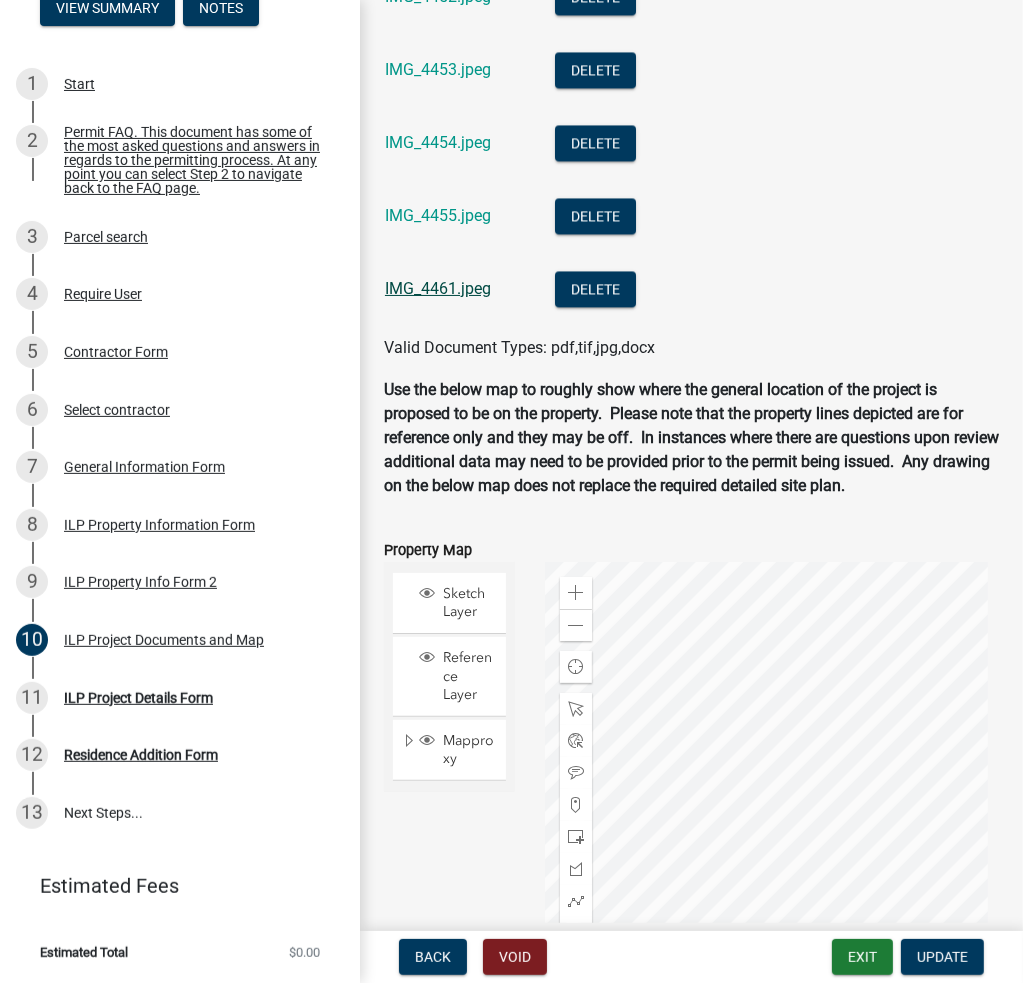 click on "IMG_4461.jpeg" 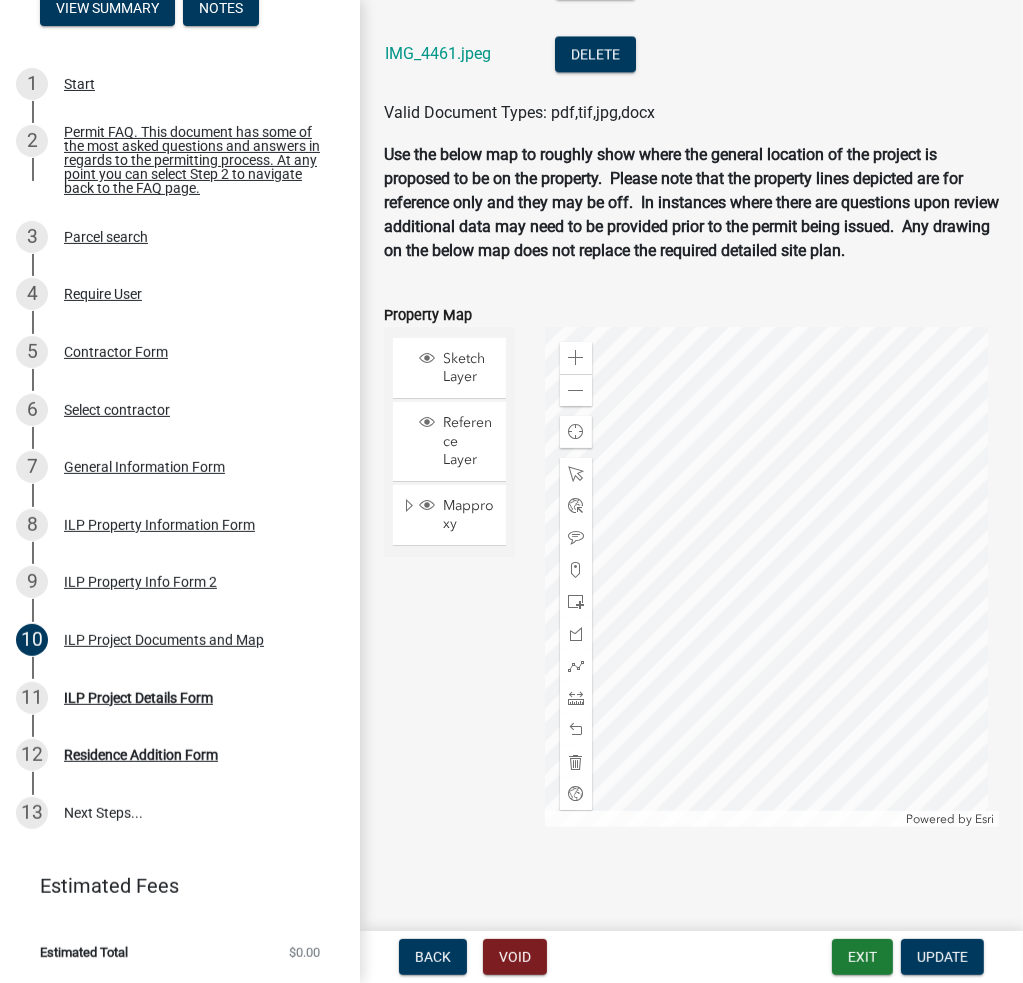 scroll, scrollTop: 3136, scrollLeft: 0, axis: vertical 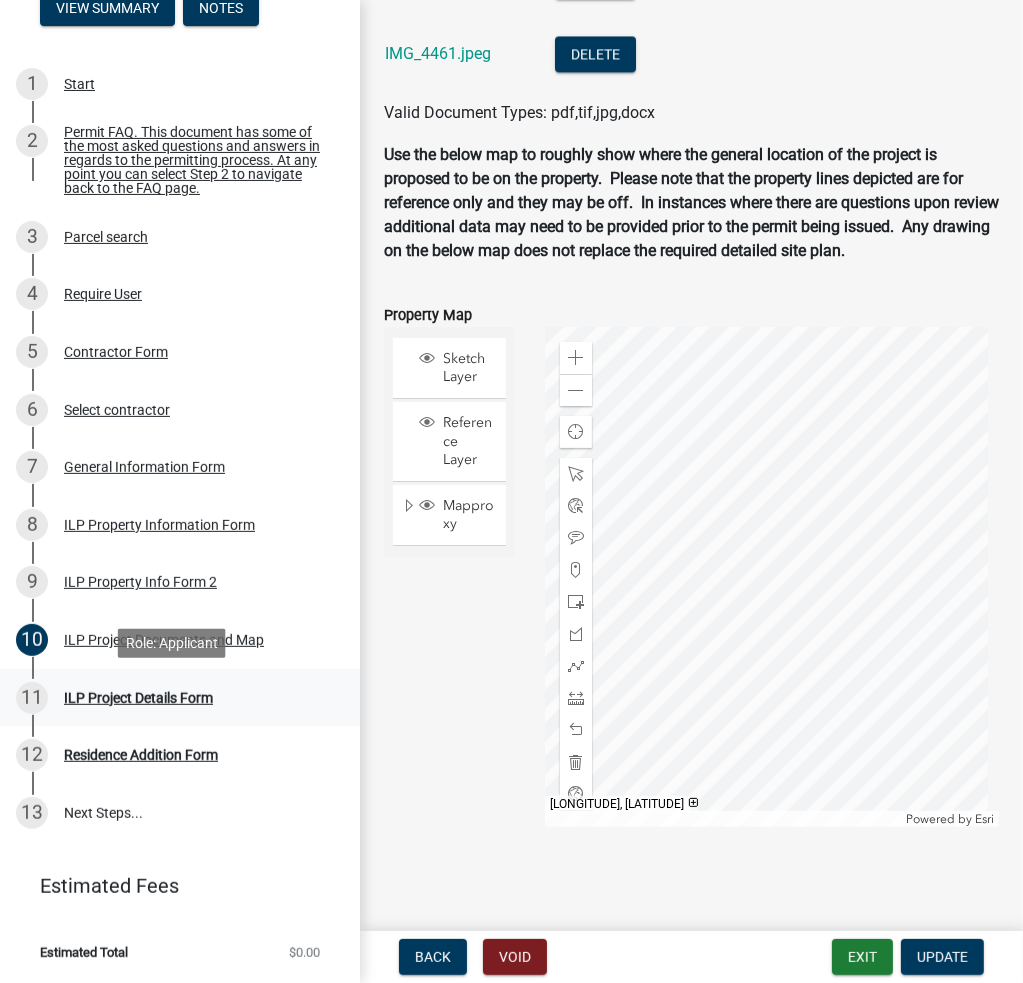 click on "11     ILP Project Details Form" at bounding box center (172, 698) 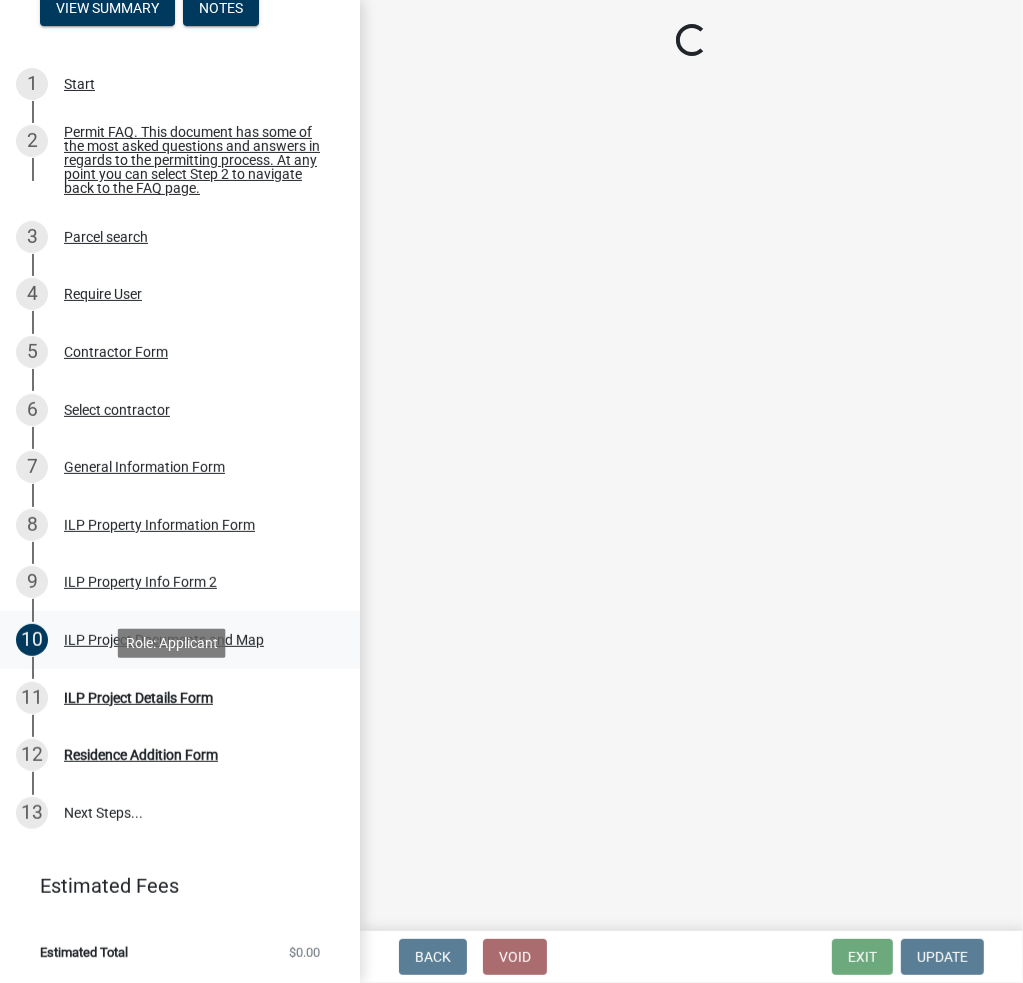 scroll, scrollTop: 0, scrollLeft: 0, axis: both 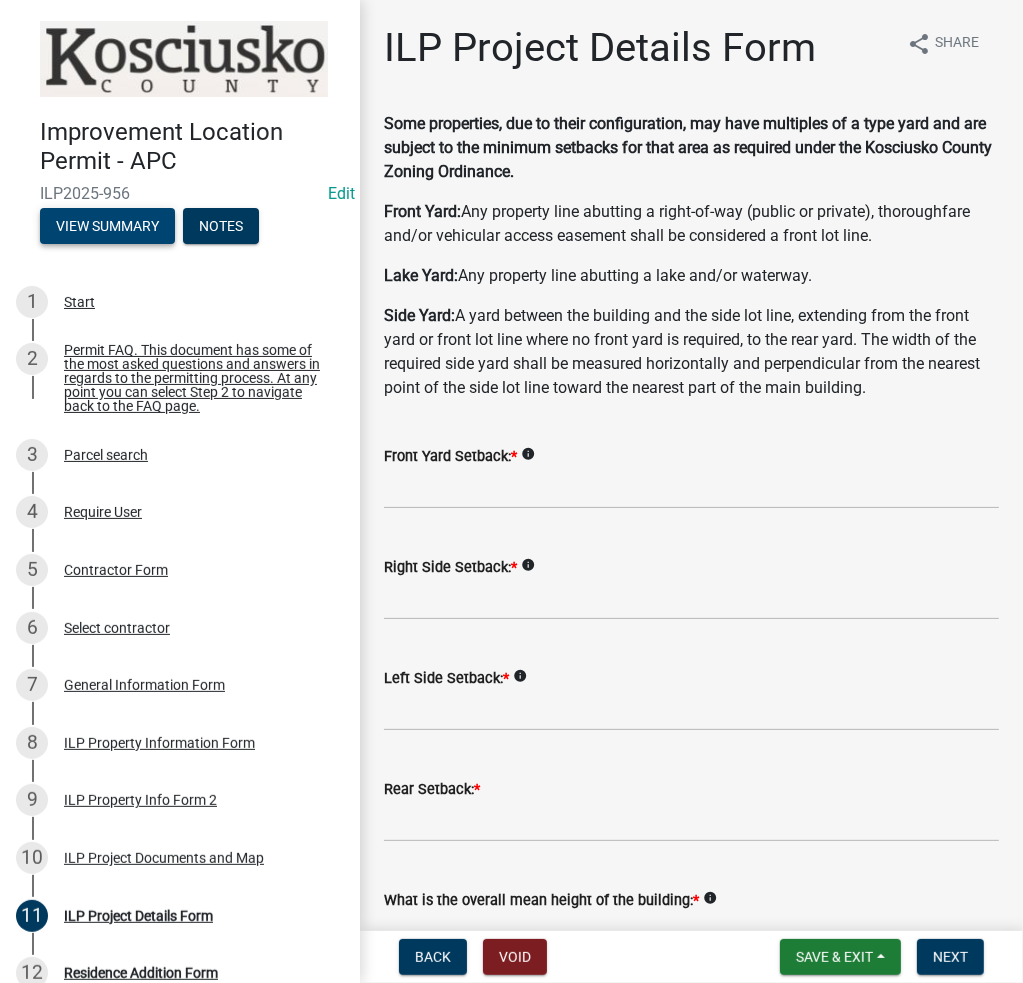 click on "View Summary" at bounding box center [107, 226] 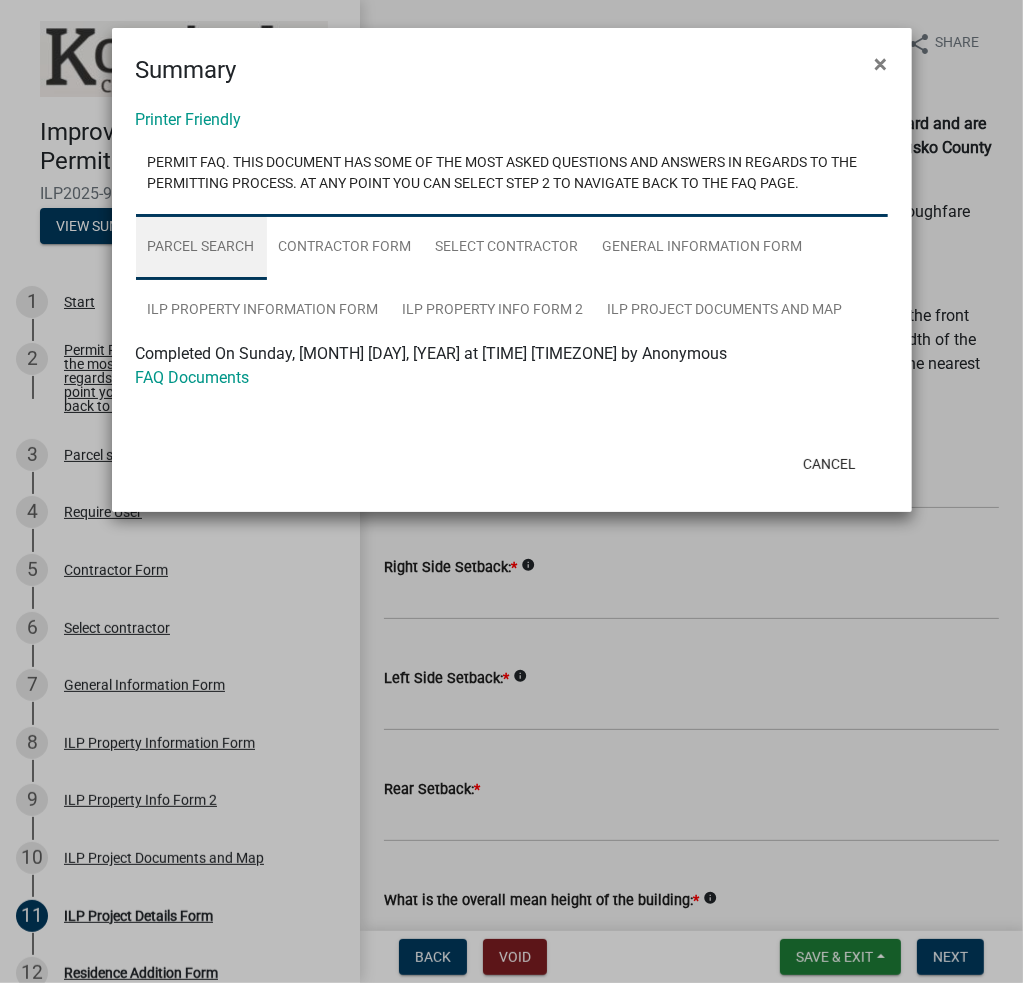 click on "Parcel search" at bounding box center (201, 248) 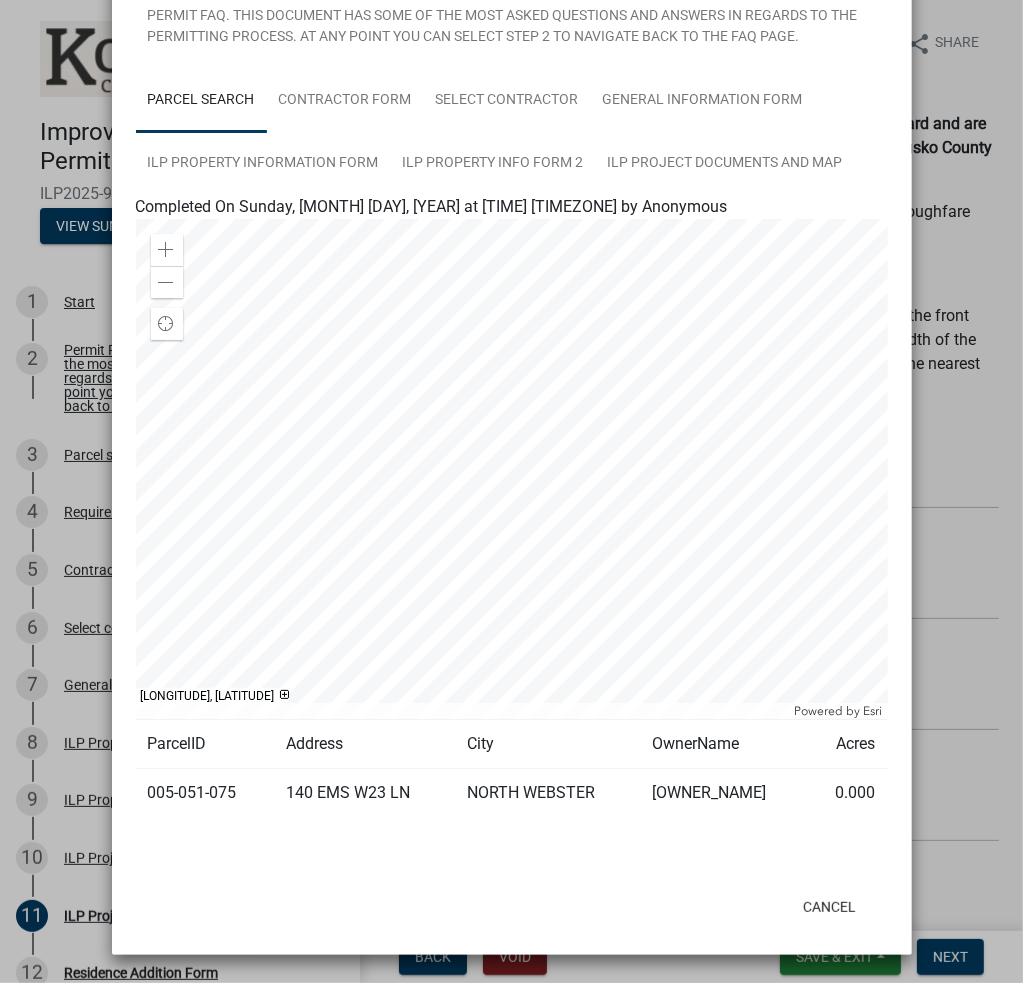 scroll, scrollTop: 171, scrollLeft: 0, axis: vertical 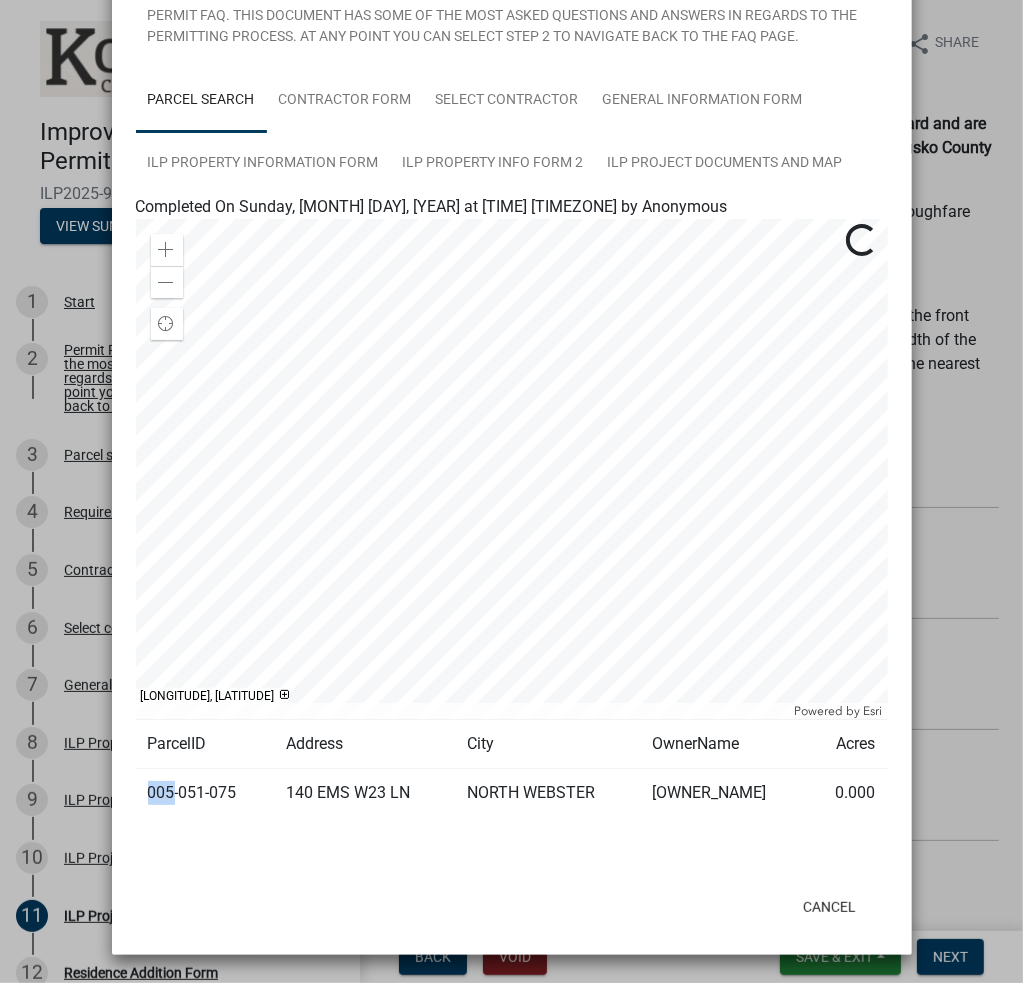 click on "005-051-075" 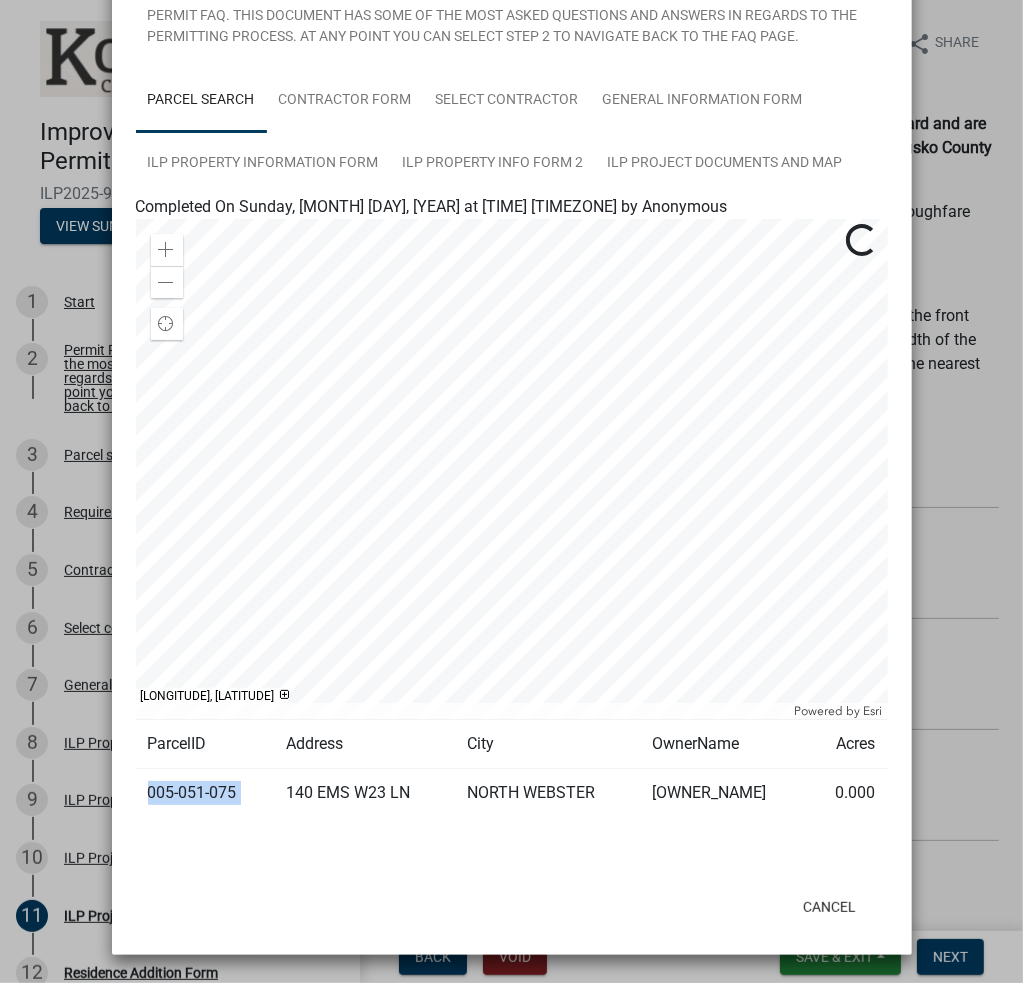 click on "005-051-075" 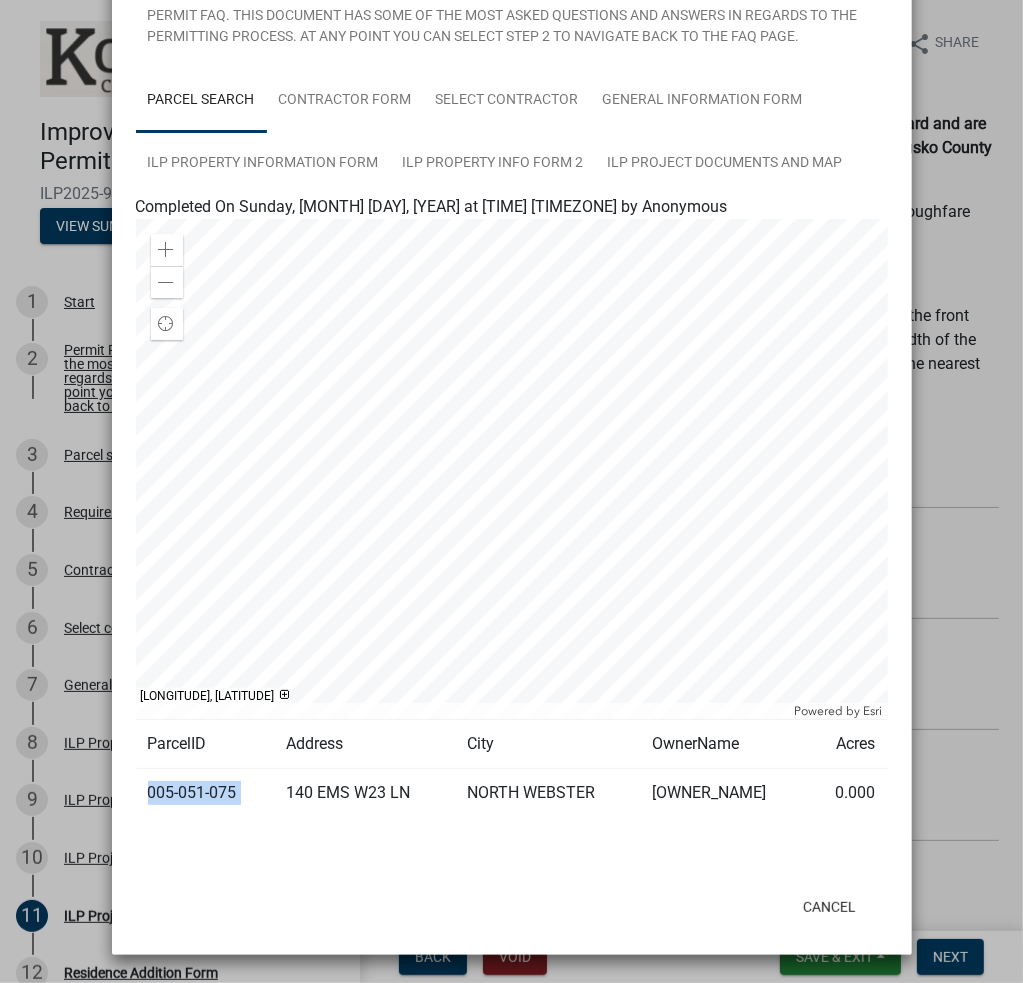 copy on "005-051-075" 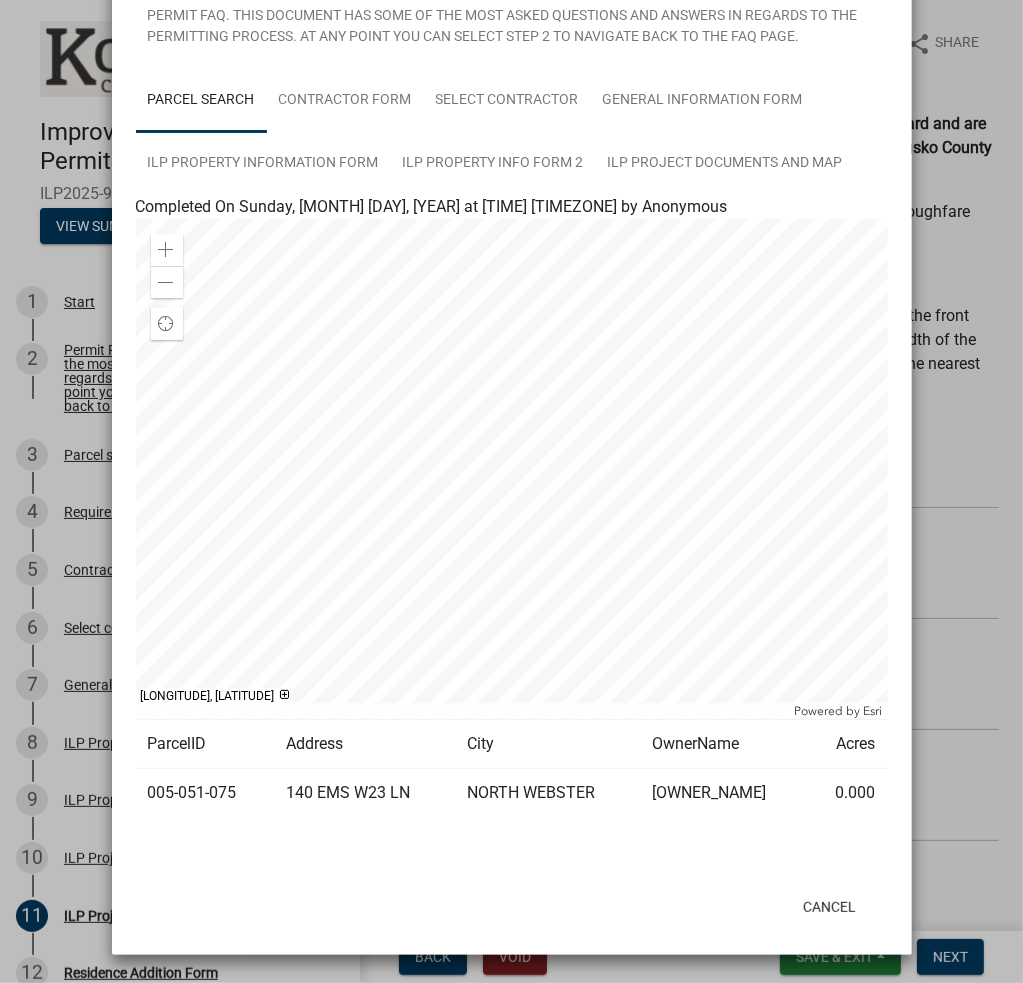 click on "Summary × Printer Friendly Permit FAQ.  This document has some of the most asked questions and answers in regards to the permitting process.  At any point you can select Step 2 to navigate back to the FAQ page. Parcel search Contractor Form Select contractor General Information Form ILP Property Information Form ILP Property Info Form 2 ILP Project Documents and Map Completed On Sunday, August 3, 2025 at 7:43 PM EDT by Anonymous FAQ Documents Completed On Sunday, August 3, 2025 at 7:50 PM EDT by Anonymous Zoom in Zoom out Find my location Powered by   Esri -85.66835, 41.31373 Loading... ParcelID Address City OwnerName  Acres  005-051-075 140 EMS W23 LN NORTH WEBSTER Hutchinson Mary M & Russel Williams JTWFRS  0.000  Completed On Sunday, August 3, 2025 at 7:51 PM EDT by Russwill1  link Completed On Monday, August 4, 2025 at 11:55 AM EDT by Russwill1 Russel Williams   11221 Elkhart Circle     Crown Point, IN 46307 Bus. Ph:  708 310 1475 Fax:   Cell:  708 310 1475
russw142@yahoo.com  here .   30 DAYS    IN" 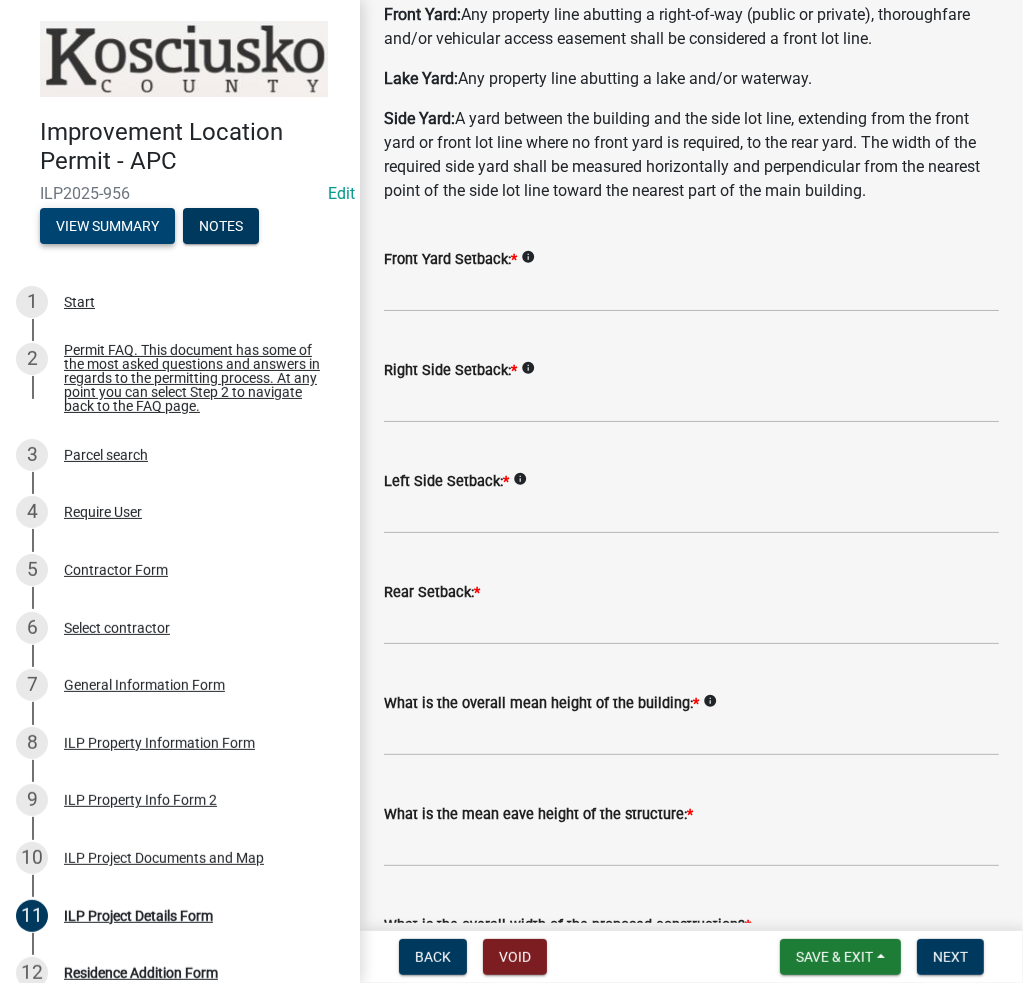 scroll, scrollTop: 200, scrollLeft: 0, axis: vertical 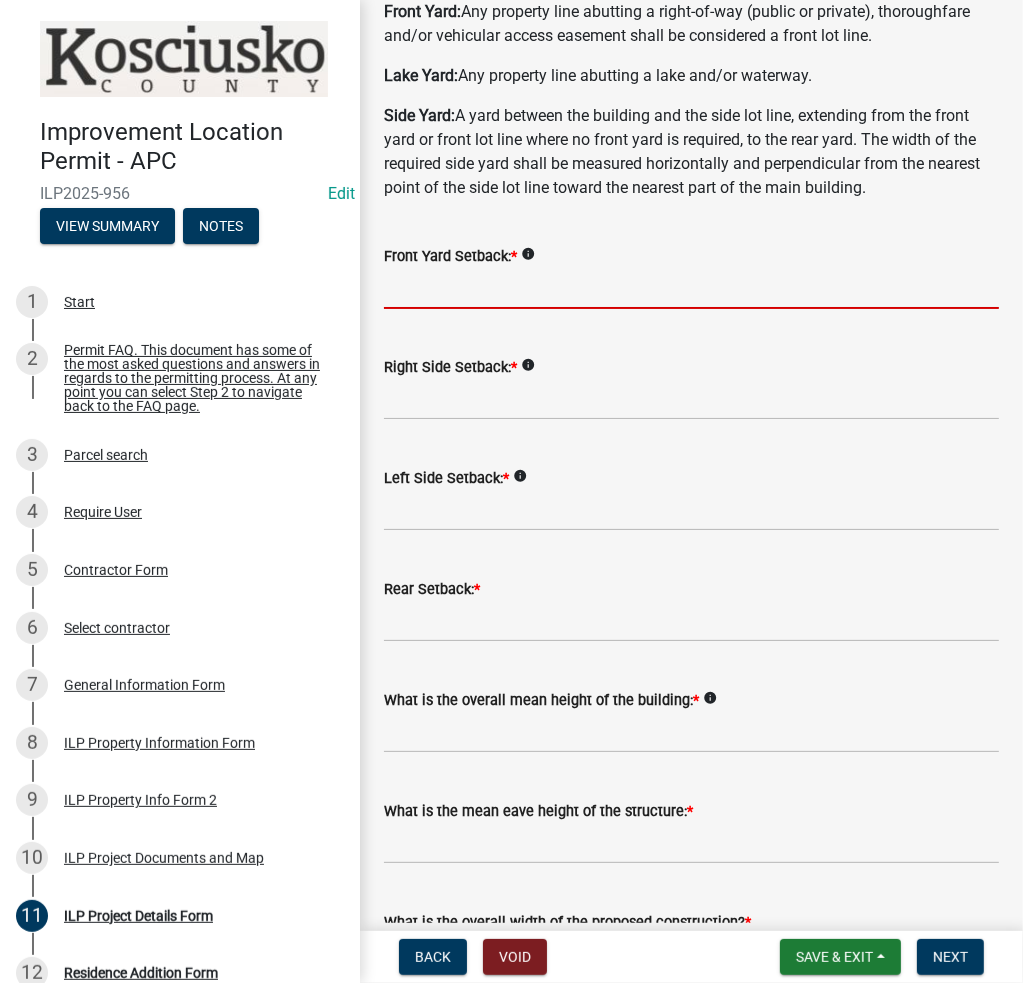 click 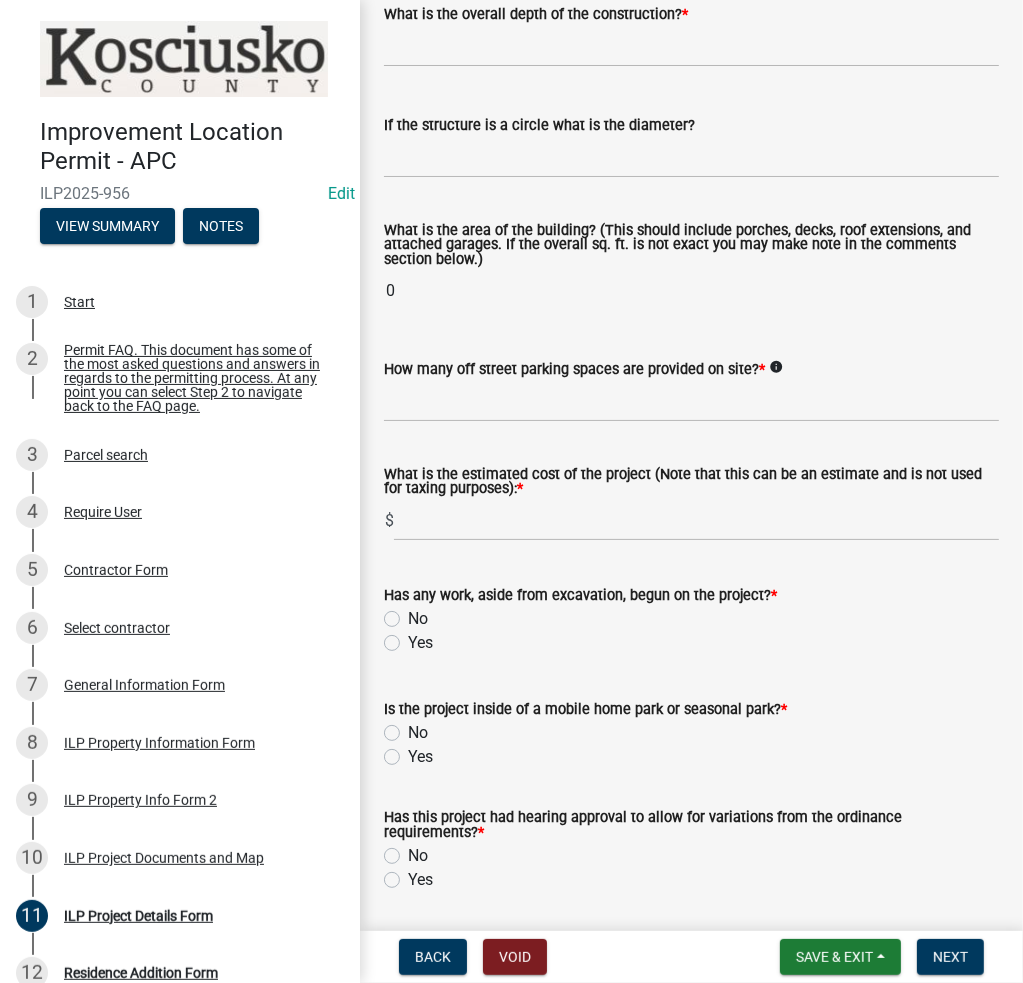 scroll, scrollTop: 1133, scrollLeft: 0, axis: vertical 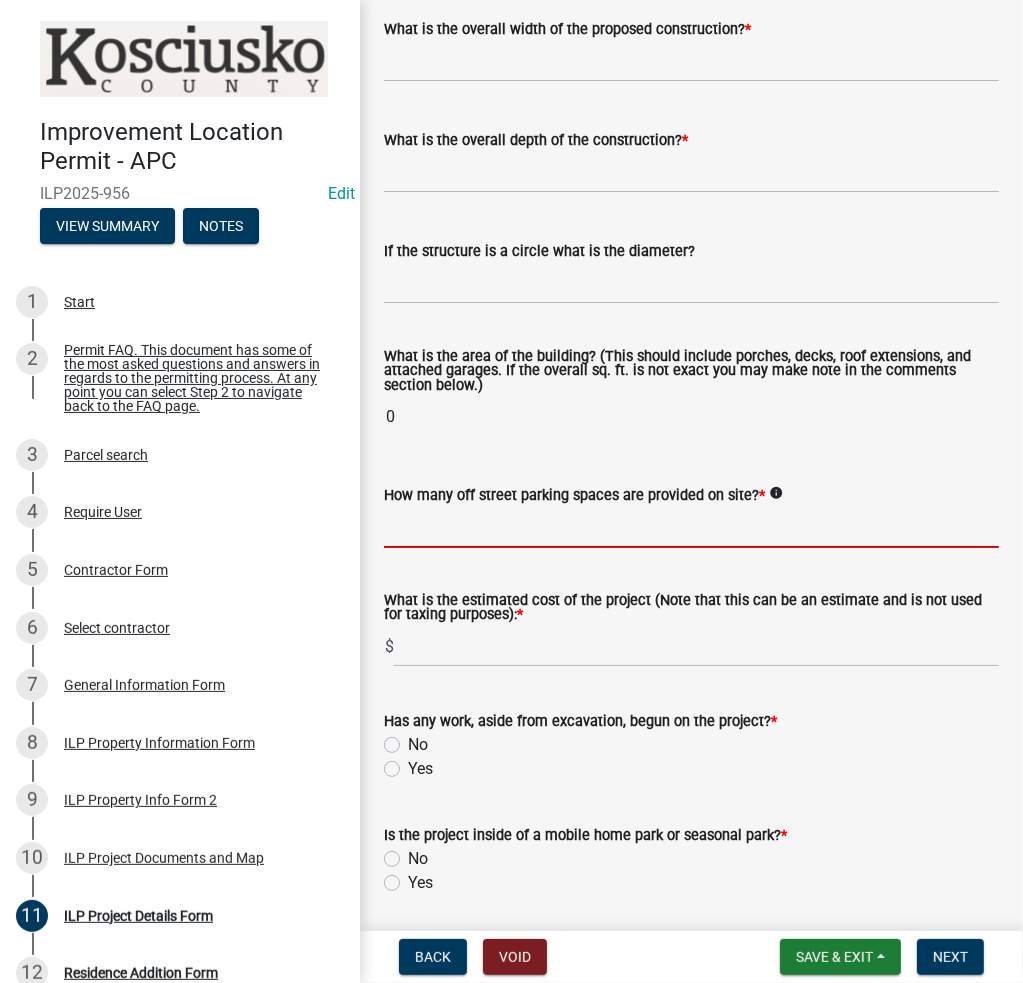 click 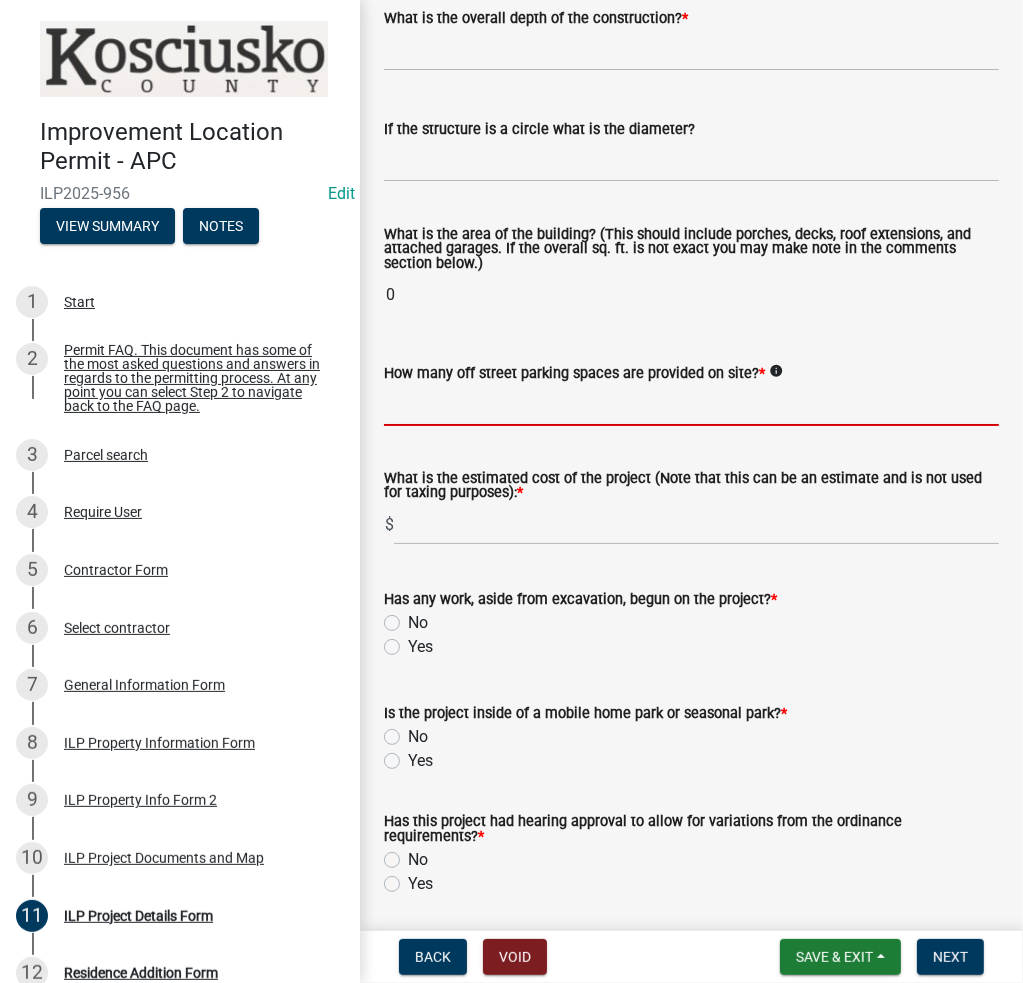 scroll, scrollTop: 1333, scrollLeft: 0, axis: vertical 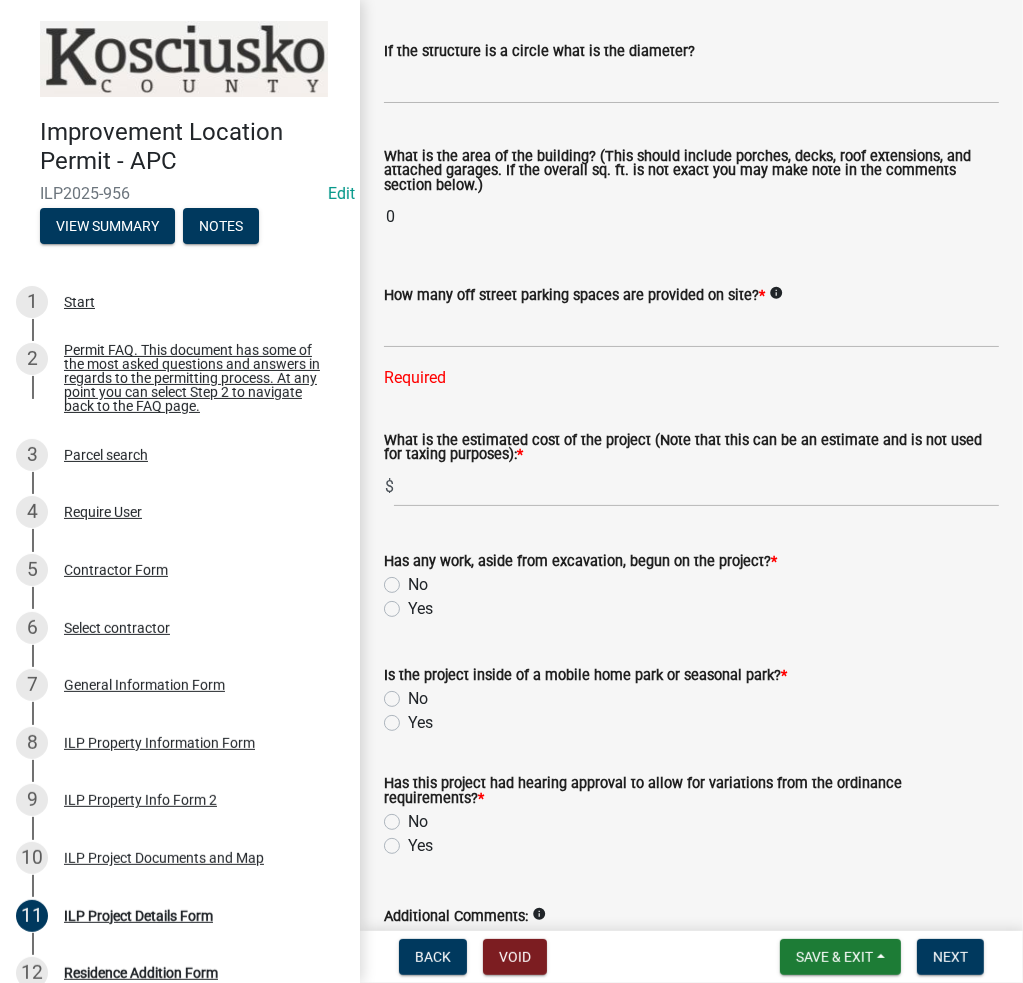 click on "What is the estimated cost of the project (Note that this can be an estimate and is not used for taxing purposes):  * $" 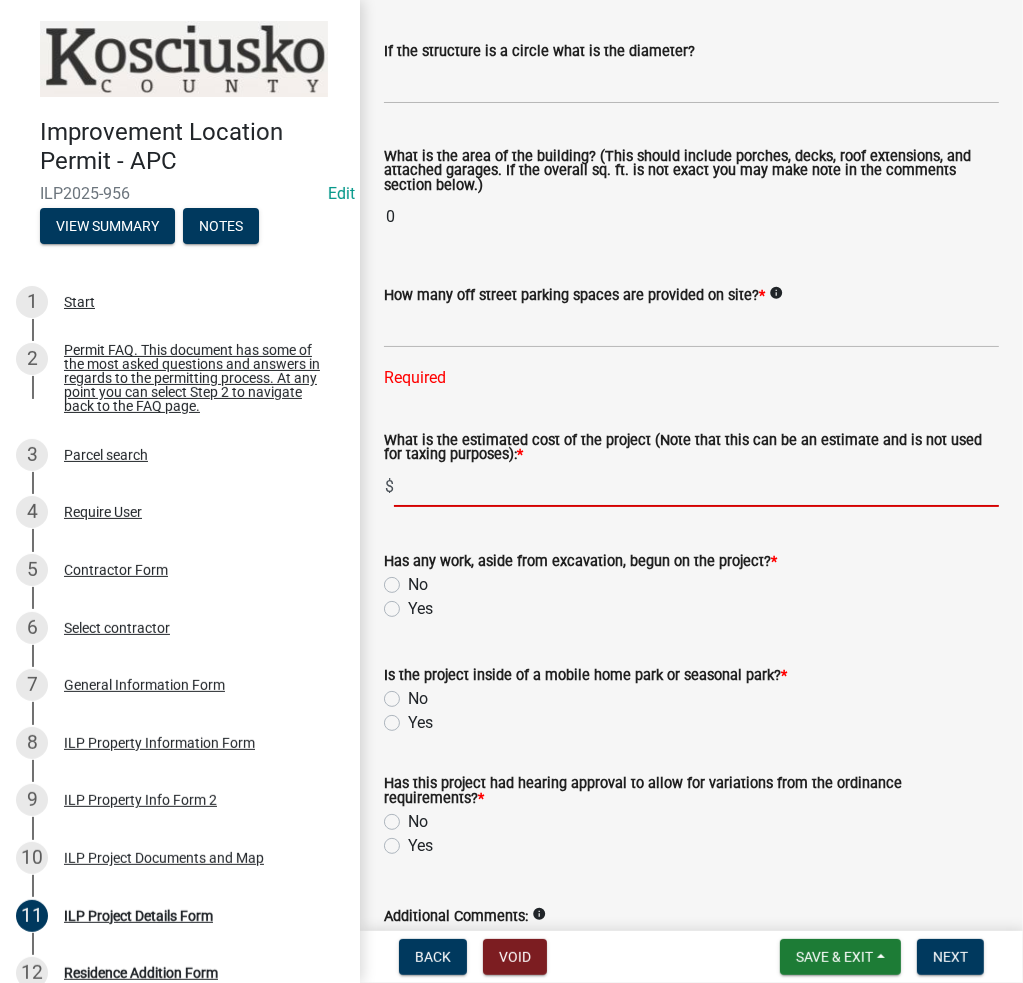 click 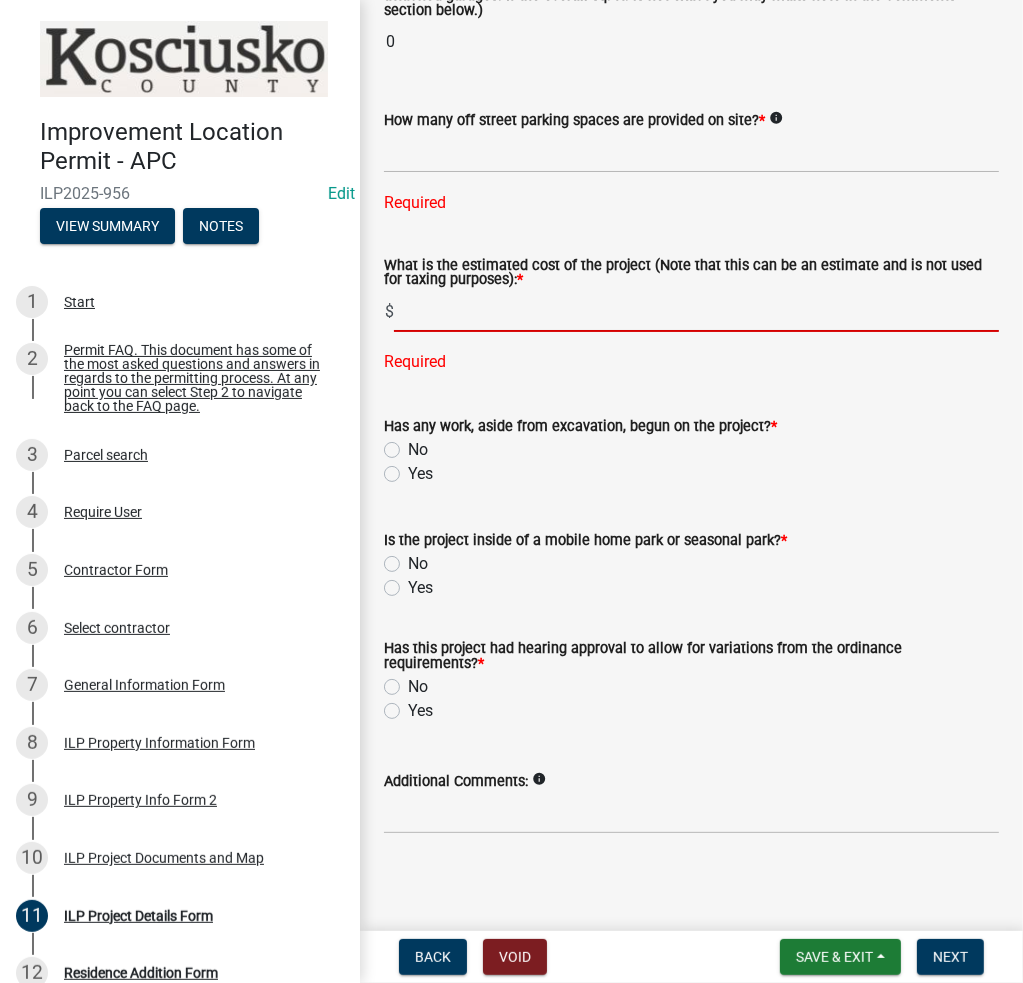 scroll, scrollTop: 1513, scrollLeft: 0, axis: vertical 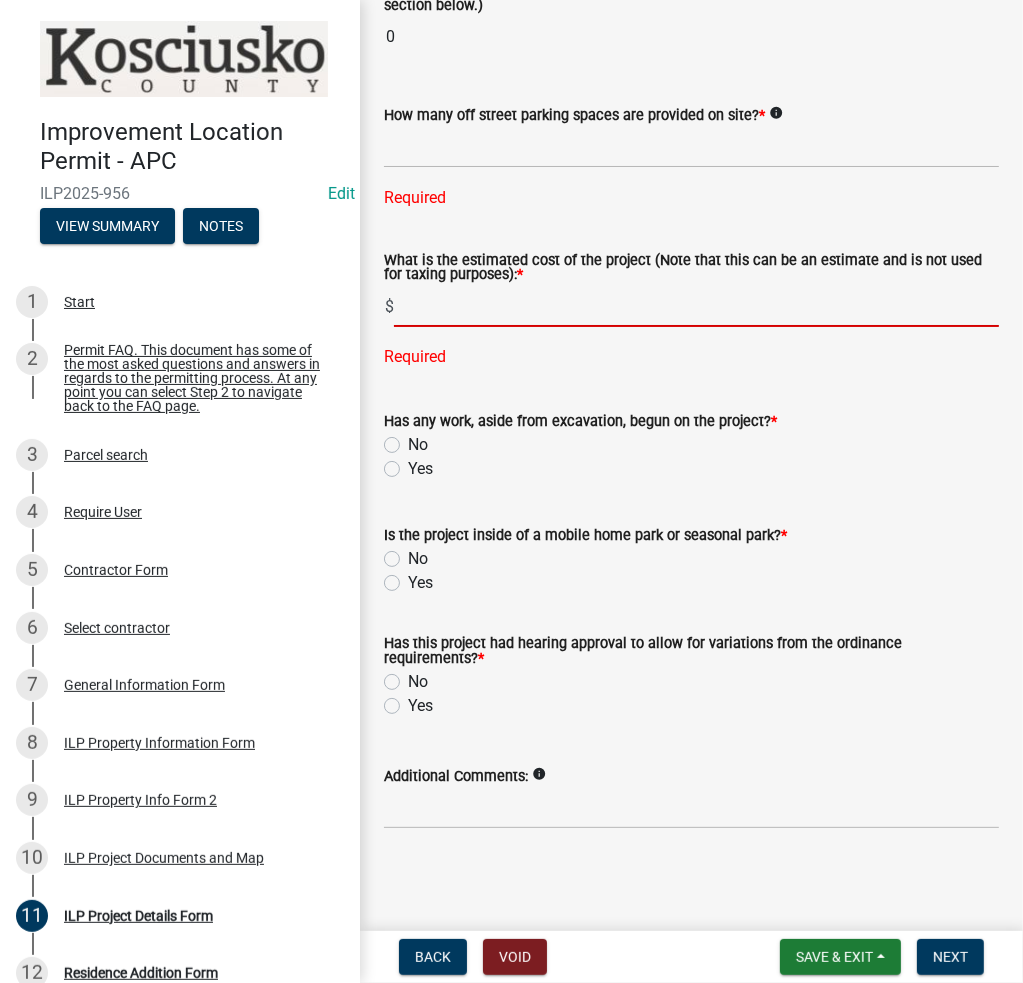 click on "Yes" 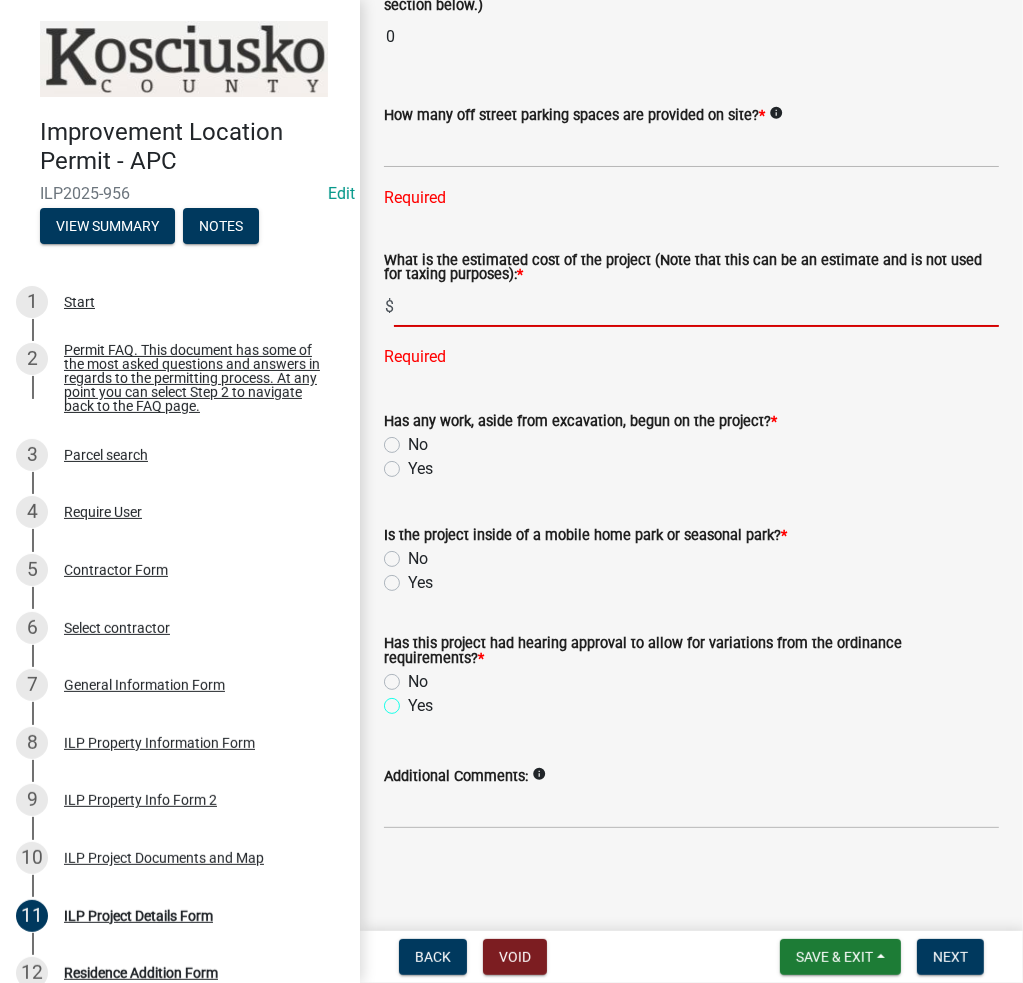 click on "Yes" at bounding box center (414, 700) 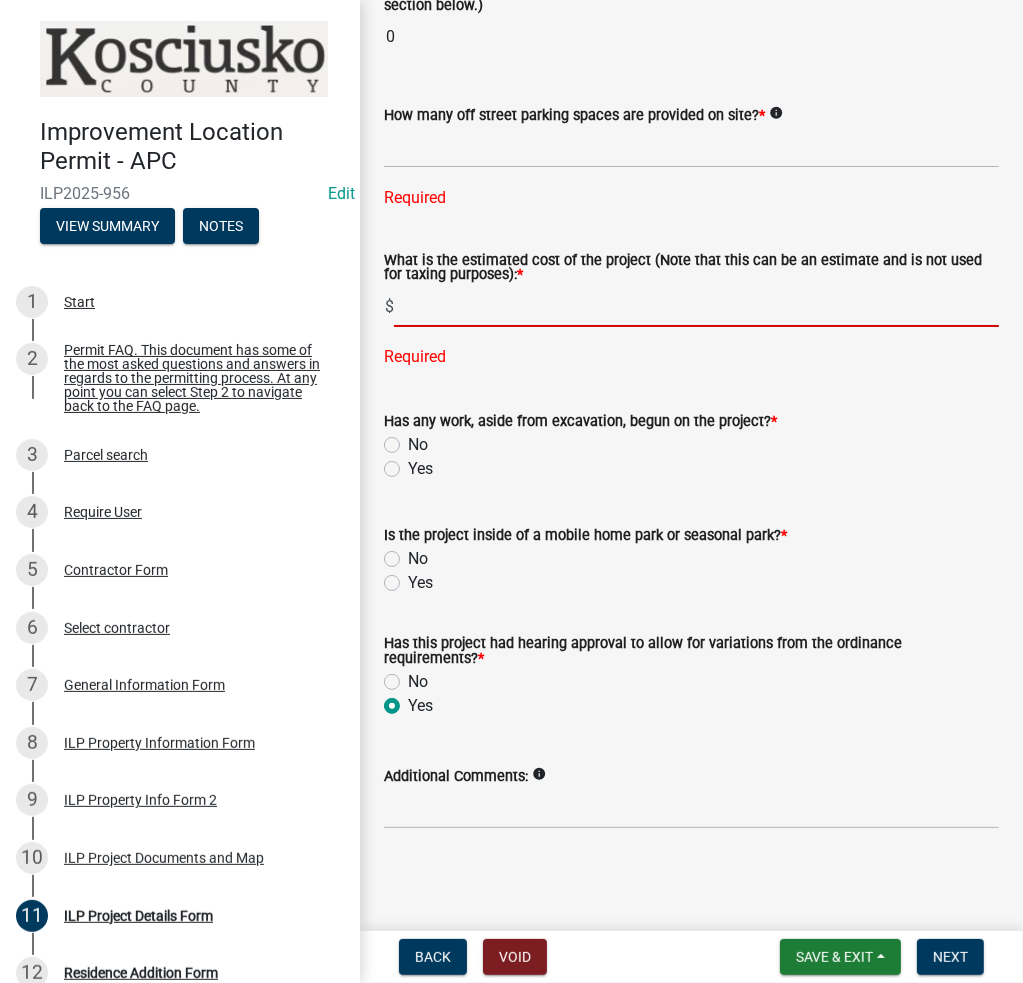 radio on "true" 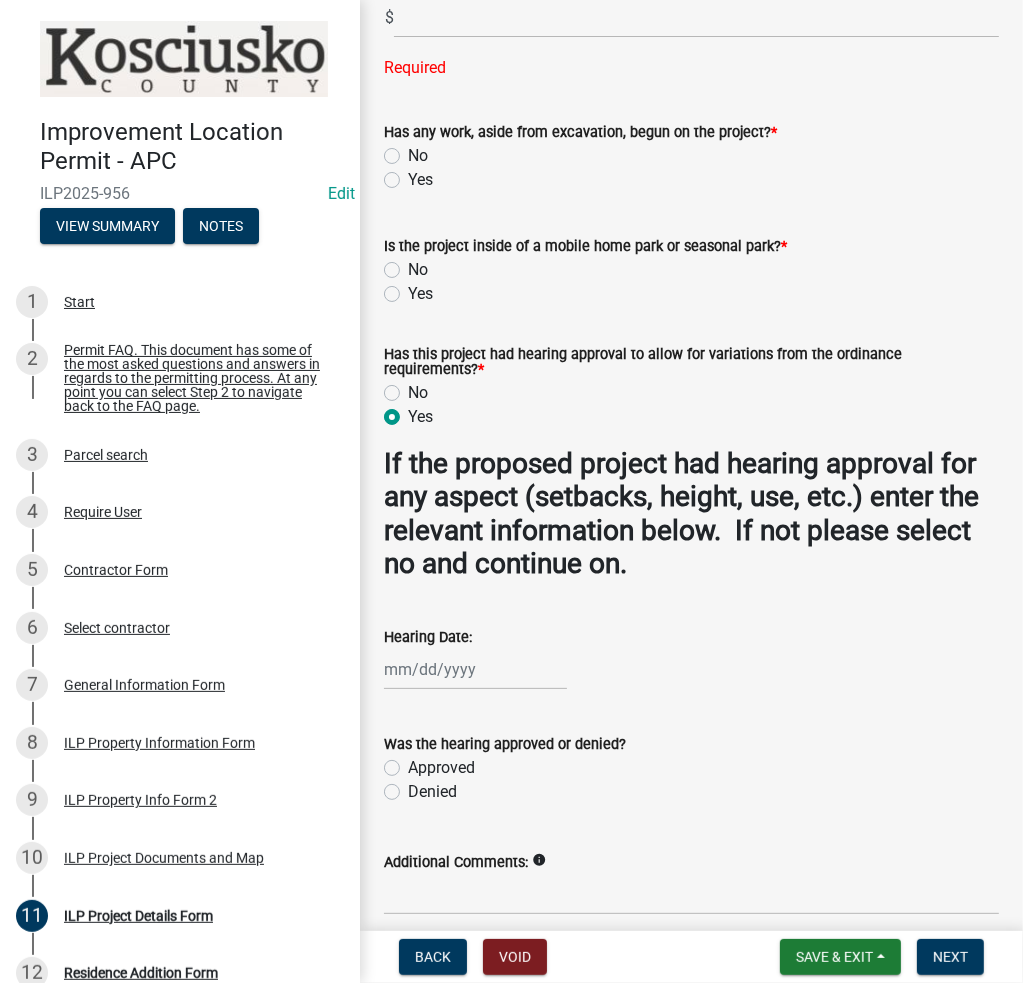 scroll, scrollTop: 1888, scrollLeft: 0, axis: vertical 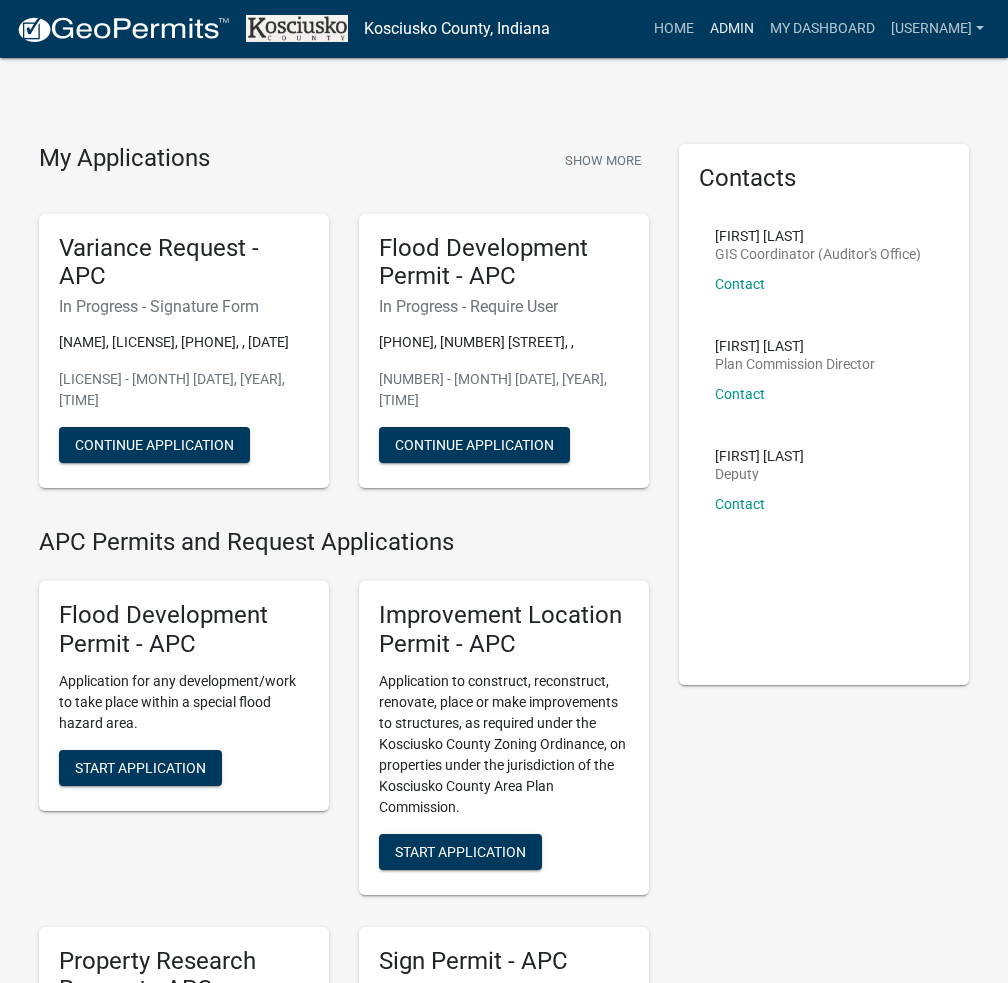 click on "Admin" at bounding box center [732, 29] 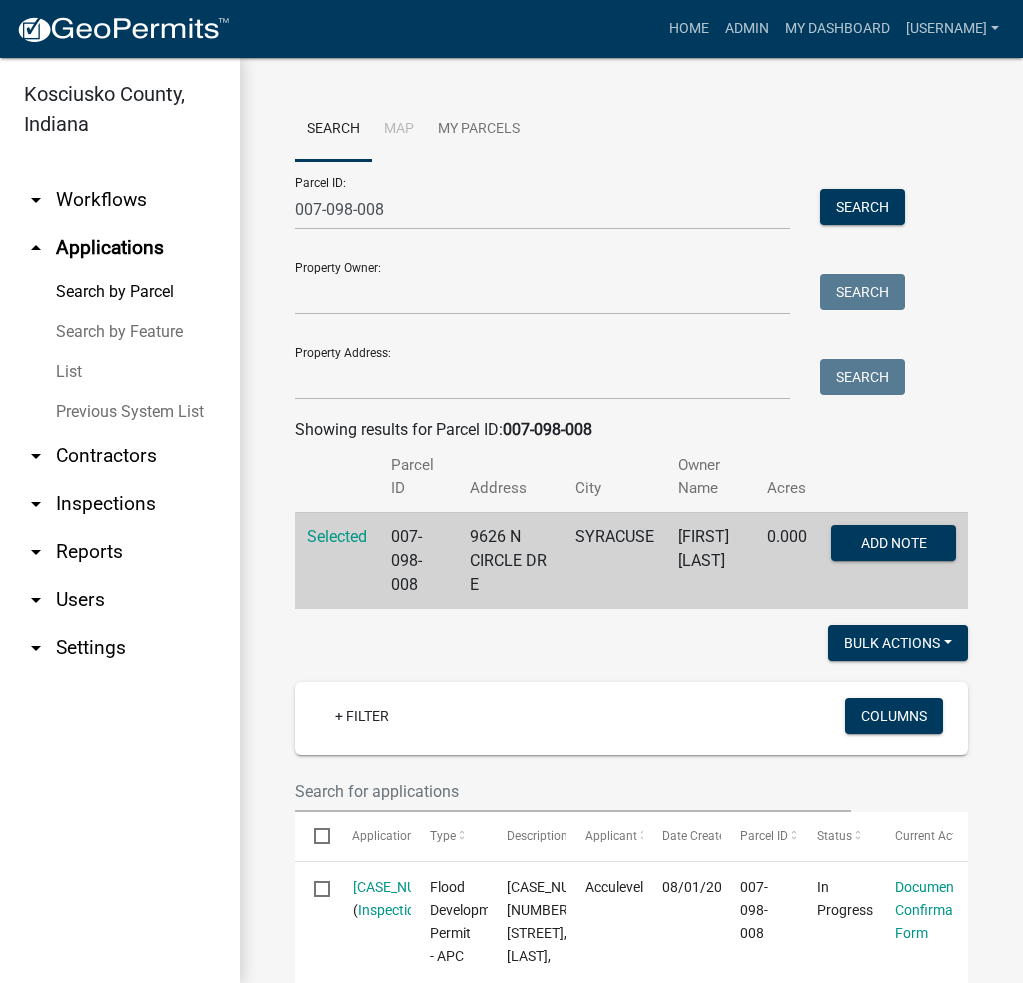 scroll, scrollTop: 0, scrollLeft: 0, axis: both 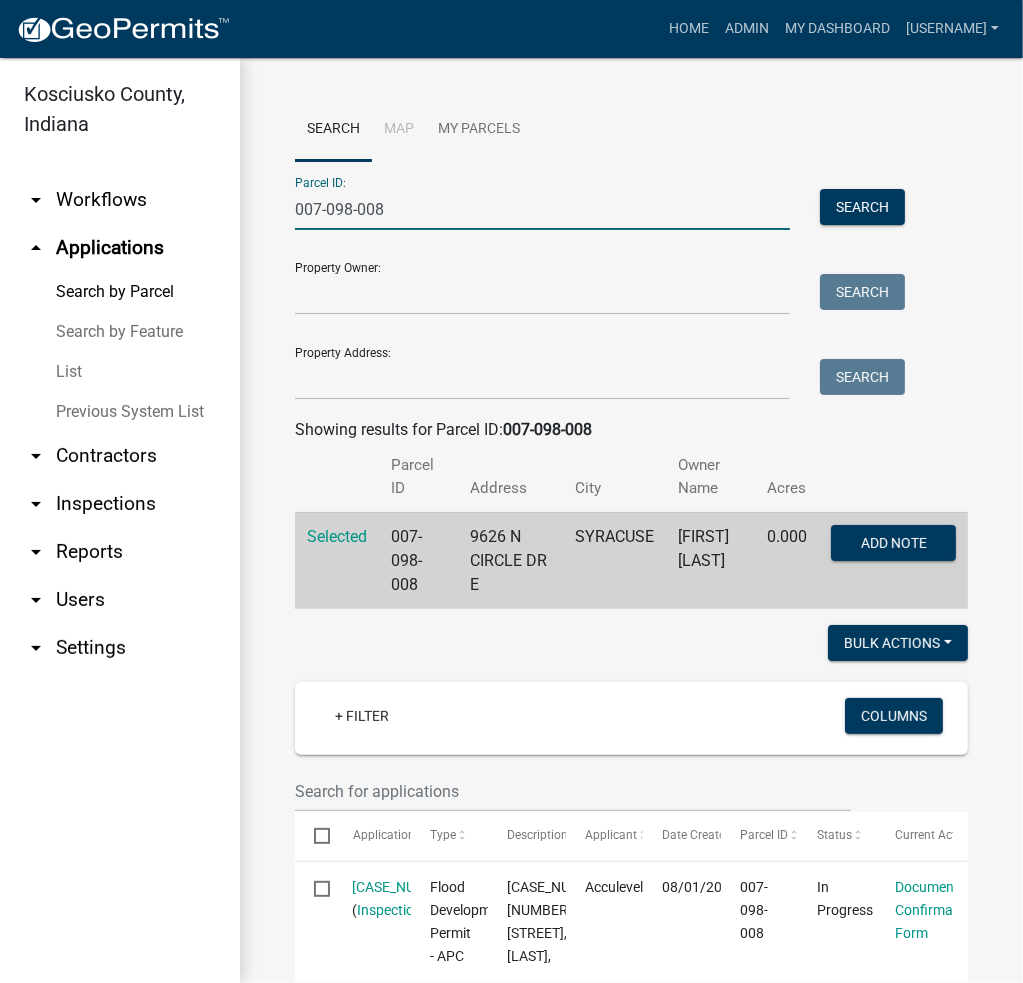 drag, startPoint x: 430, startPoint y: 215, endPoint x: 118, endPoint y: 215, distance: 312 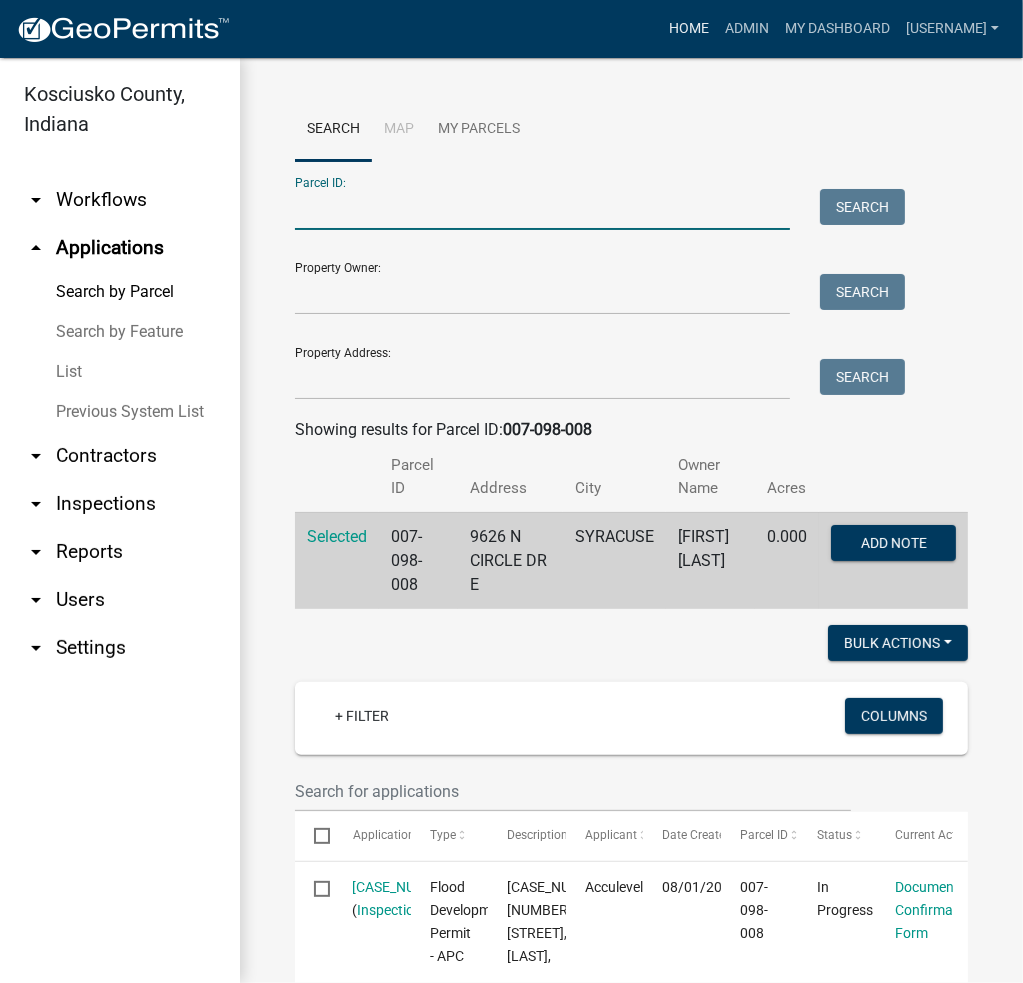 type 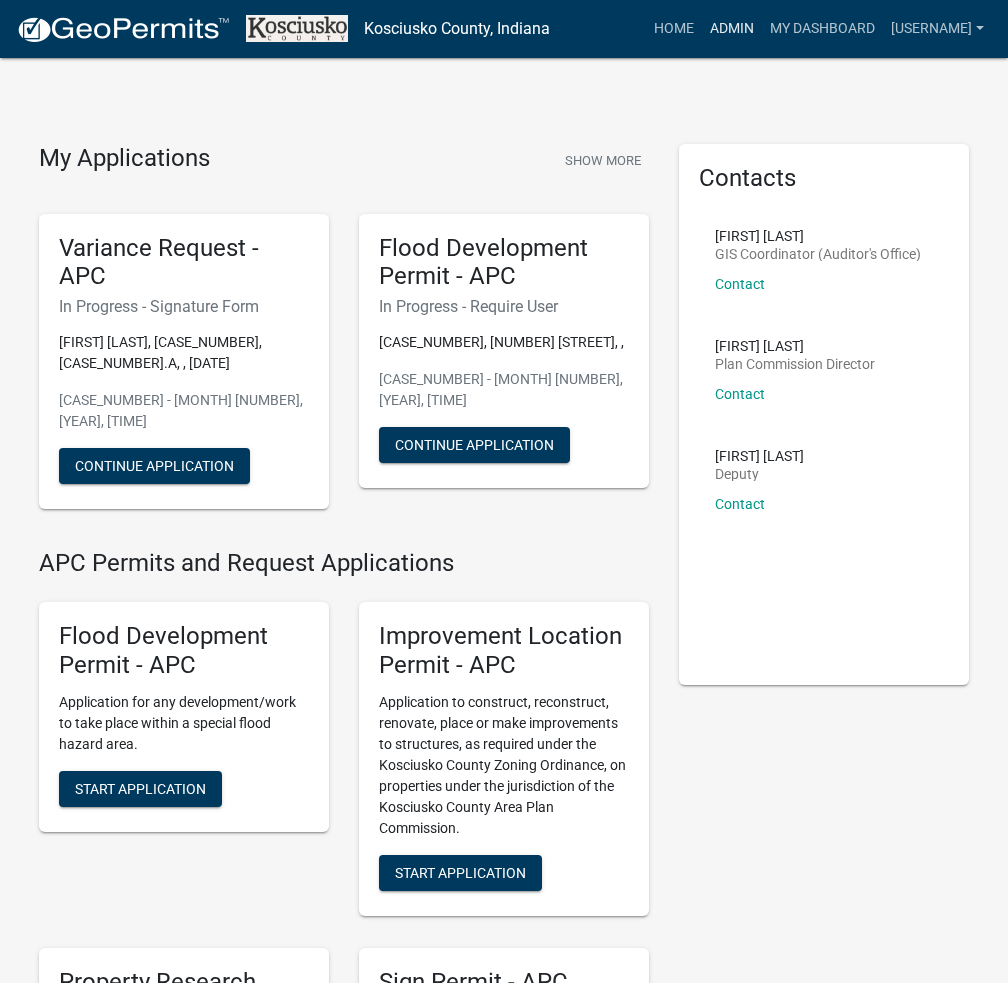 click on "Admin" at bounding box center (732, 29) 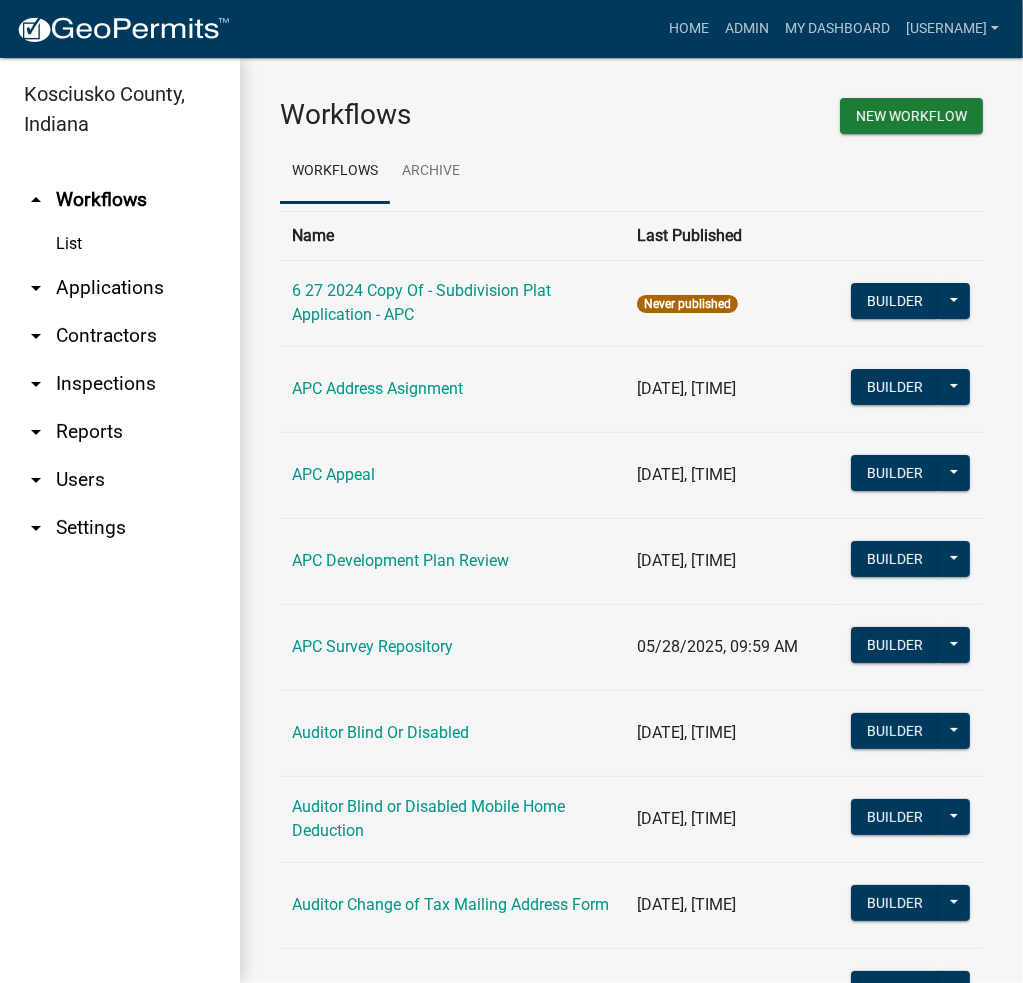 click on "arrow_drop_down   Applications" at bounding box center (120, 288) 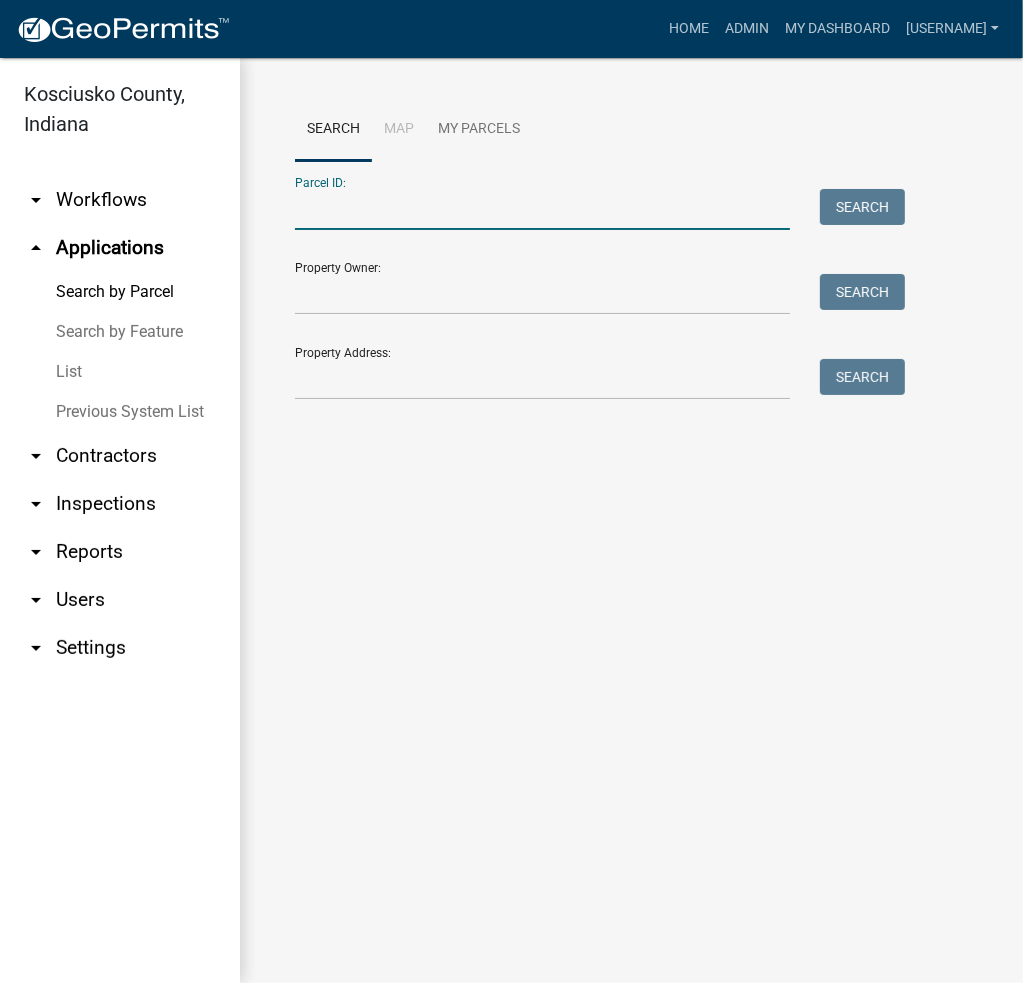 click on "Parcel ID:" at bounding box center [542, 209] 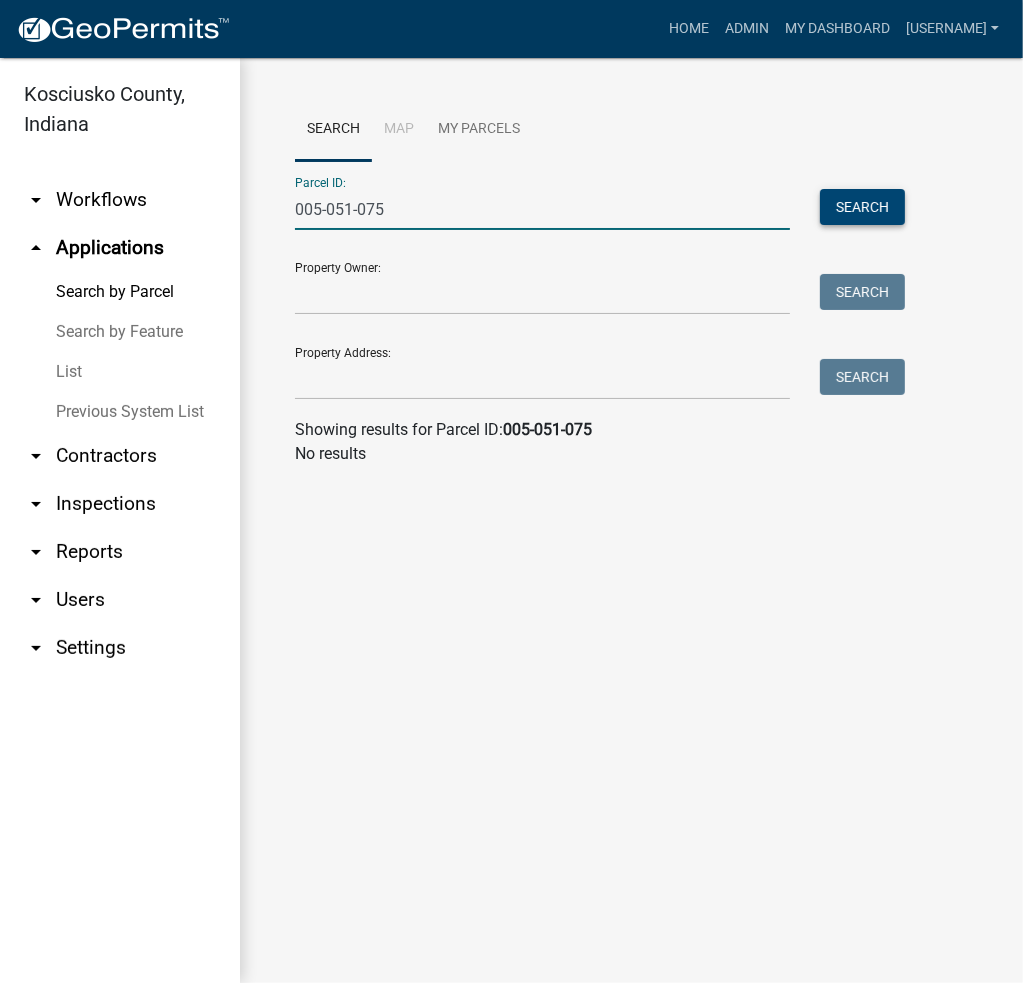type on "005-051-075" 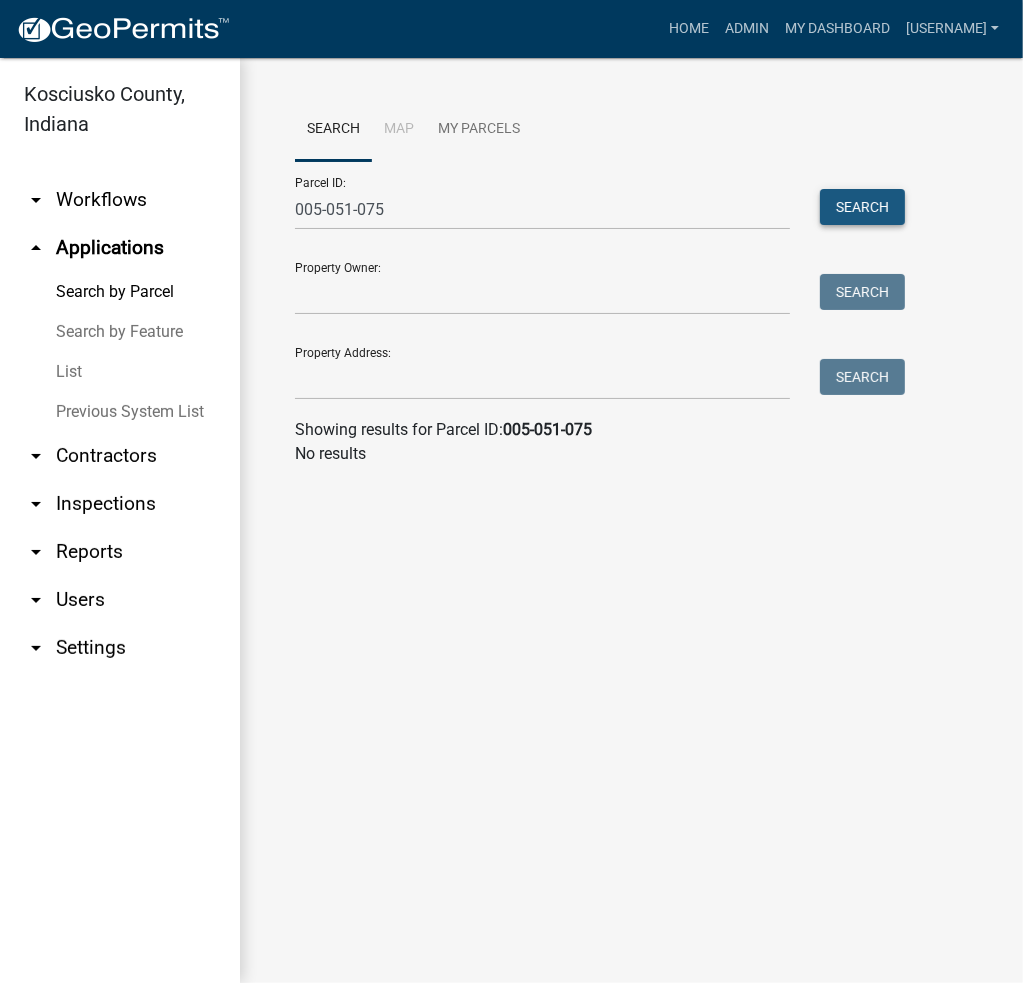 click on "Search" at bounding box center [862, 207] 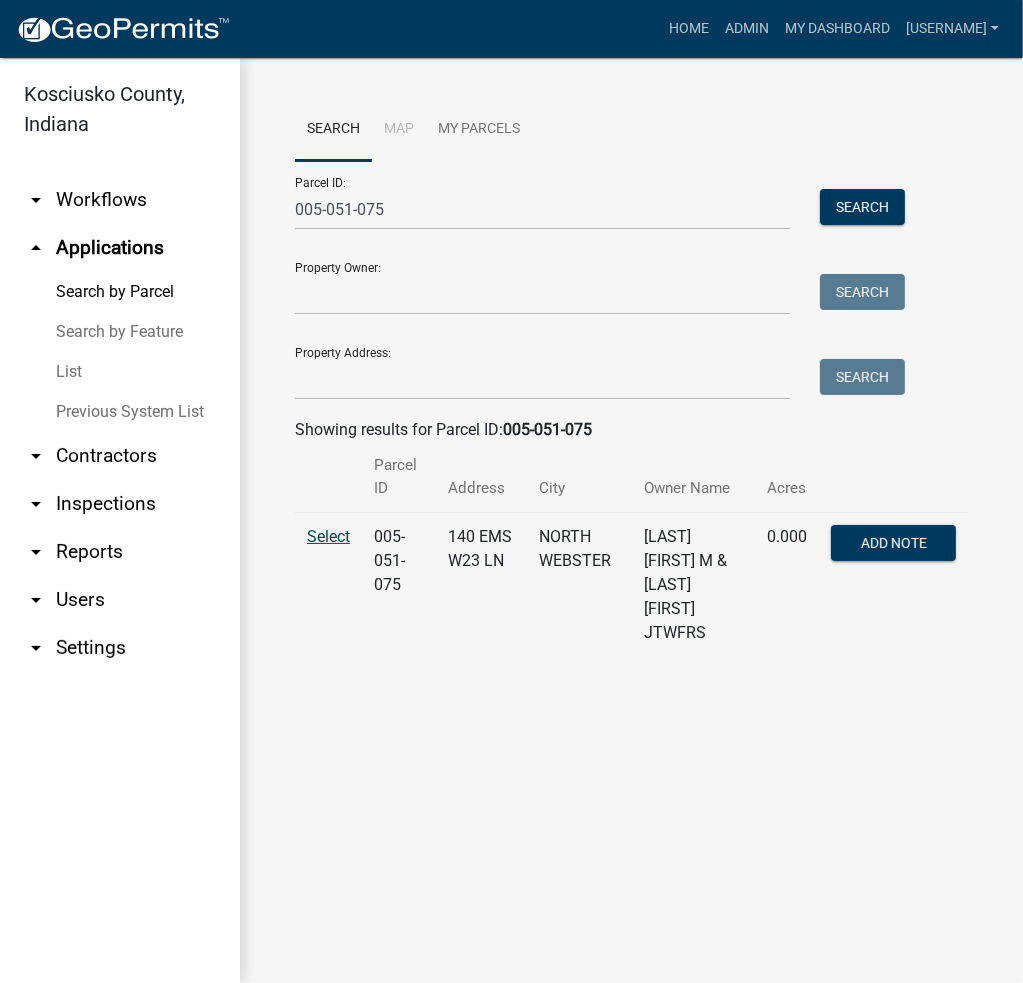 click on "Select" at bounding box center (328, 536) 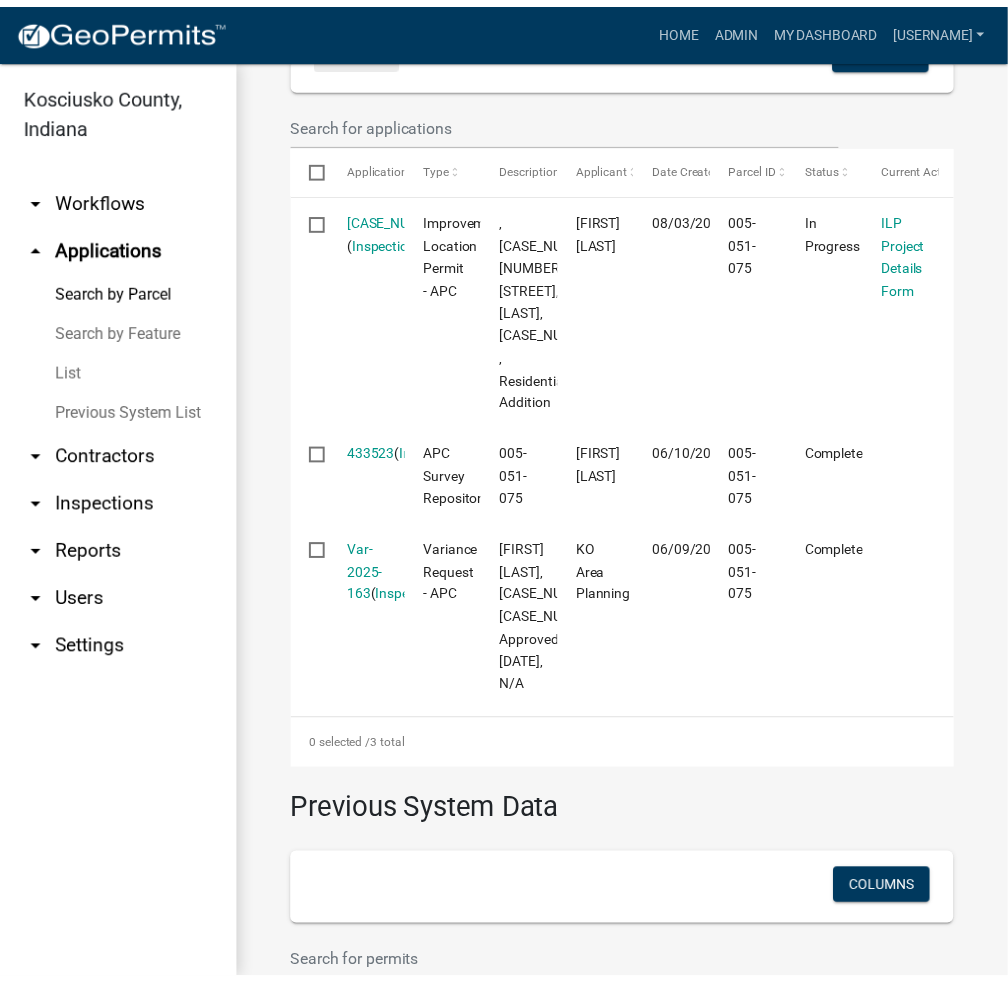 scroll, scrollTop: 733, scrollLeft: 0, axis: vertical 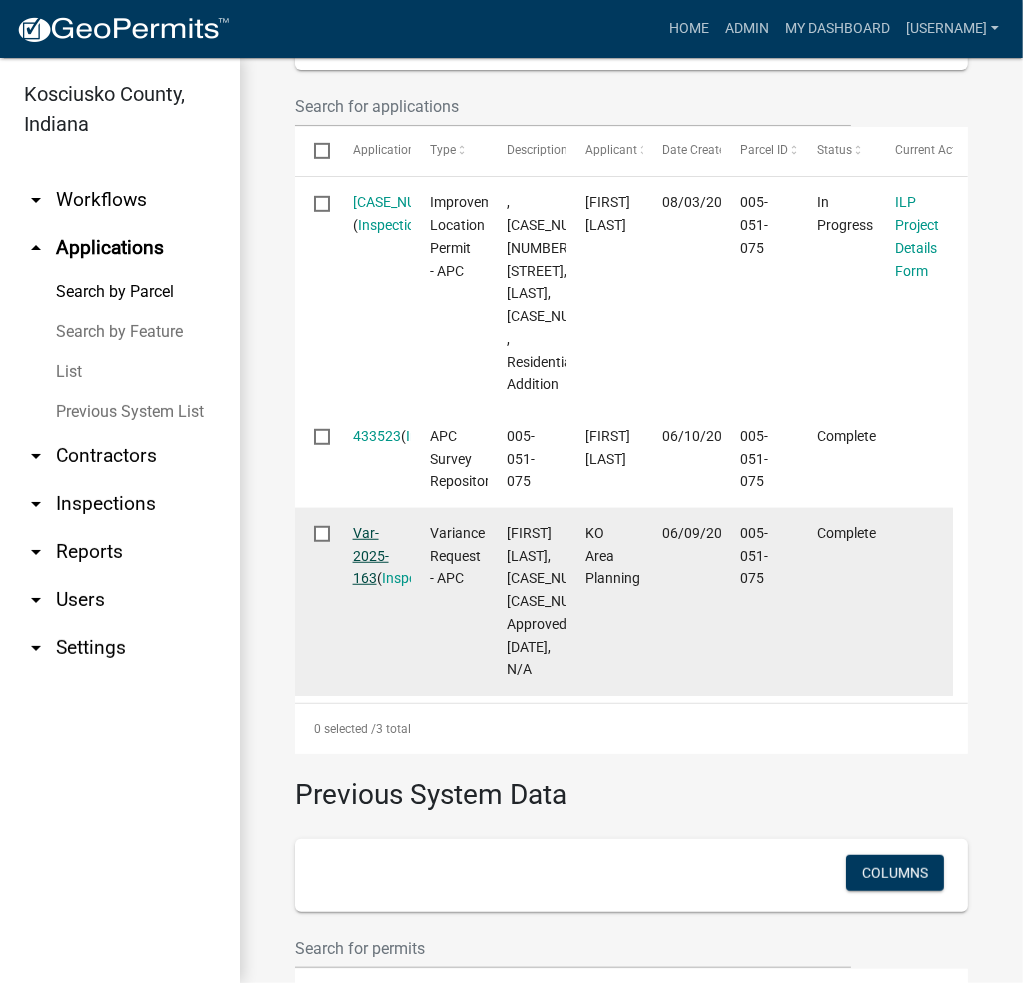 click on "Var-2025-163" 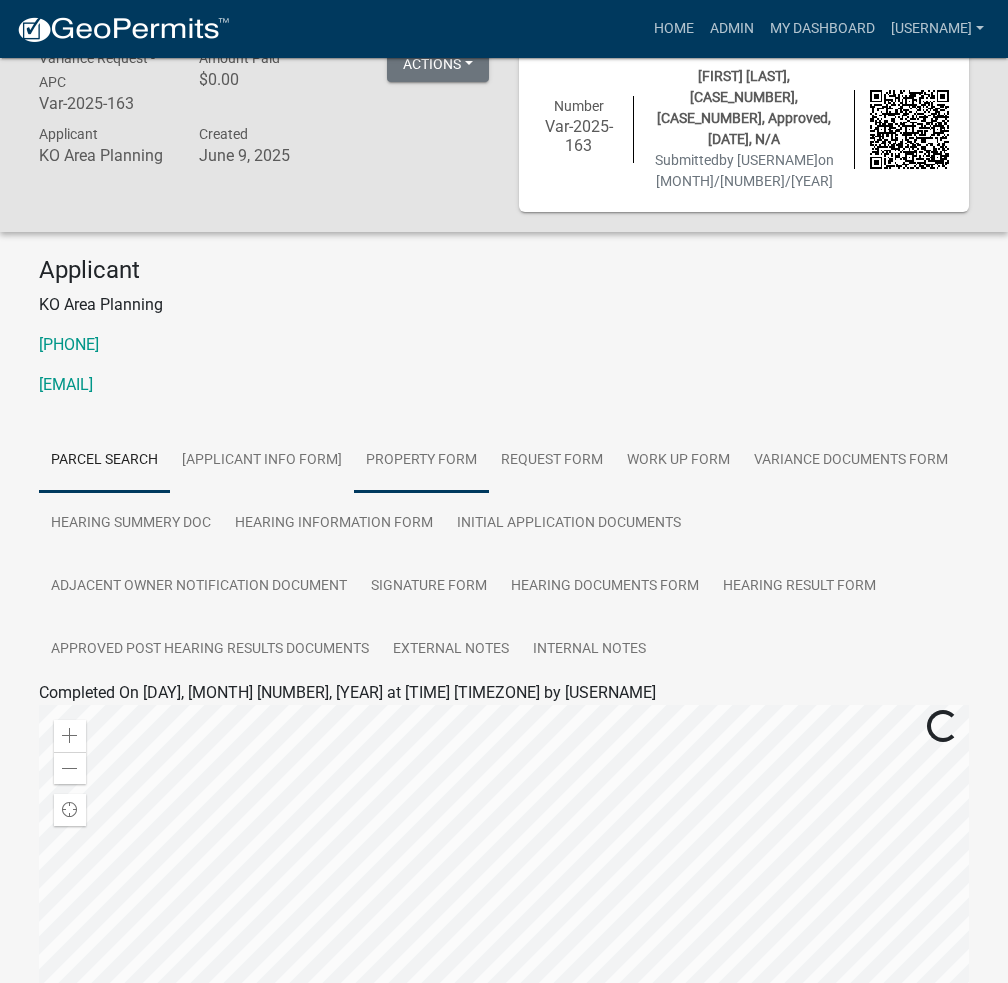 scroll, scrollTop: 400, scrollLeft: 0, axis: vertical 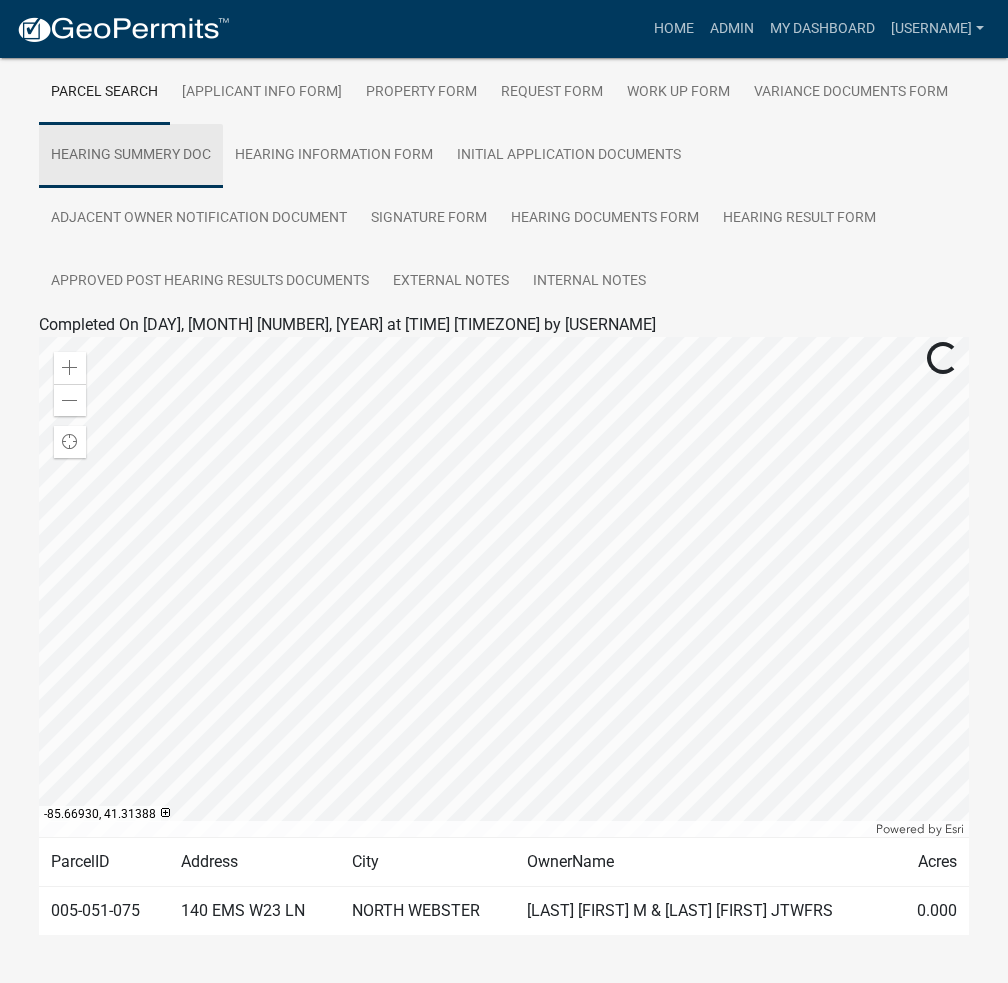 click on "Hearing Summery Doc" at bounding box center (131, 156) 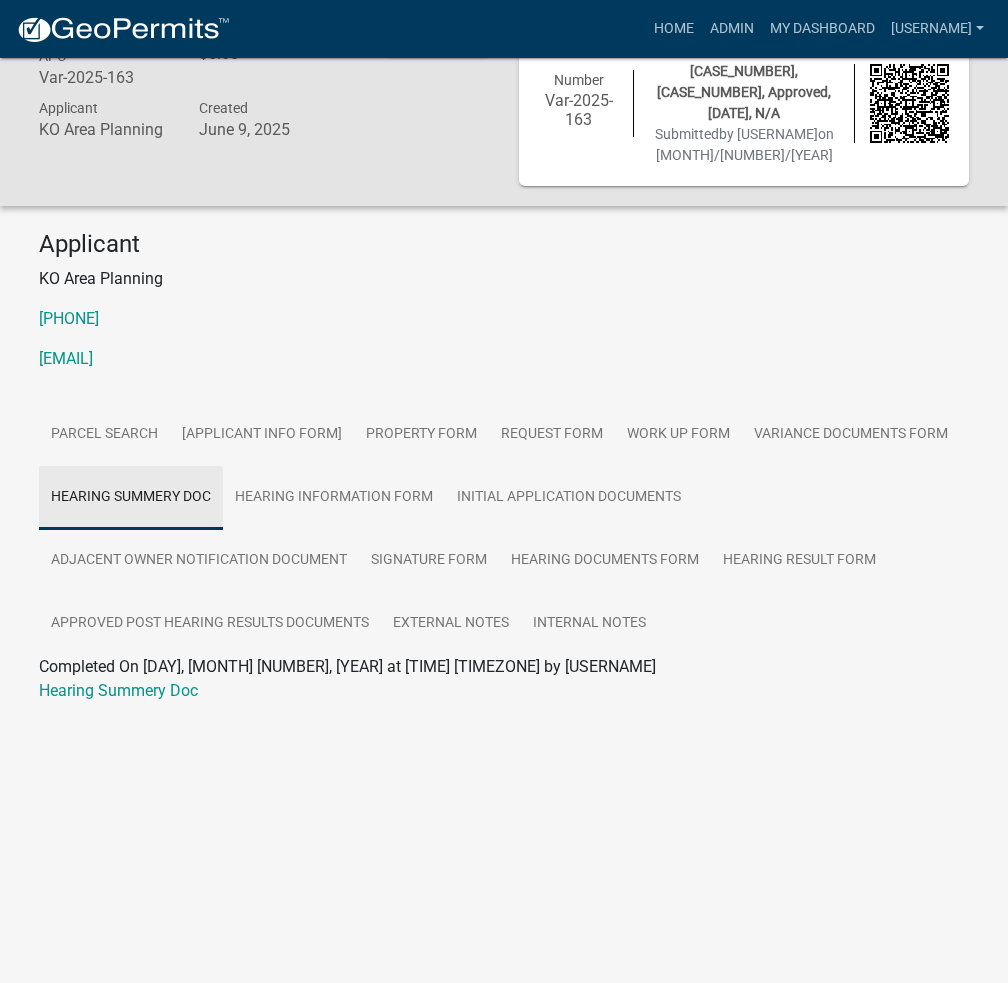 scroll, scrollTop: 58, scrollLeft: 0, axis: vertical 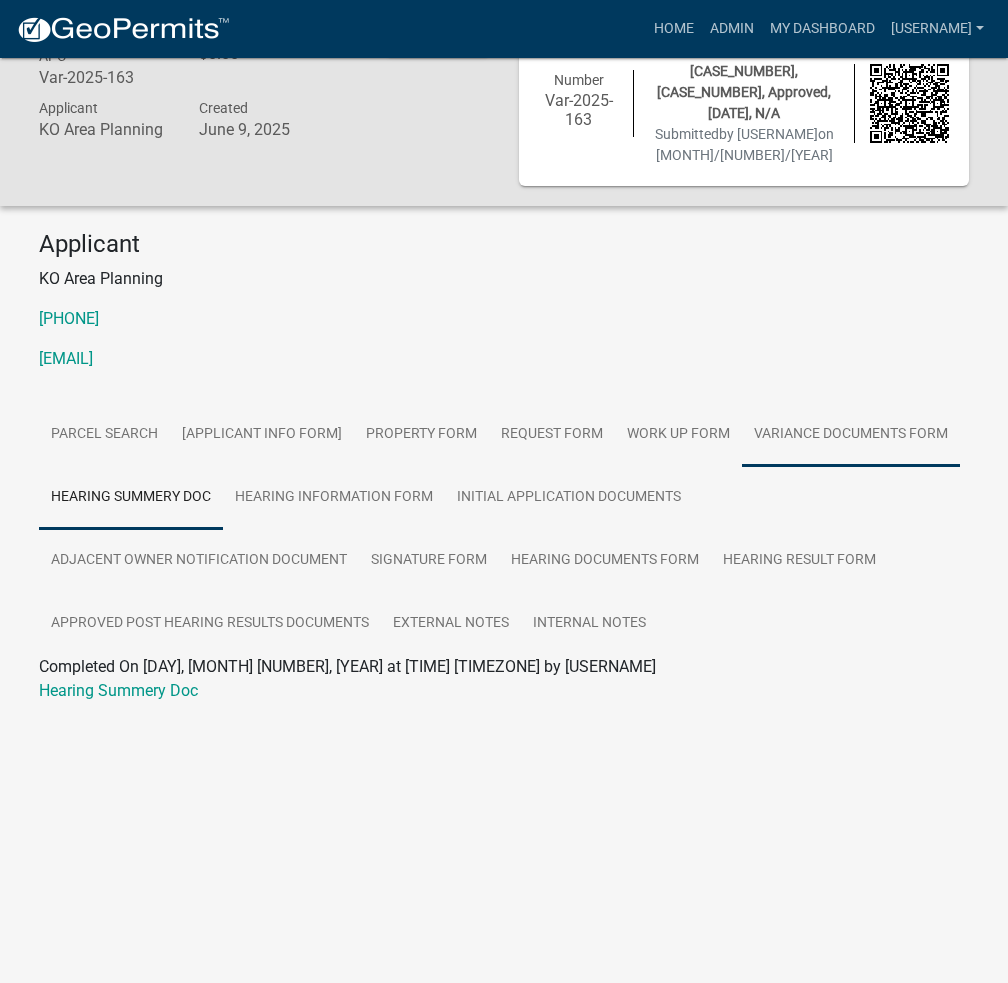 click on "Variance Documents Form" at bounding box center [851, 435] 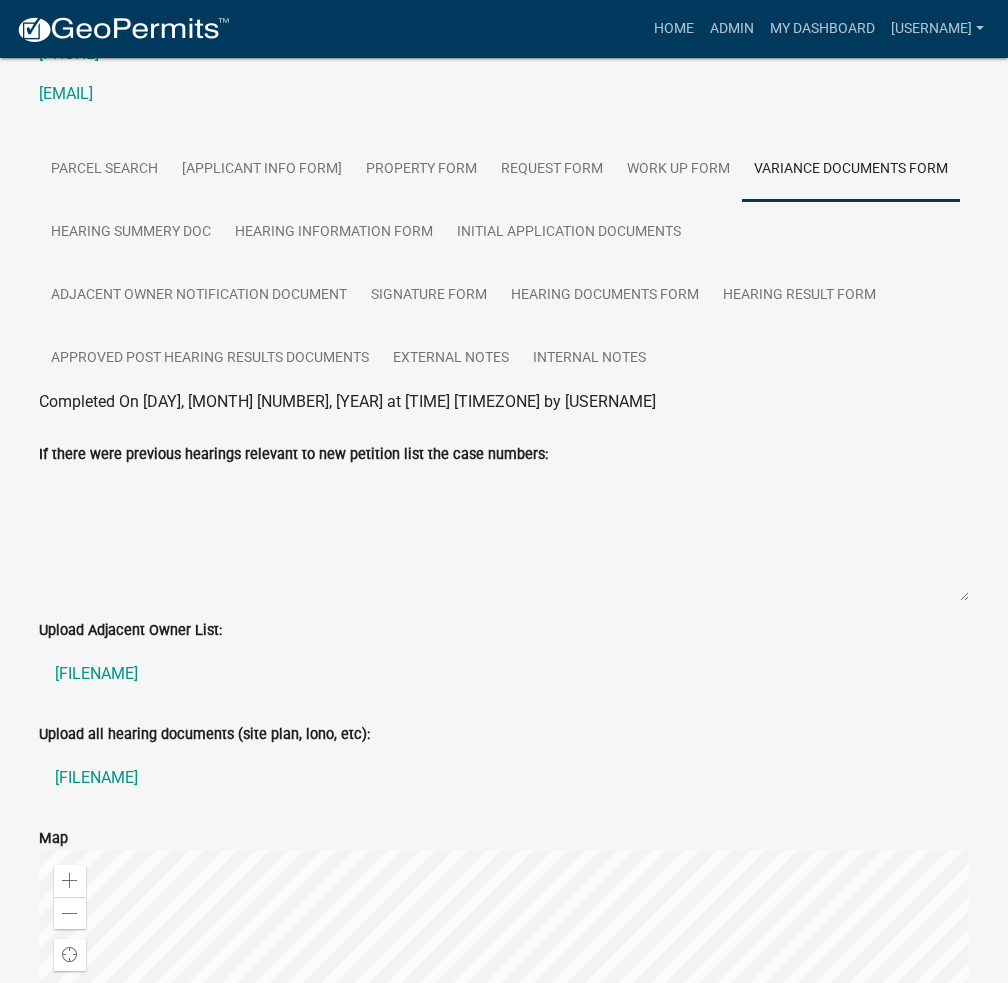 scroll, scrollTop: 358, scrollLeft: 0, axis: vertical 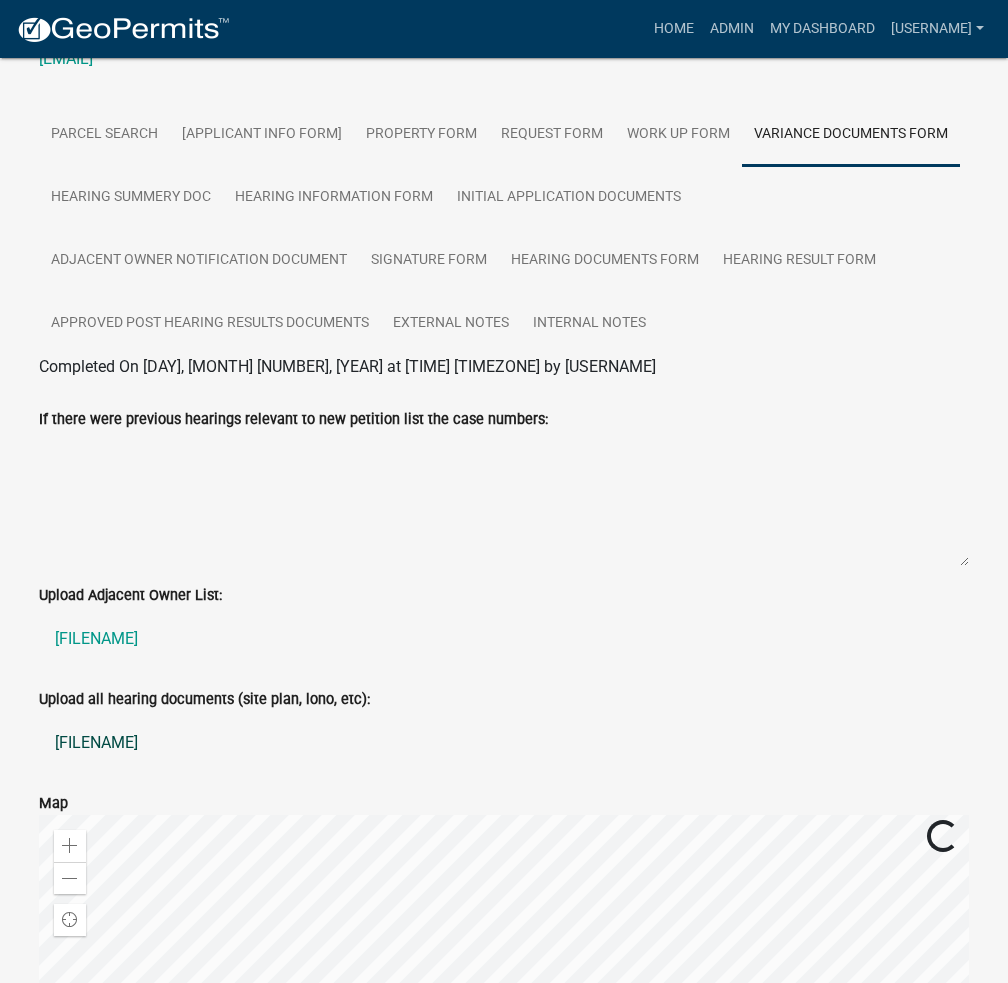 click on "doc26718520250609145118.pdf" 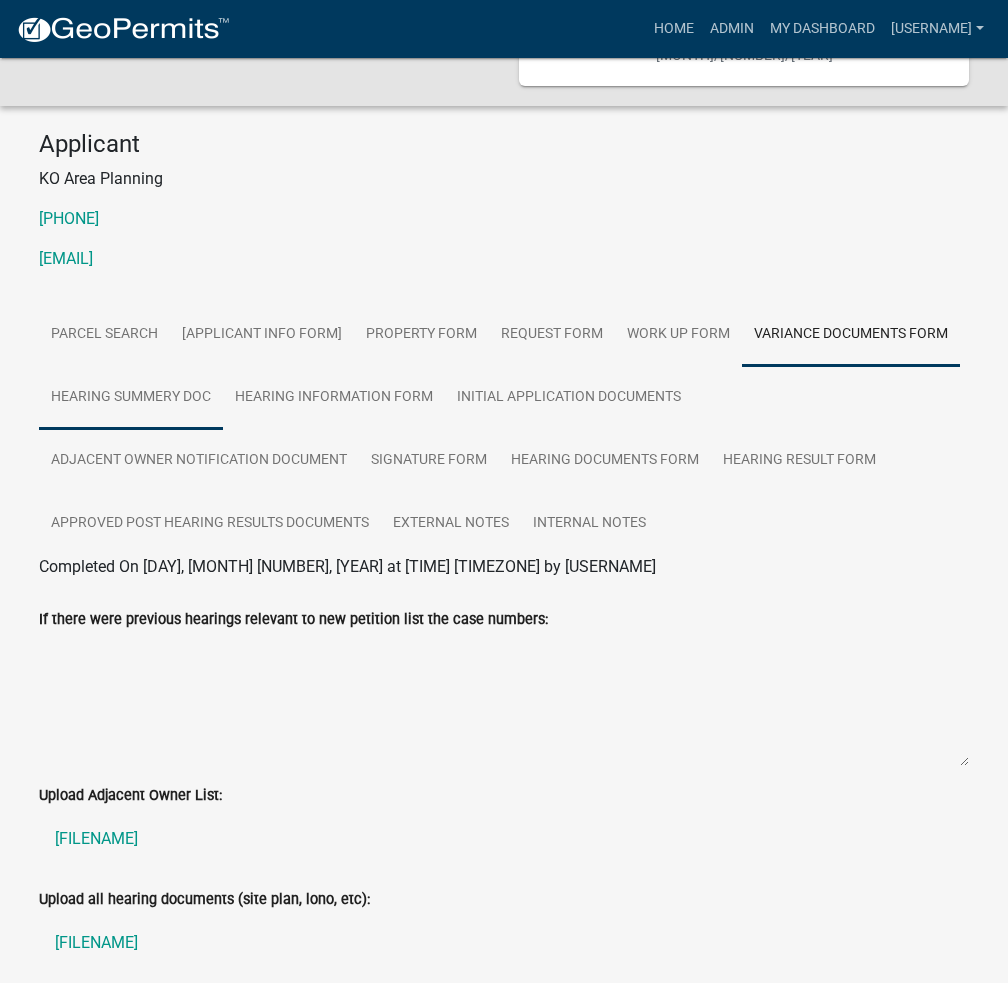 click on "Hearing Summery Doc" at bounding box center (131, 398) 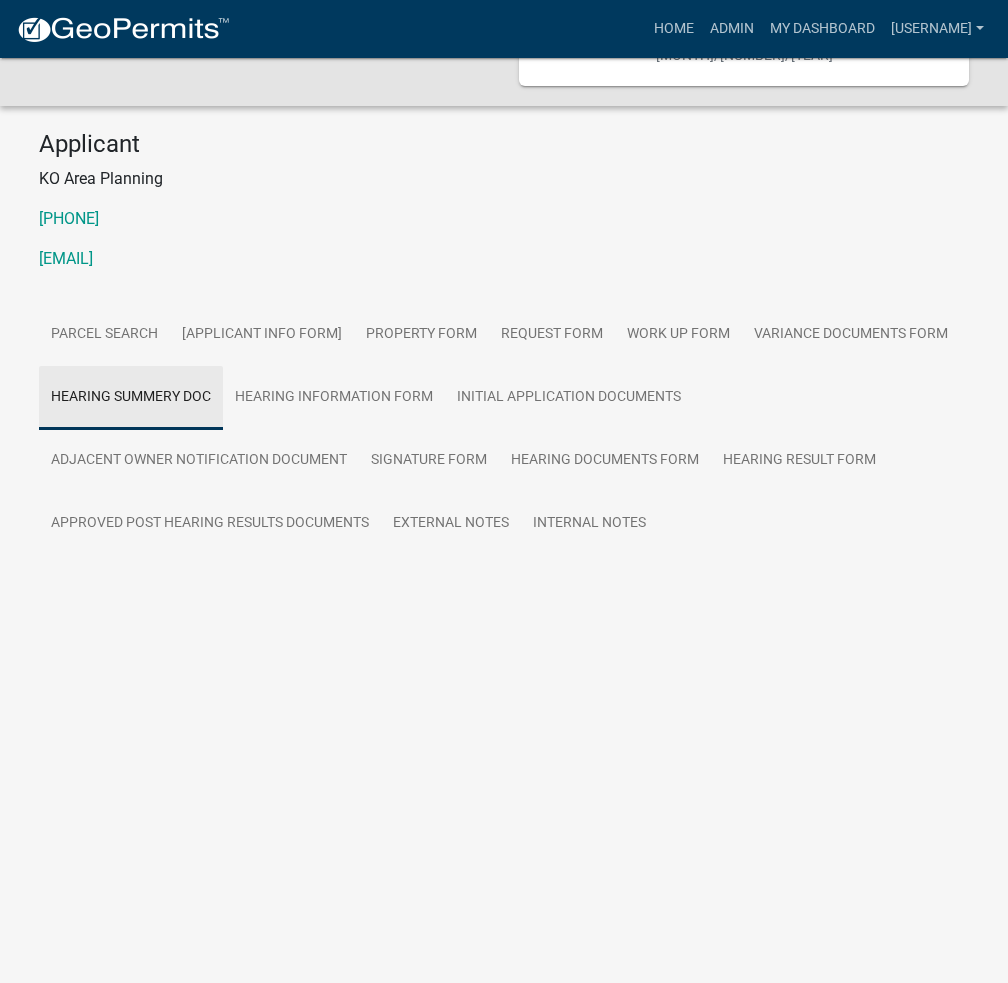 scroll, scrollTop: 58, scrollLeft: 0, axis: vertical 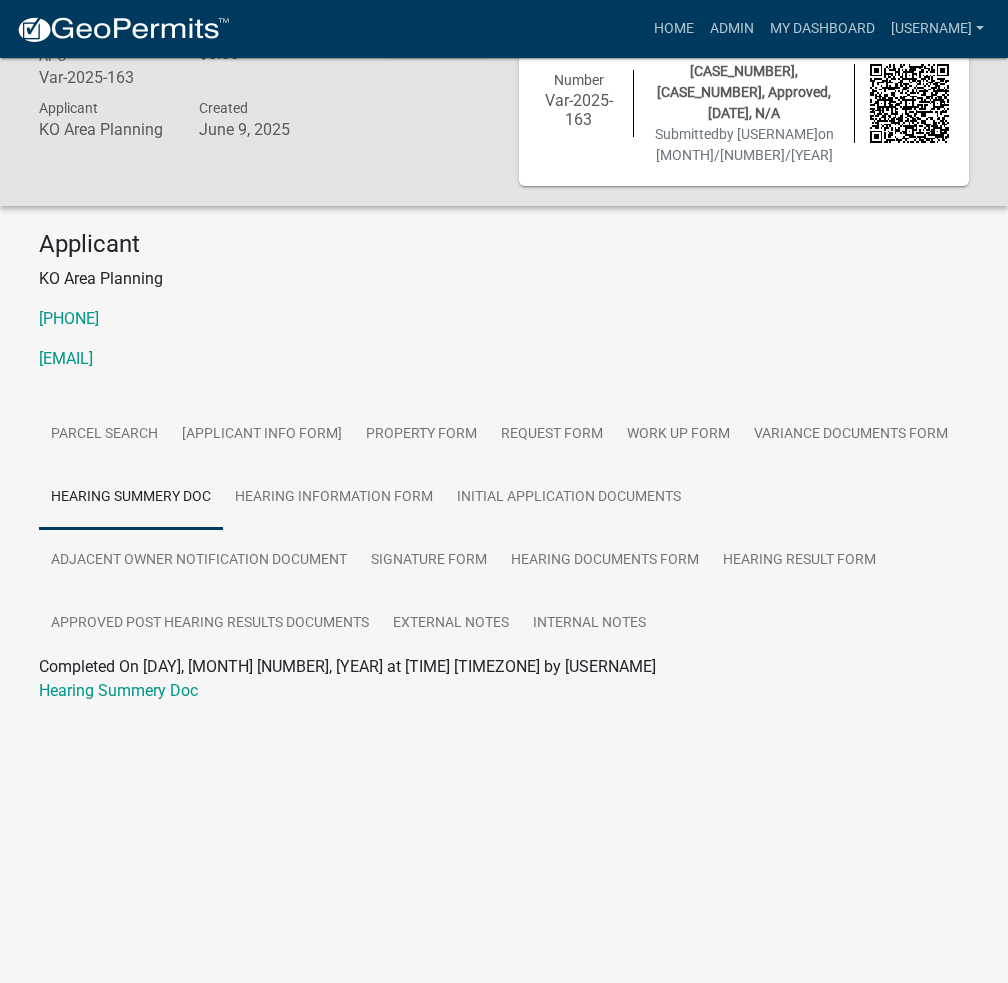 click on "Hearing Summery Doc" 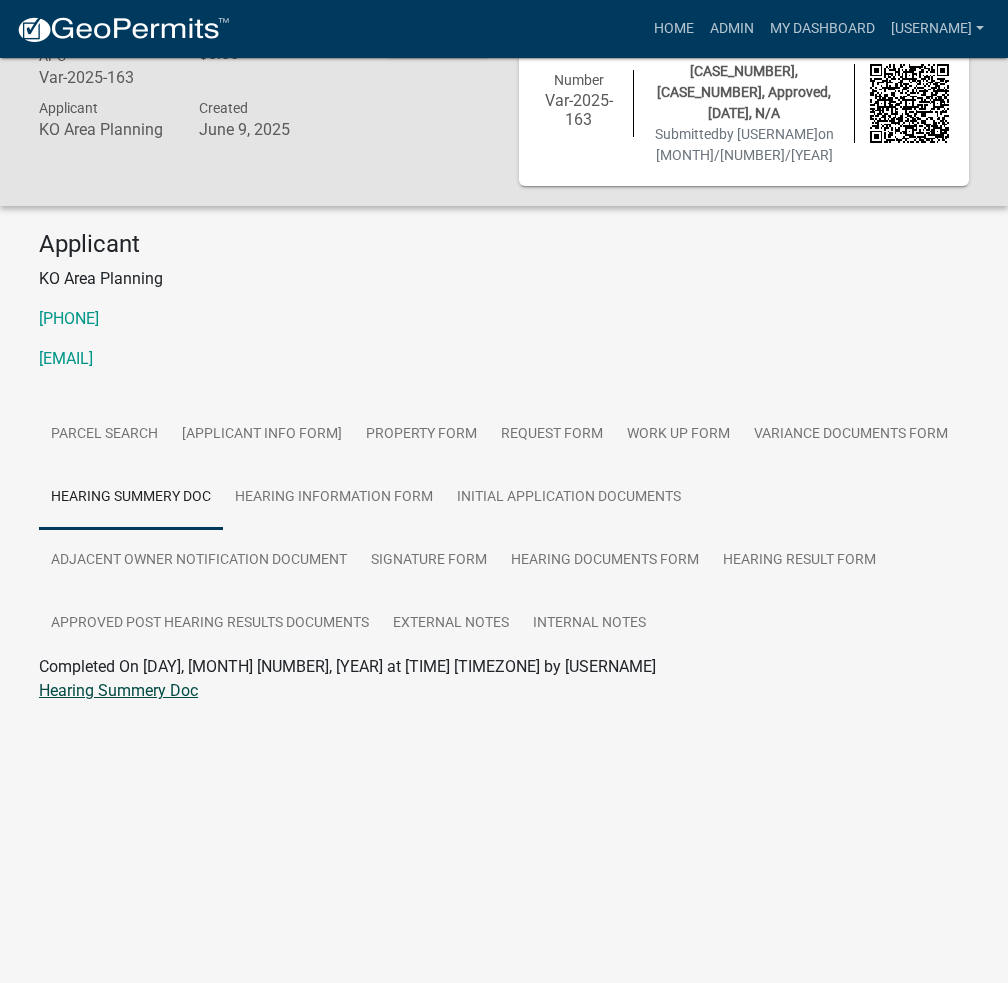 click on "Hearing Summery Doc" 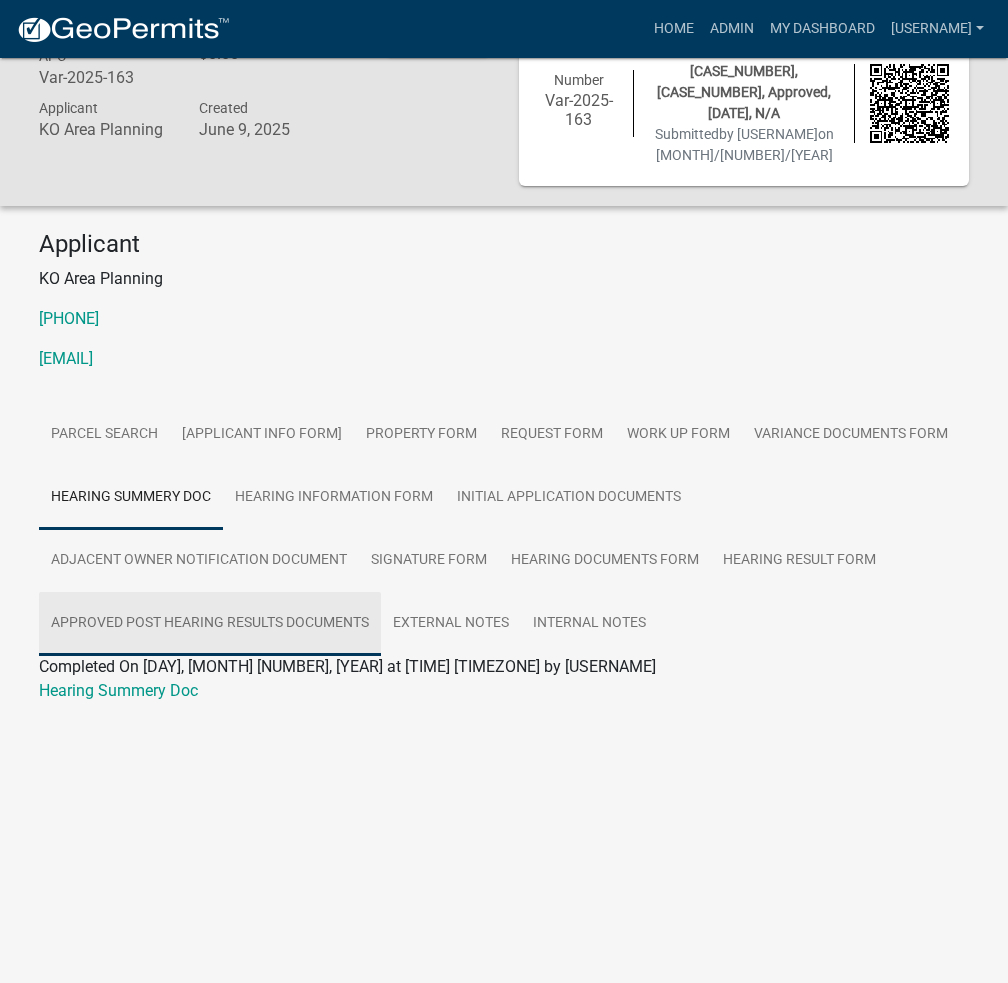 click on "Approved Post Hearing Results Documents" at bounding box center (210, 624) 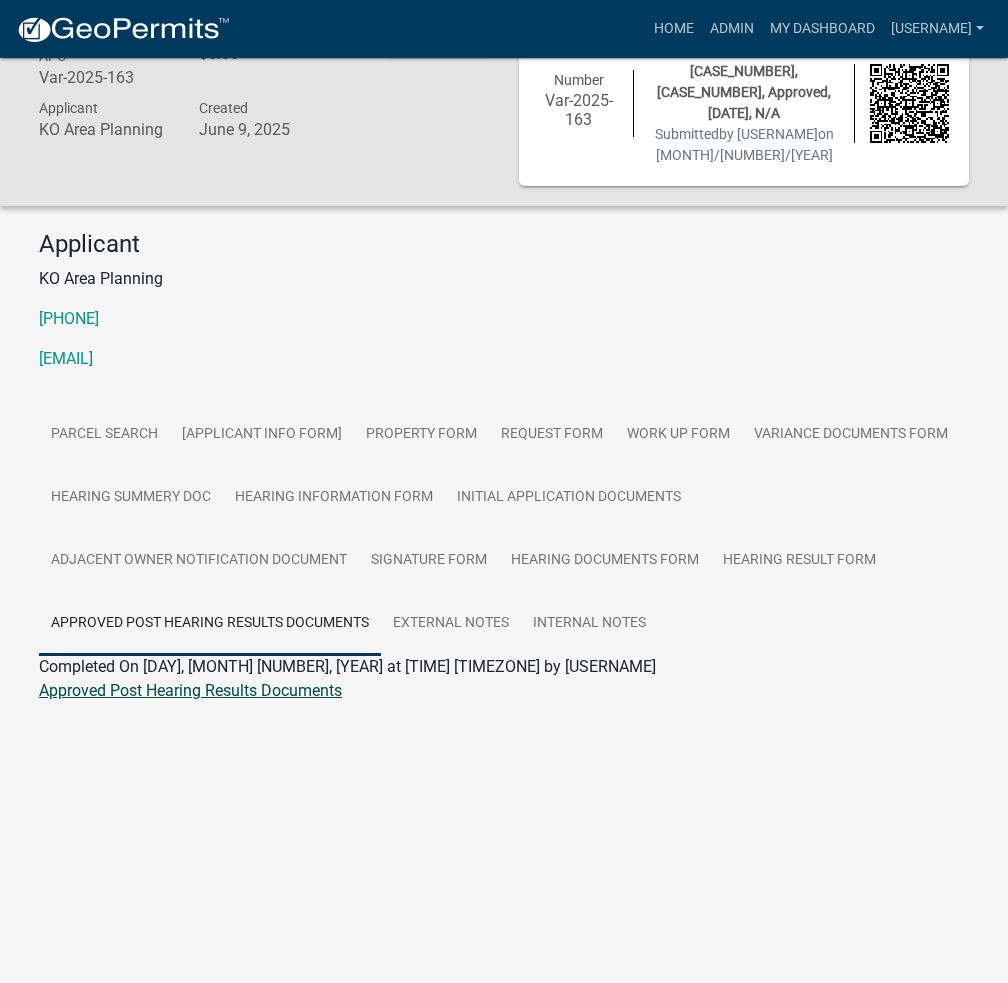 click on "Approved Post Hearing Results Documents" 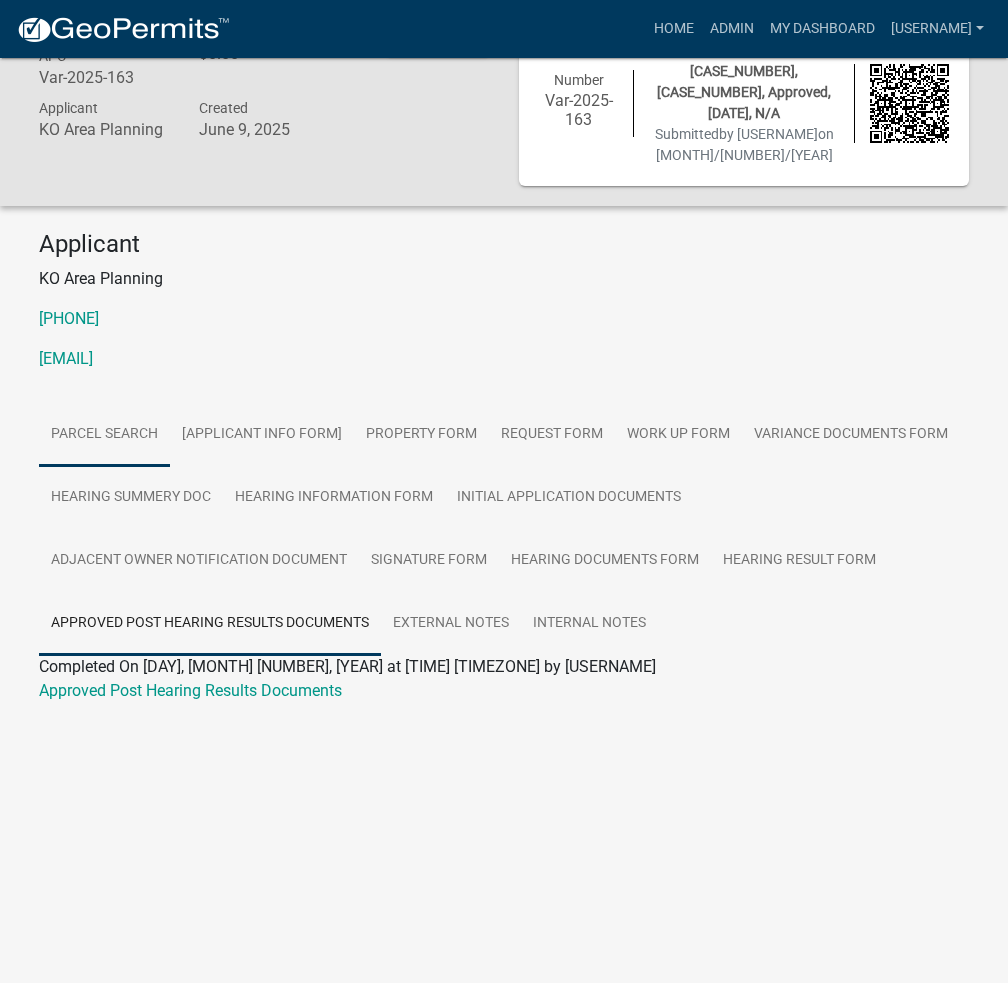 click on "Parcel search" at bounding box center (104, 435) 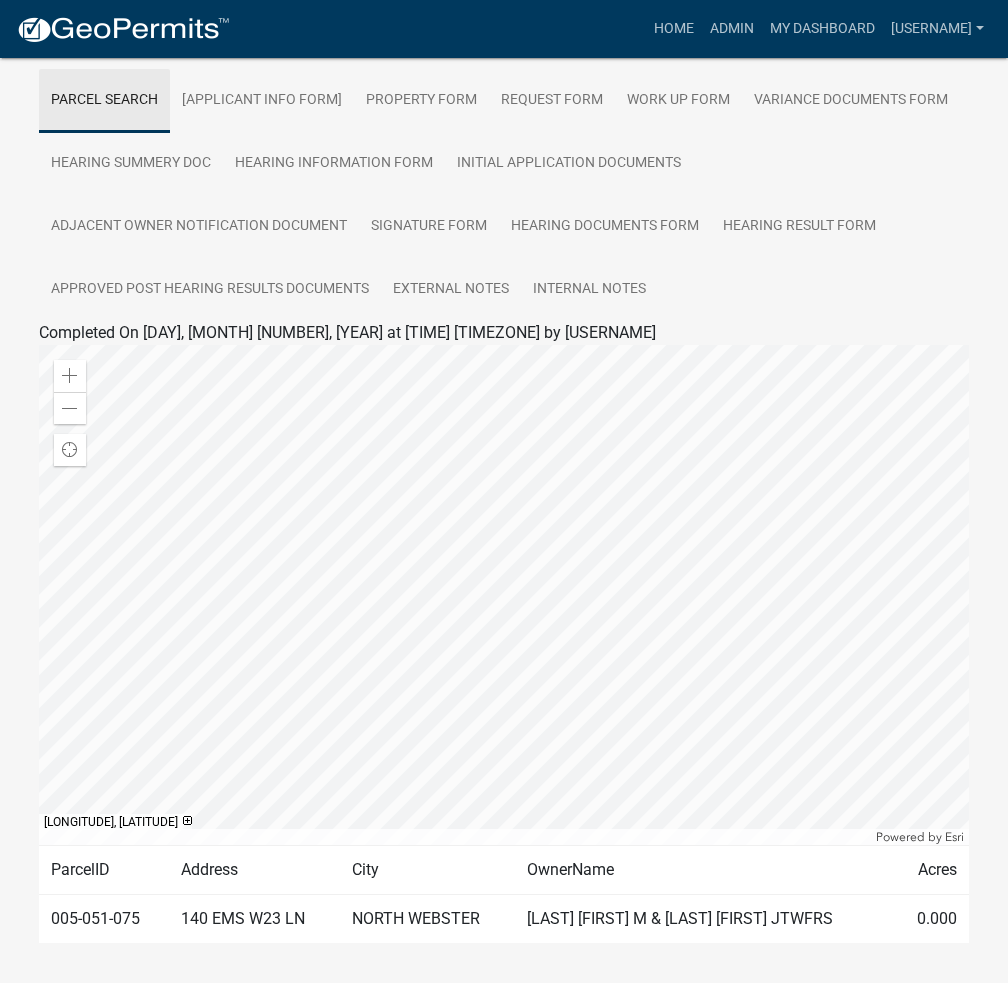 scroll, scrollTop: 431, scrollLeft: 0, axis: vertical 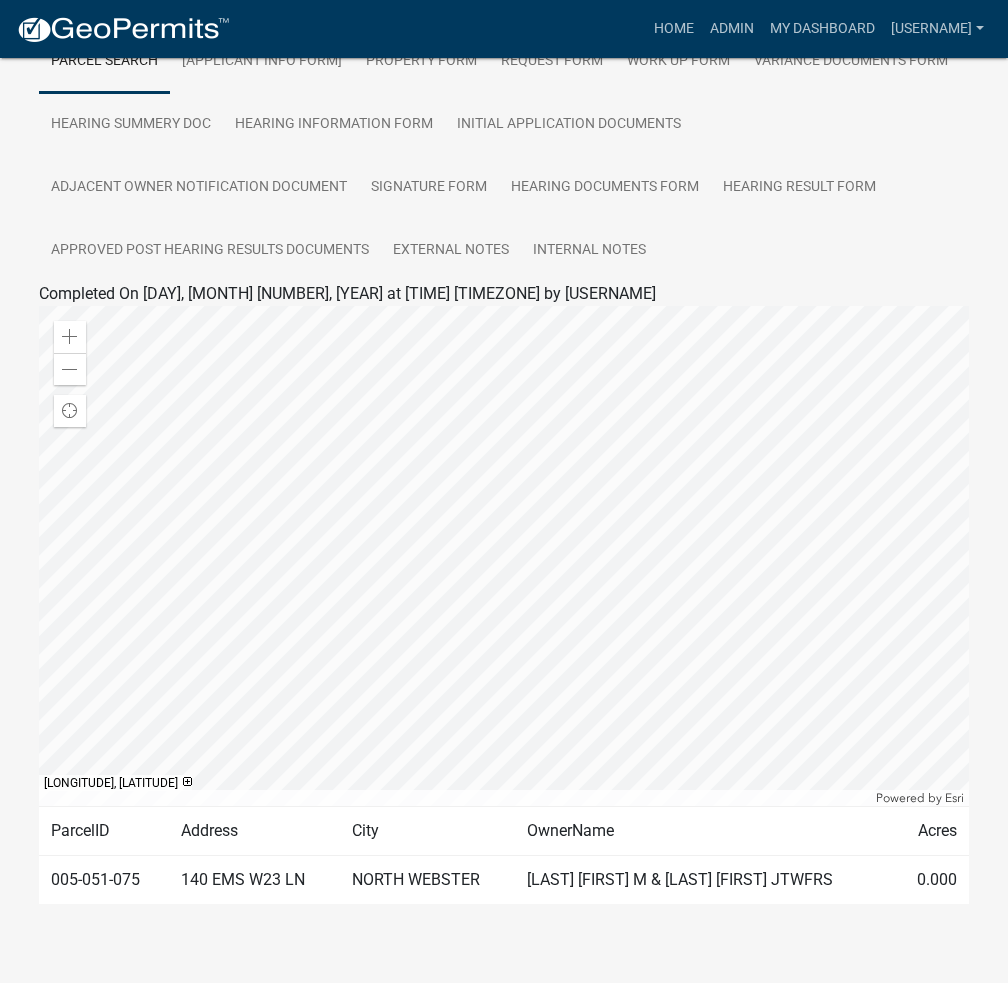 click on "005-051-075" 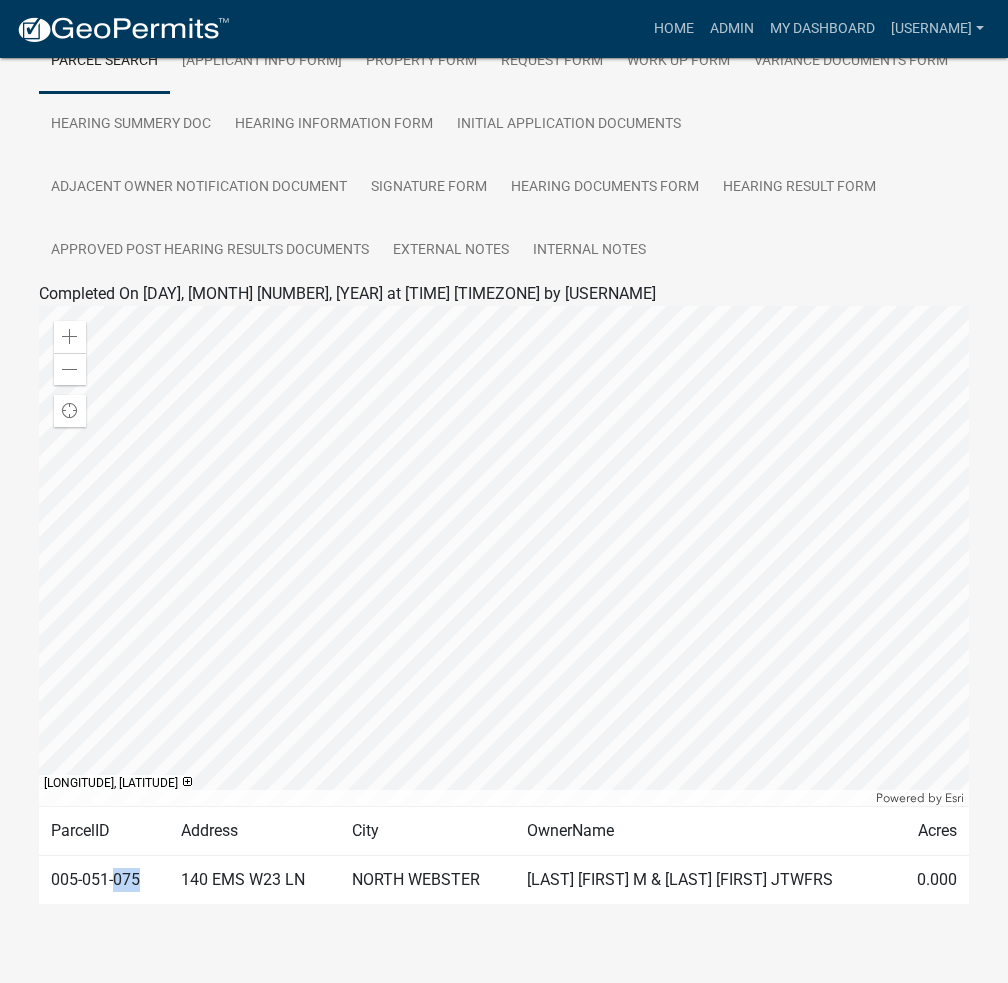 click on "005-051-075" 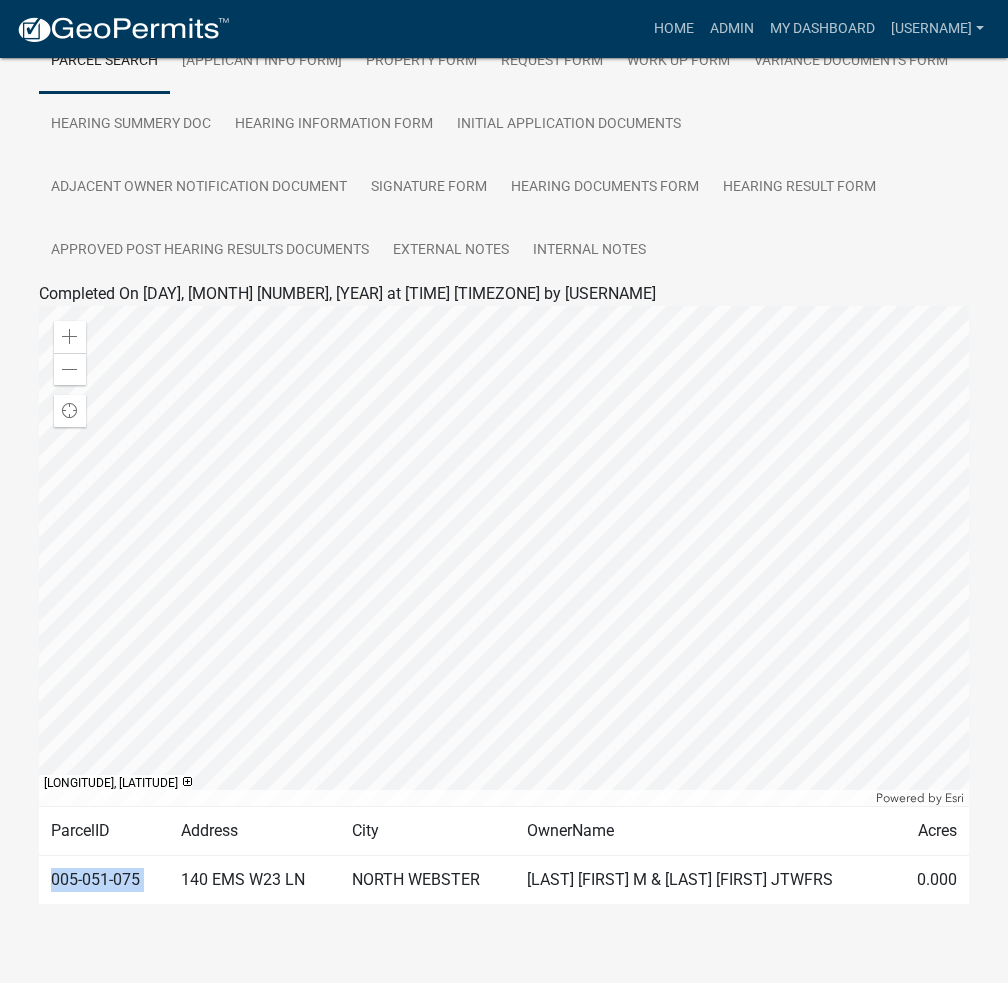 click on "005-051-075" 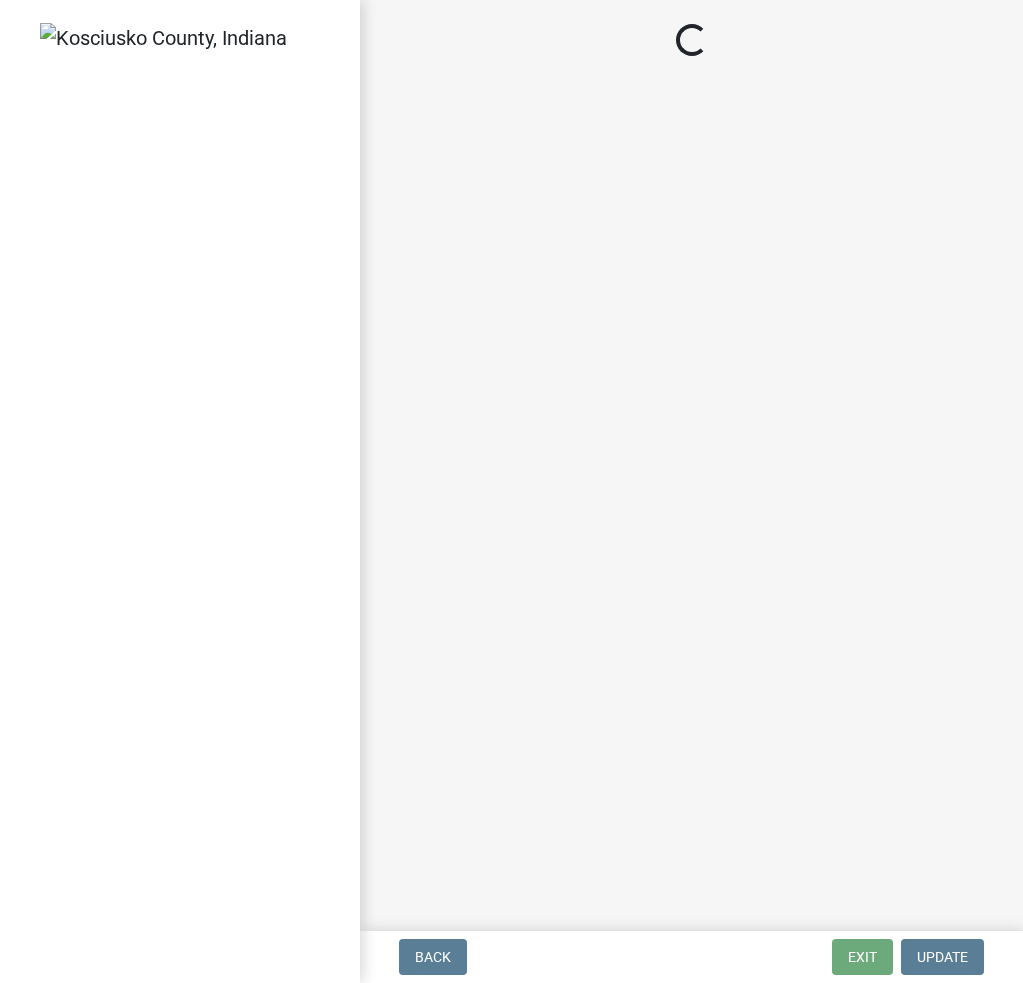 scroll, scrollTop: 0, scrollLeft: 0, axis: both 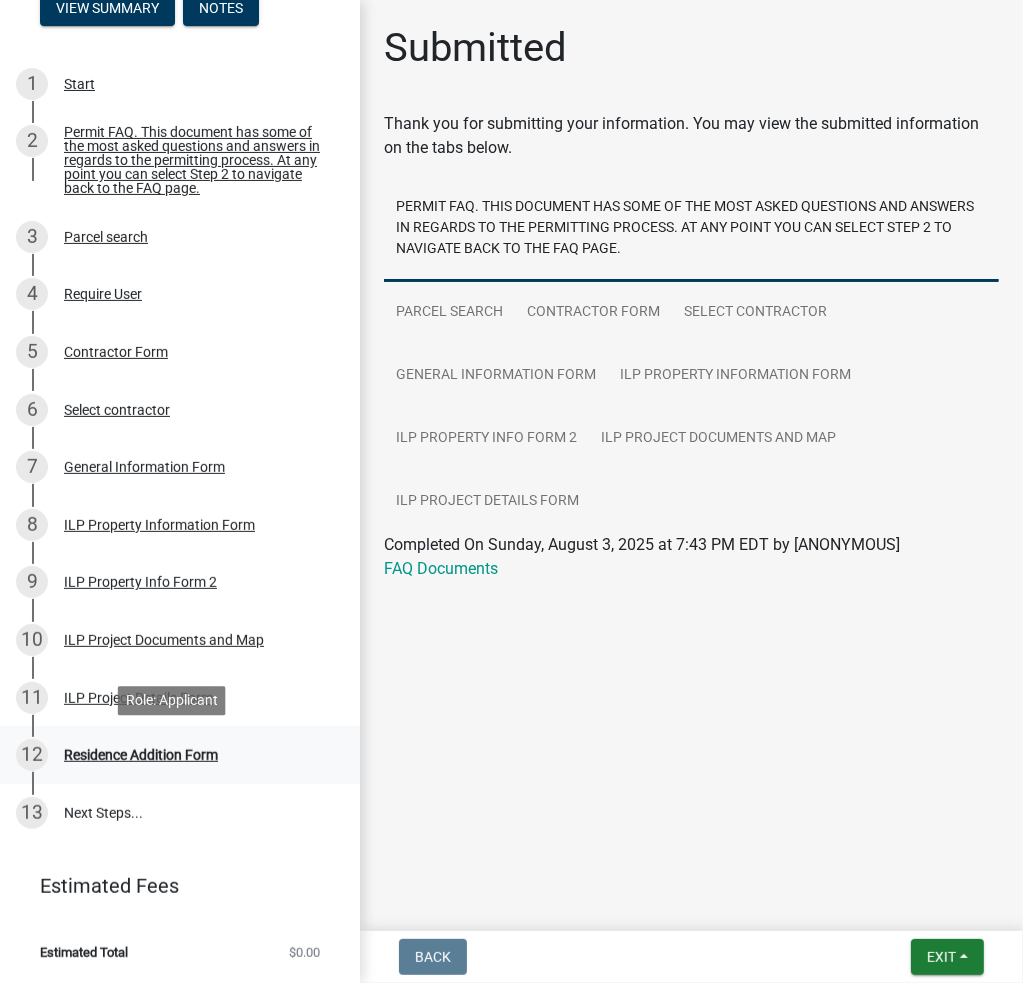 click on "Residence Addition Form" at bounding box center (141, 755) 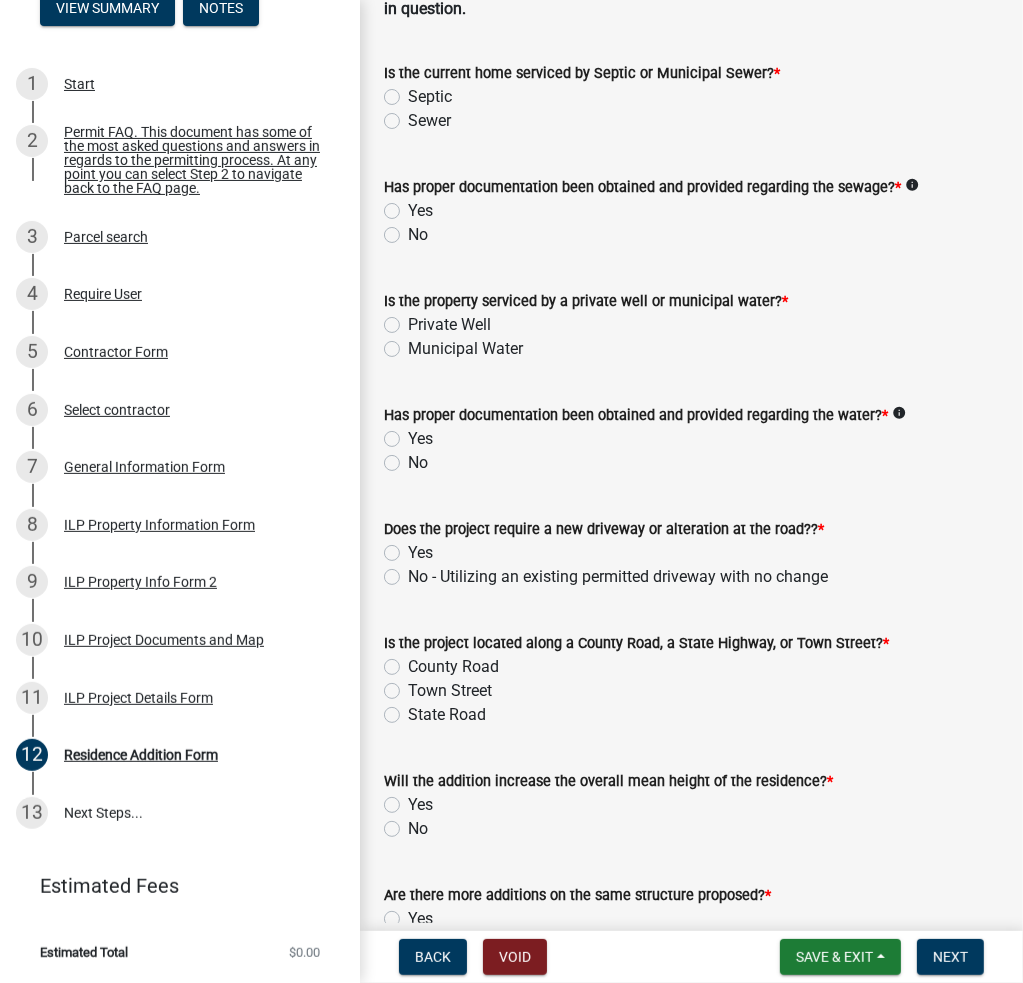 scroll, scrollTop: 300, scrollLeft: 0, axis: vertical 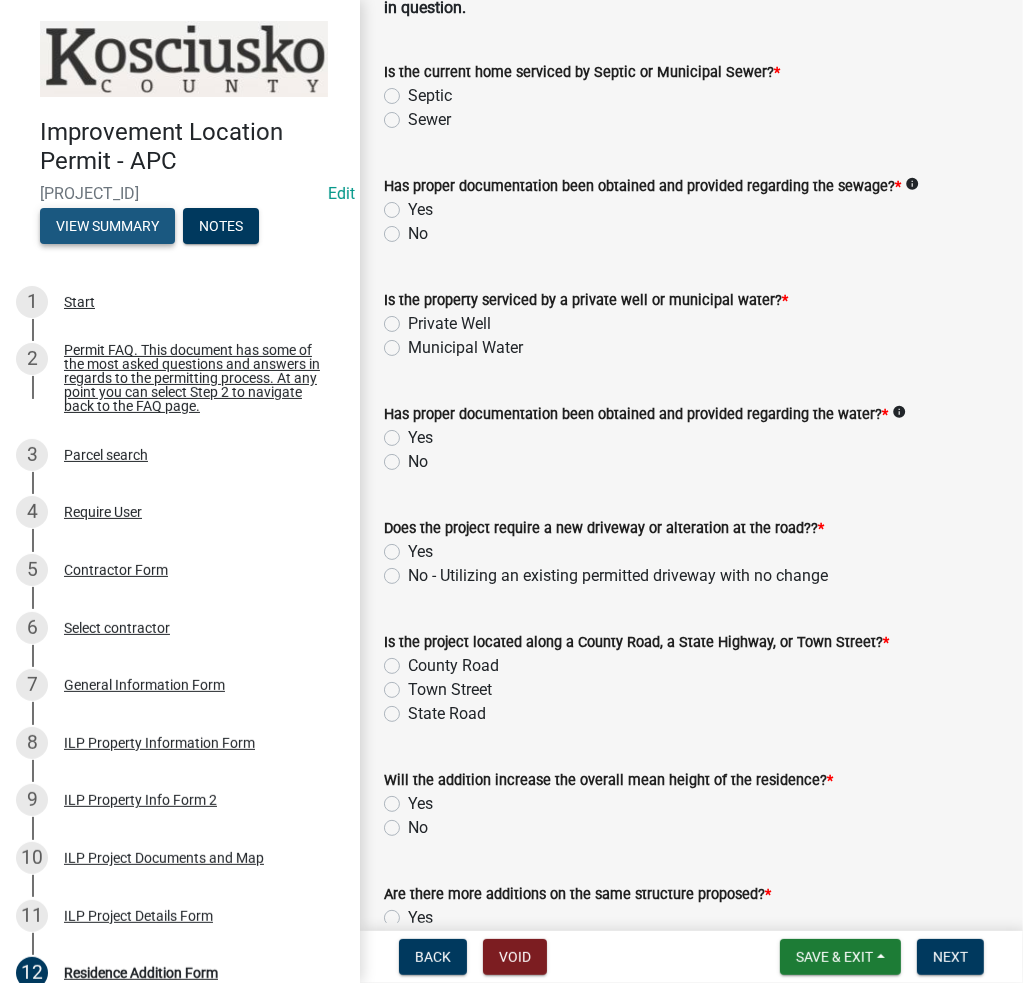 click on "View Summary" at bounding box center [107, 226] 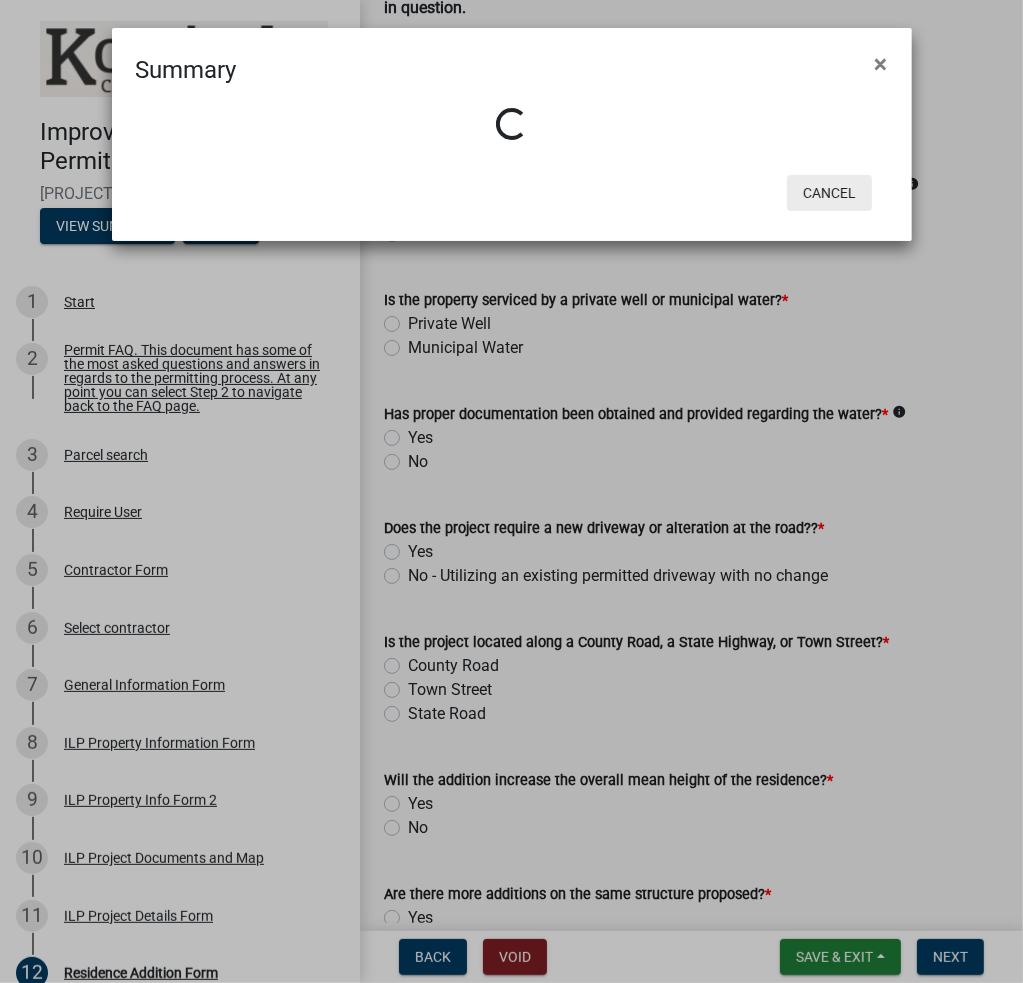 click on "Cancel" 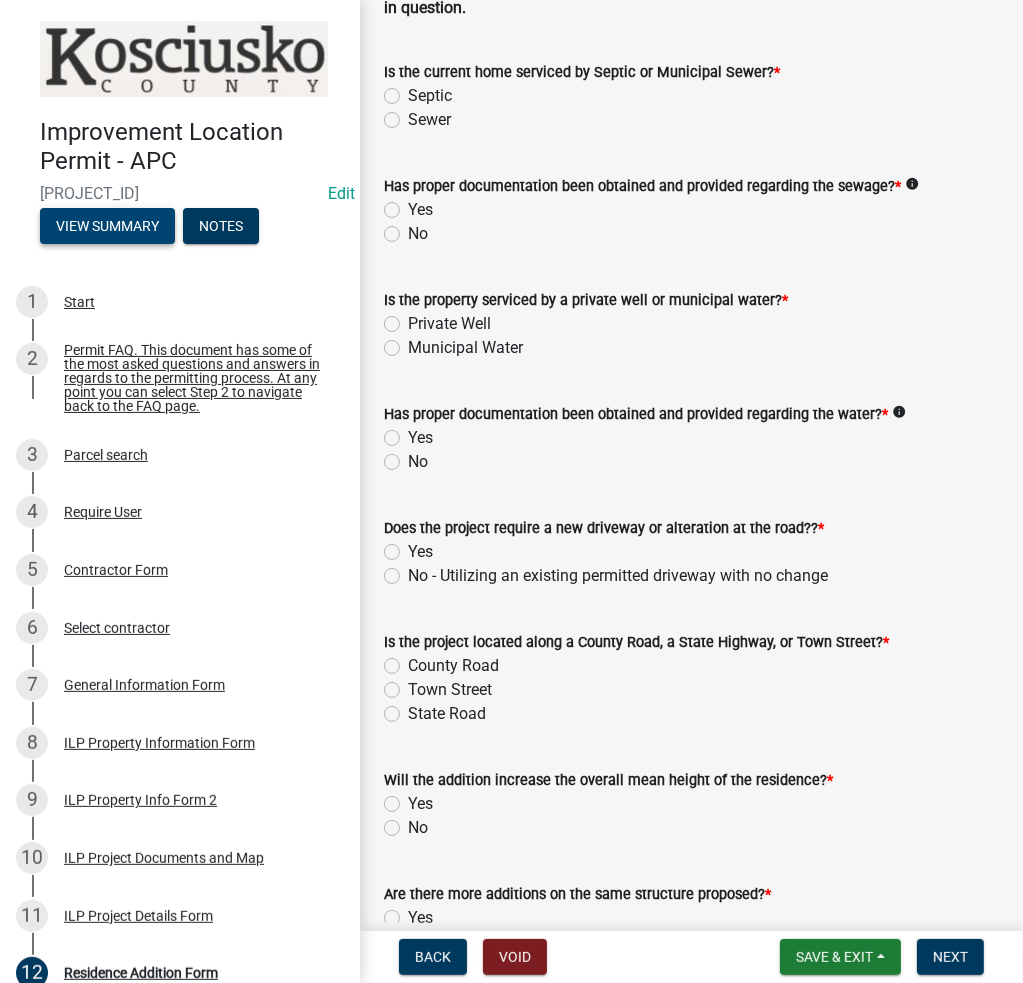 scroll, scrollTop: 427, scrollLeft: 0, axis: vertical 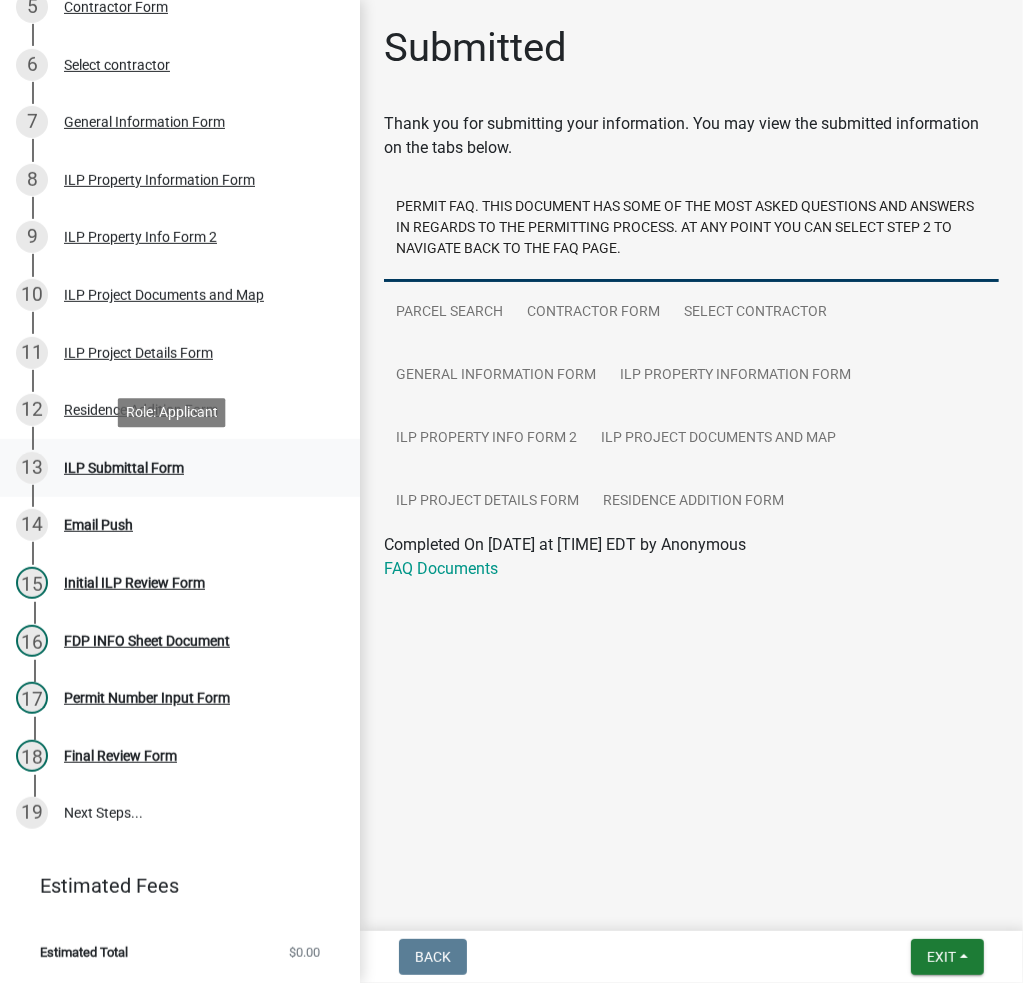 click on "ILP Submittal Form" at bounding box center (124, 468) 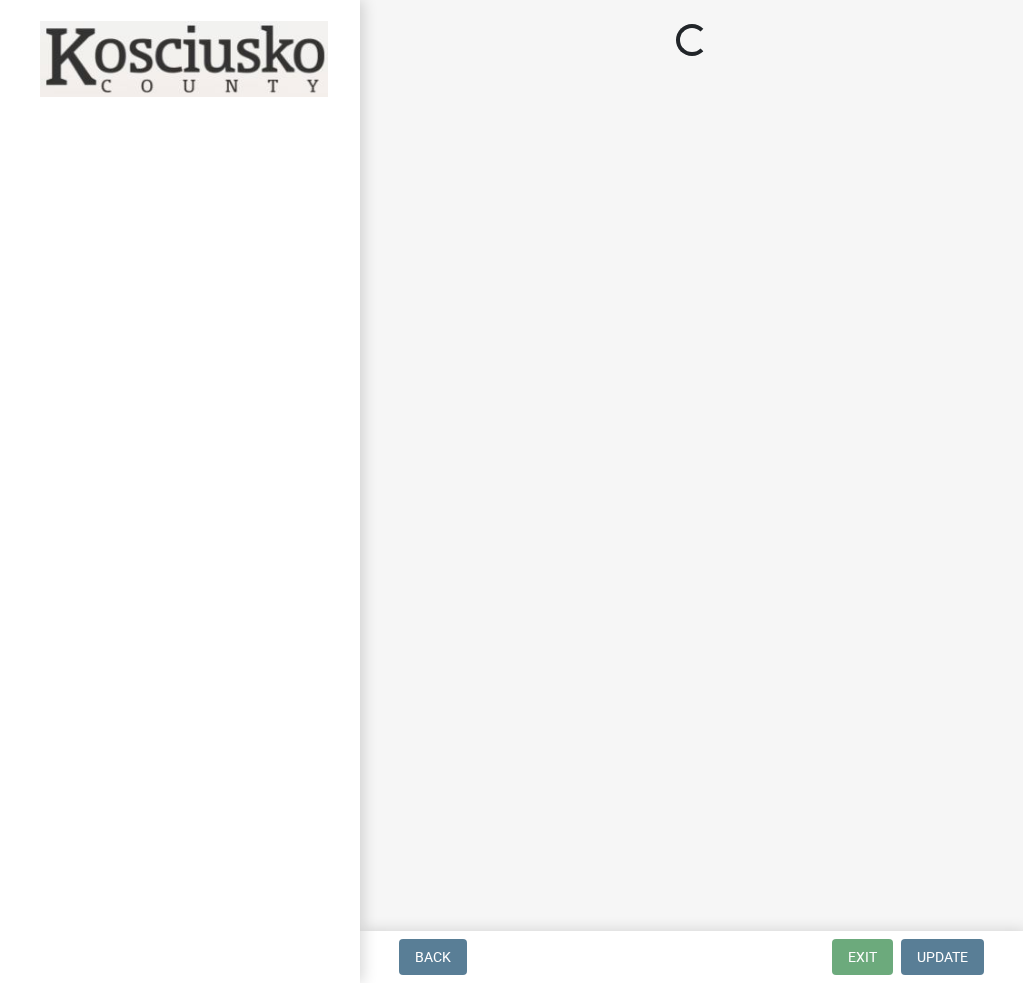 scroll, scrollTop: 0, scrollLeft: 0, axis: both 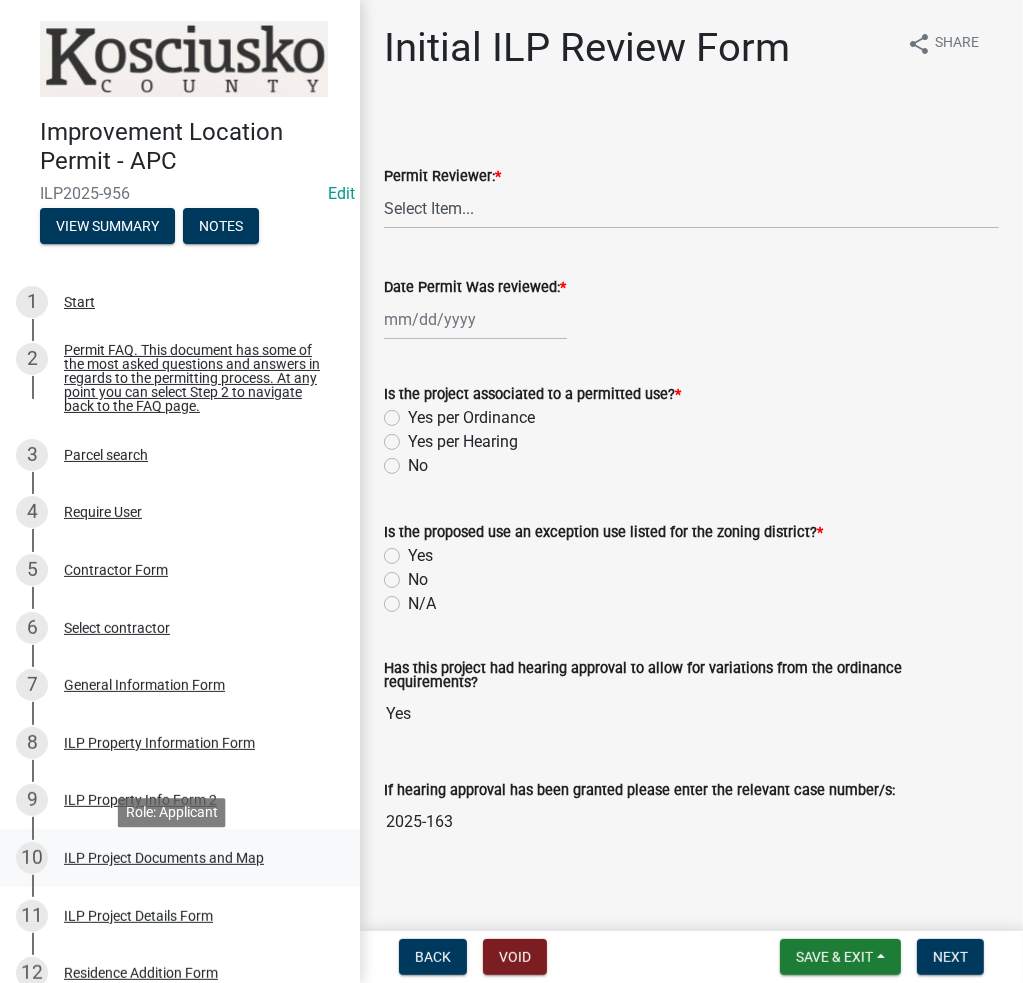 click on "ILP Project Documents and Map" at bounding box center [164, 858] 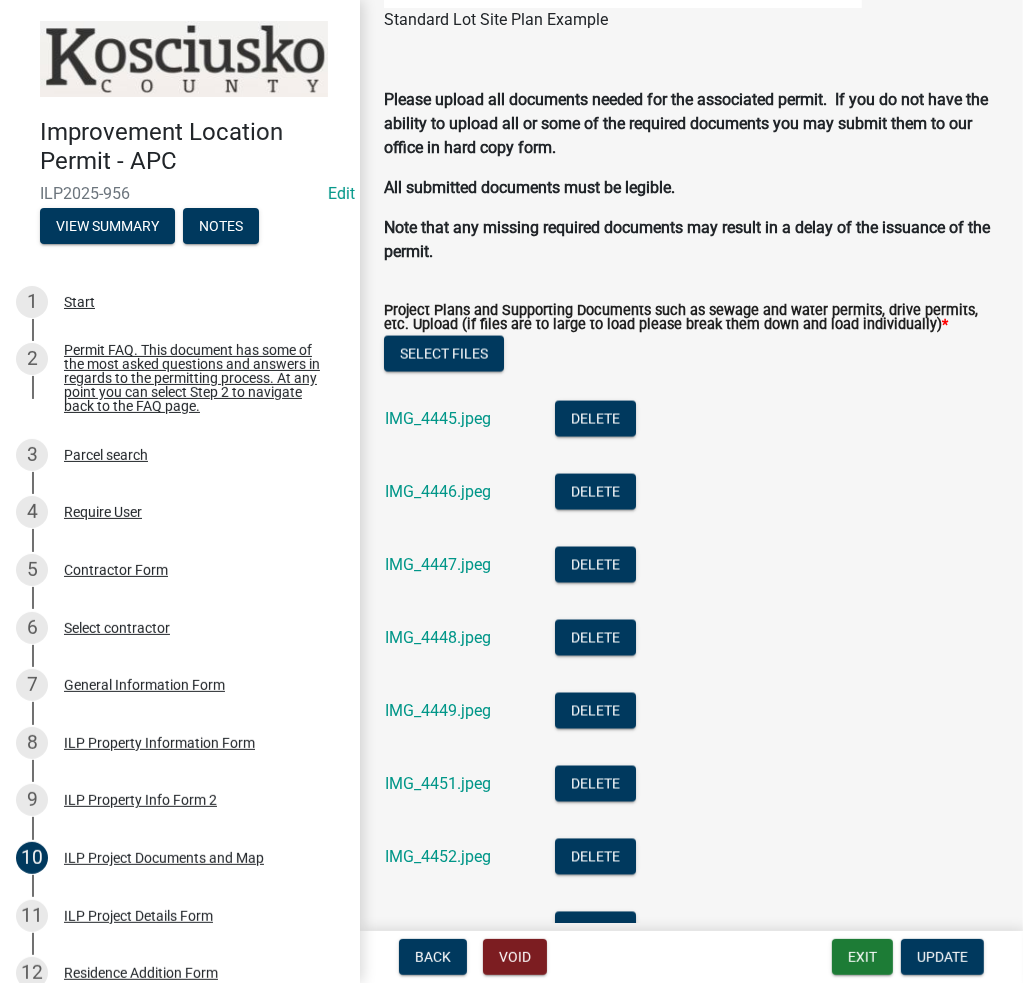 scroll, scrollTop: 2300, scrollLeft: 0, axis: vertical 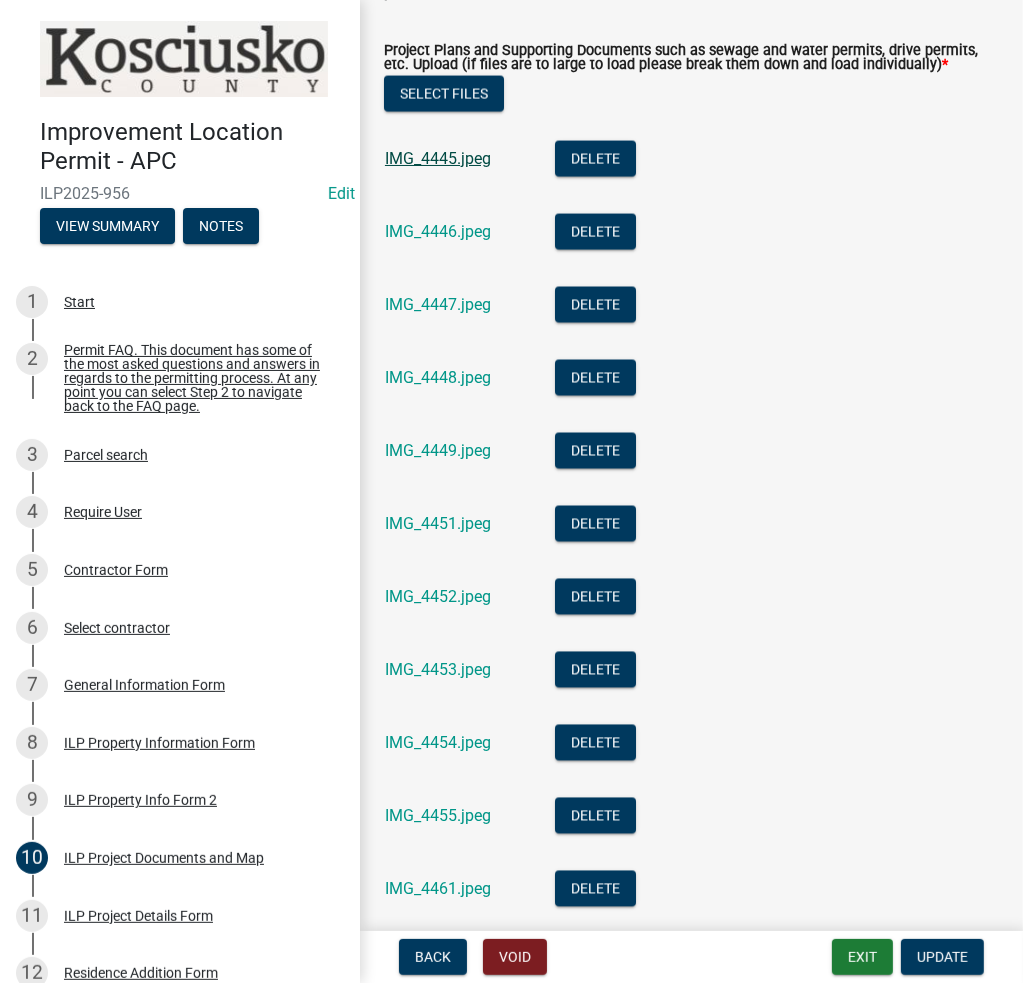 click on "IMG_4445.jpeg" 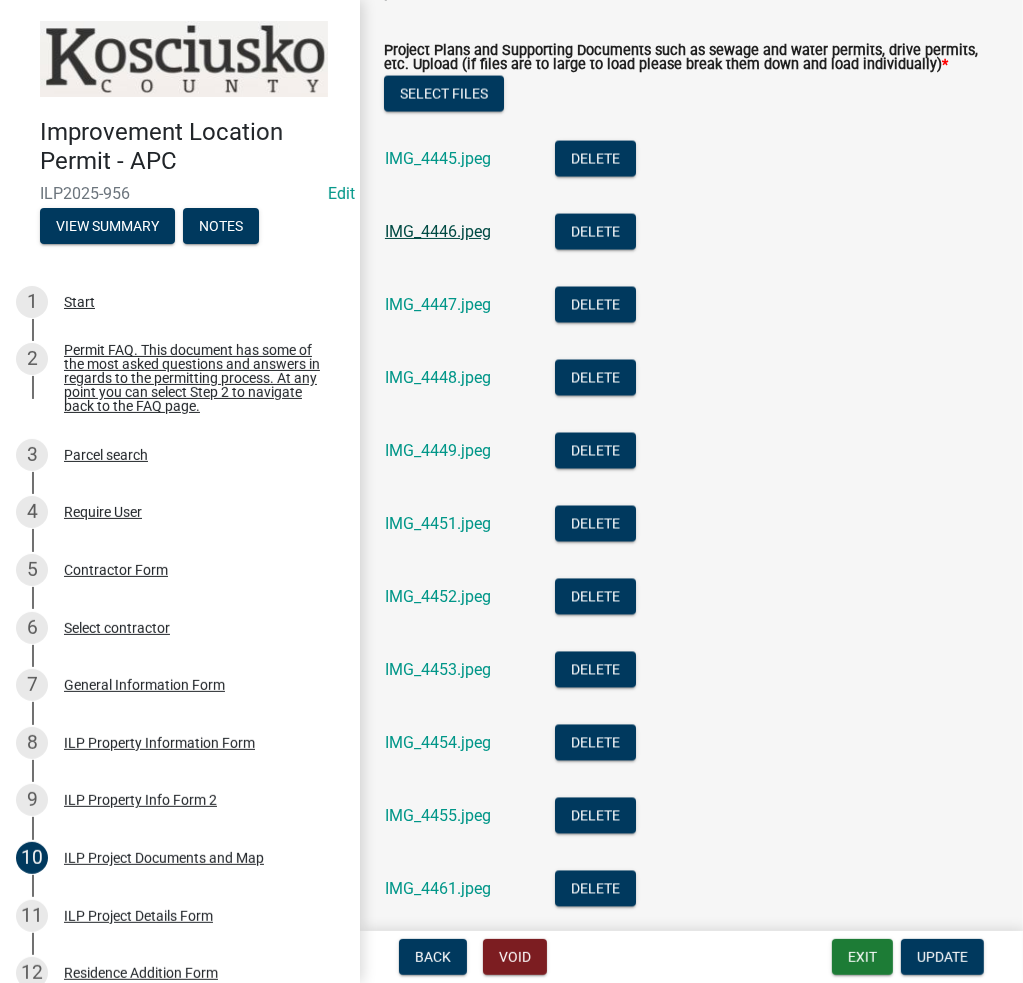 click on "IMG_4446.jpeg" 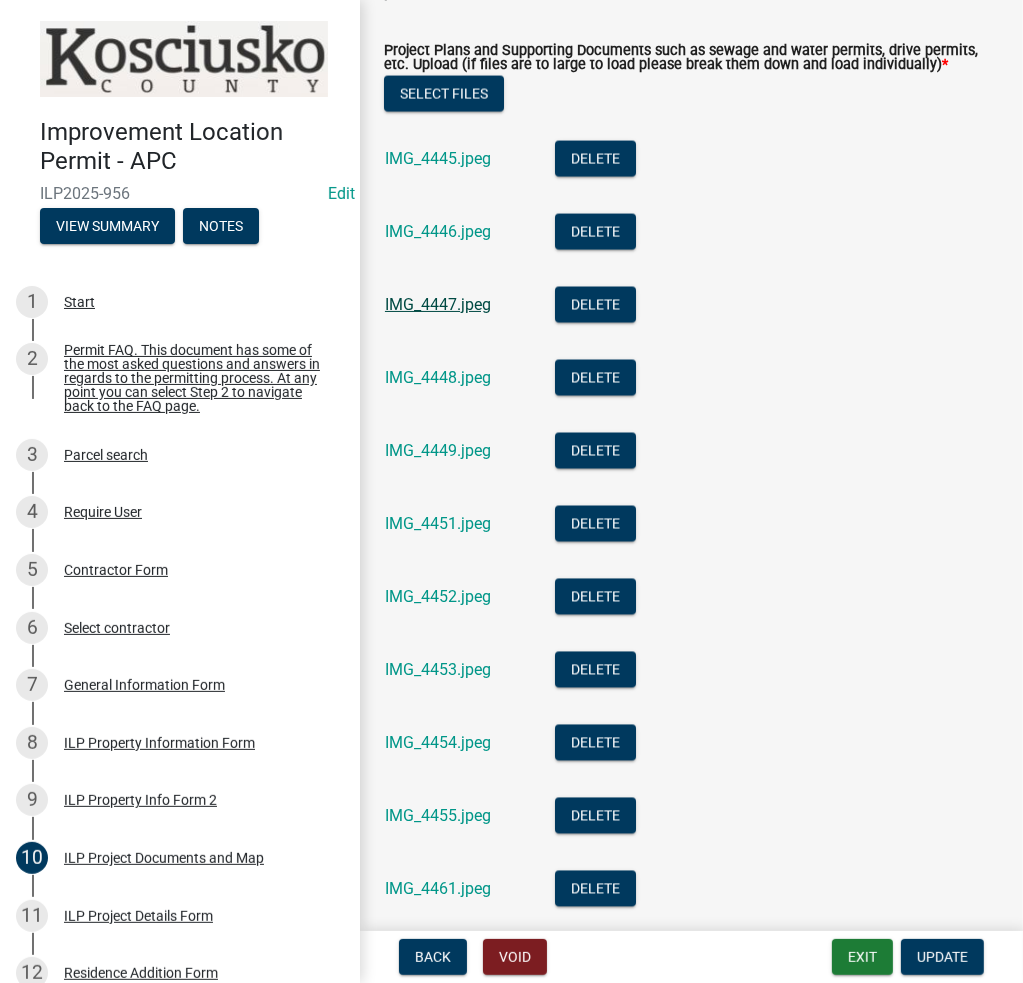 click on "IMG_4447.jpeg" 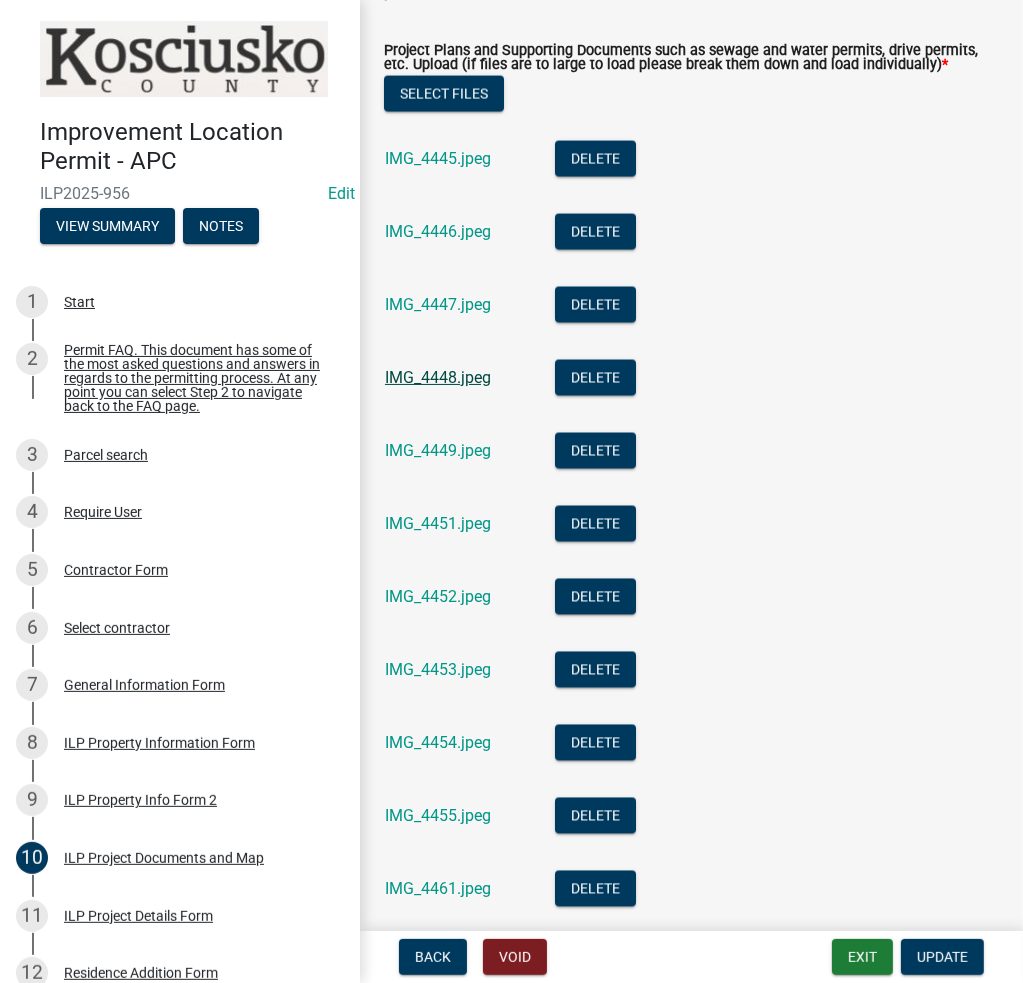 click on "IMG_4448.jpeg" 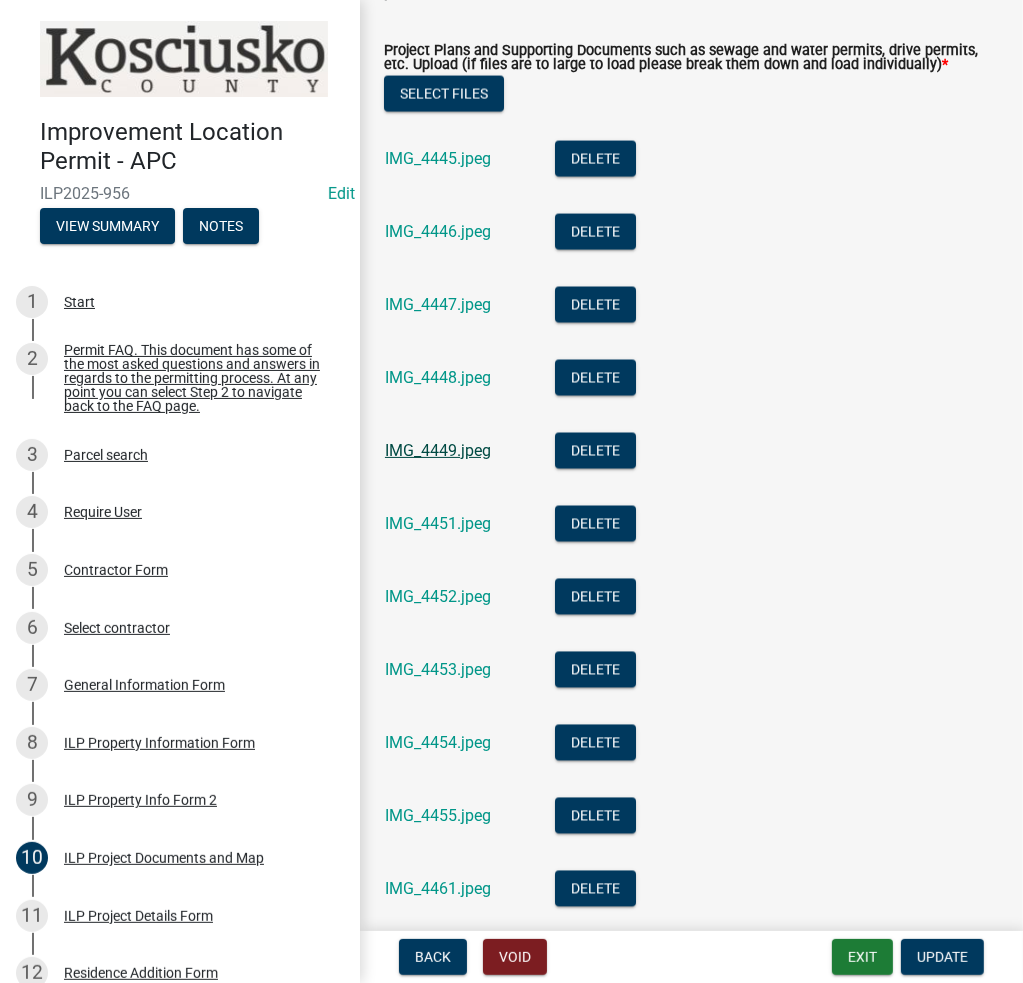 click on "IMG_4449.jpeg" 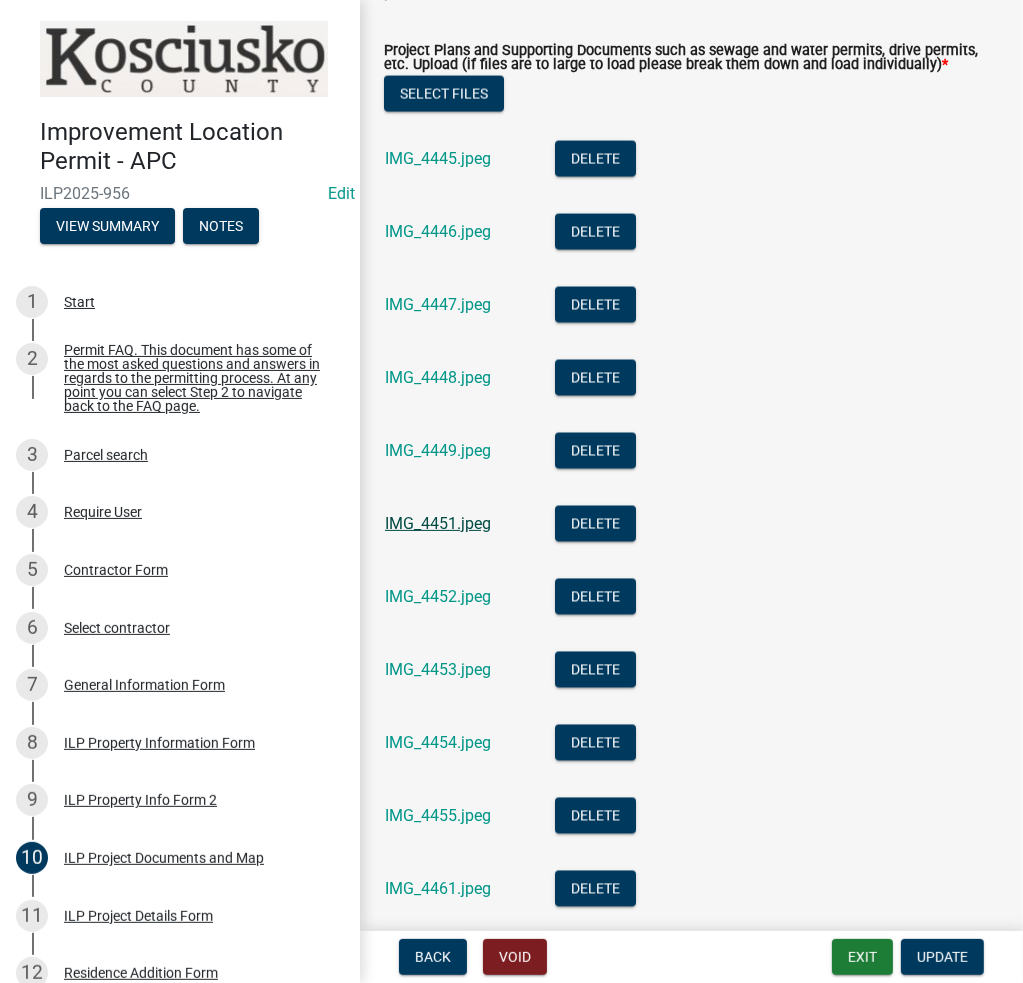click on "IMG_4451.jpeg" 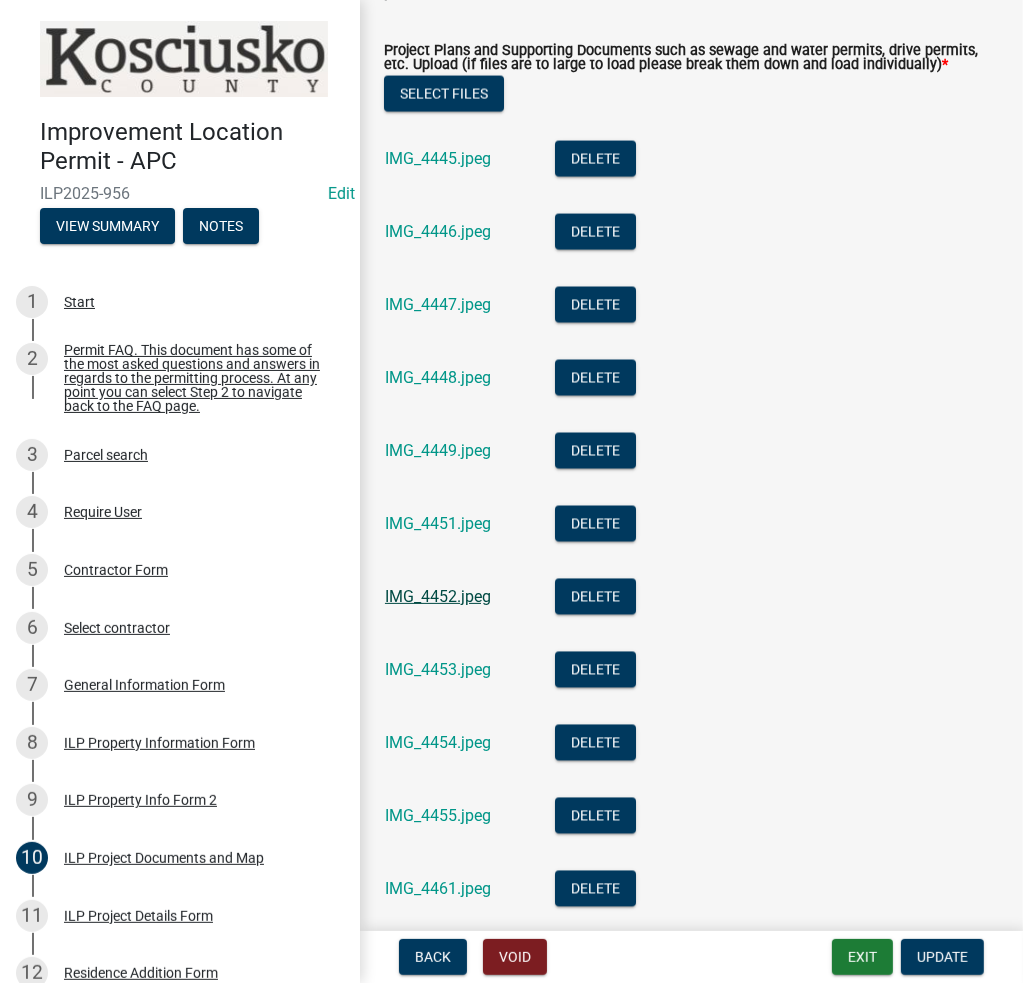 click on "IMG_4452.jpeg" 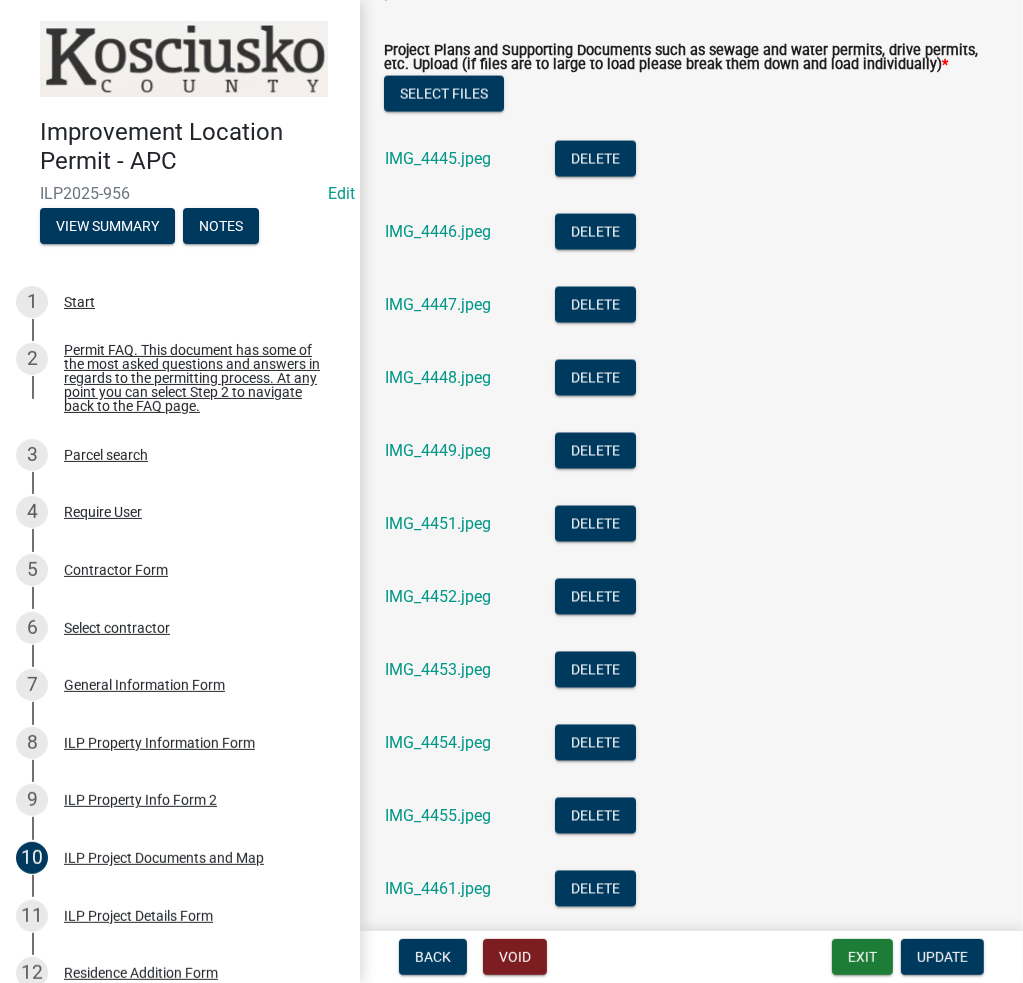 click on "IMG_4449.jpeg" 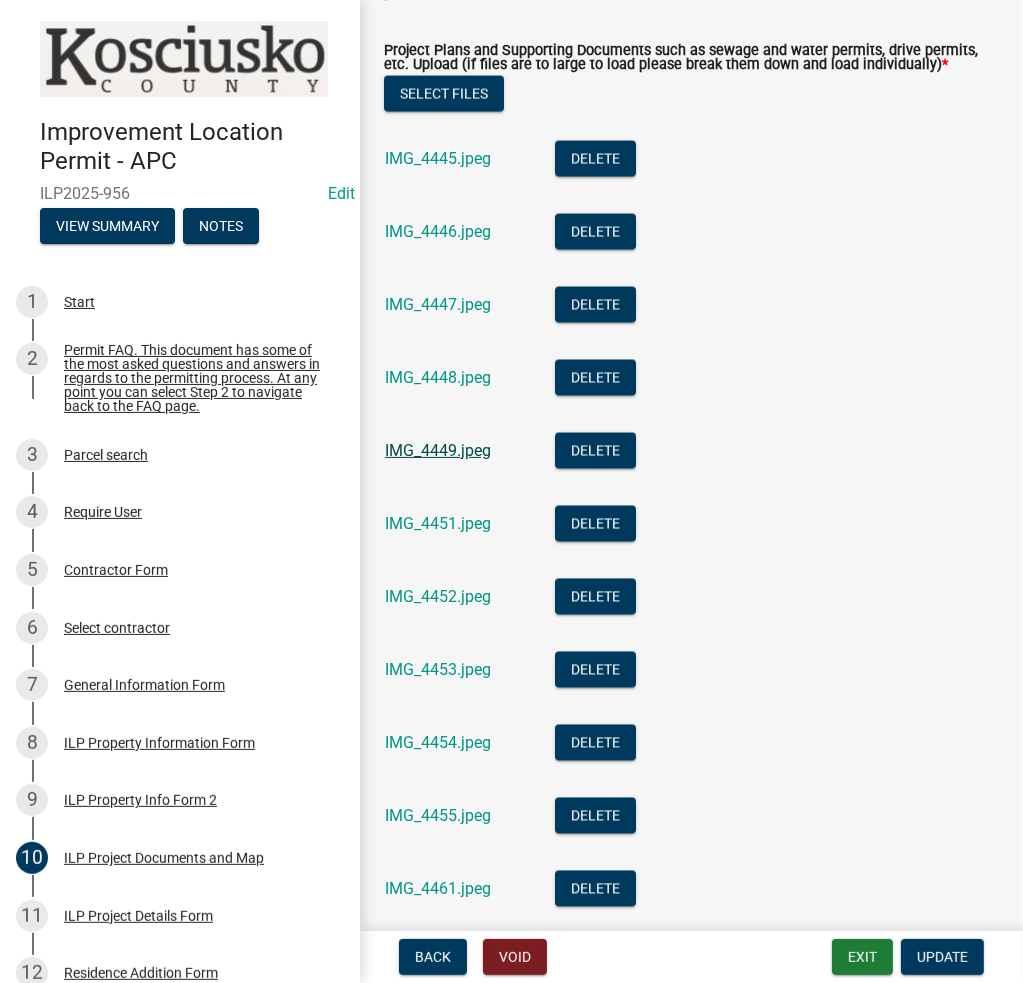 click on "IMG_4449.jpeg" 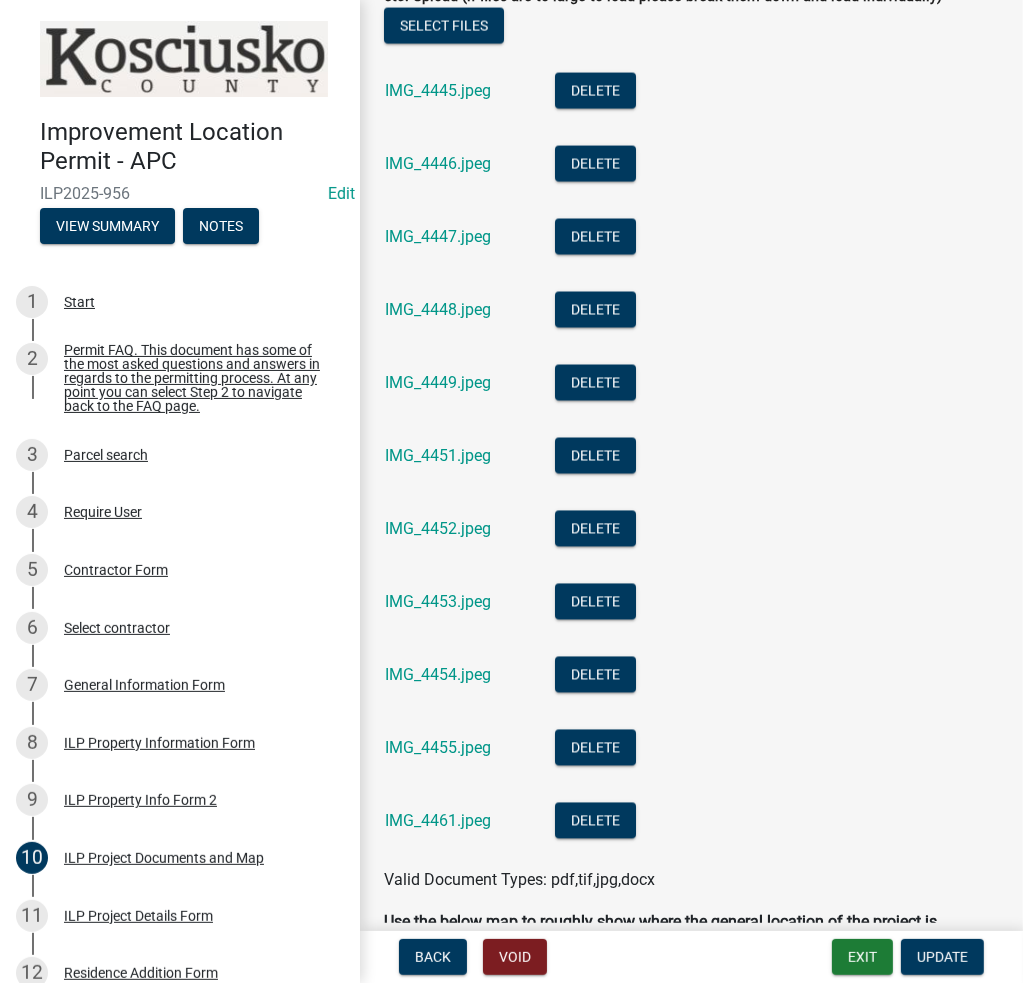 scroll, scrollTop: 2400, scrollLeft: 0, axis: vertical 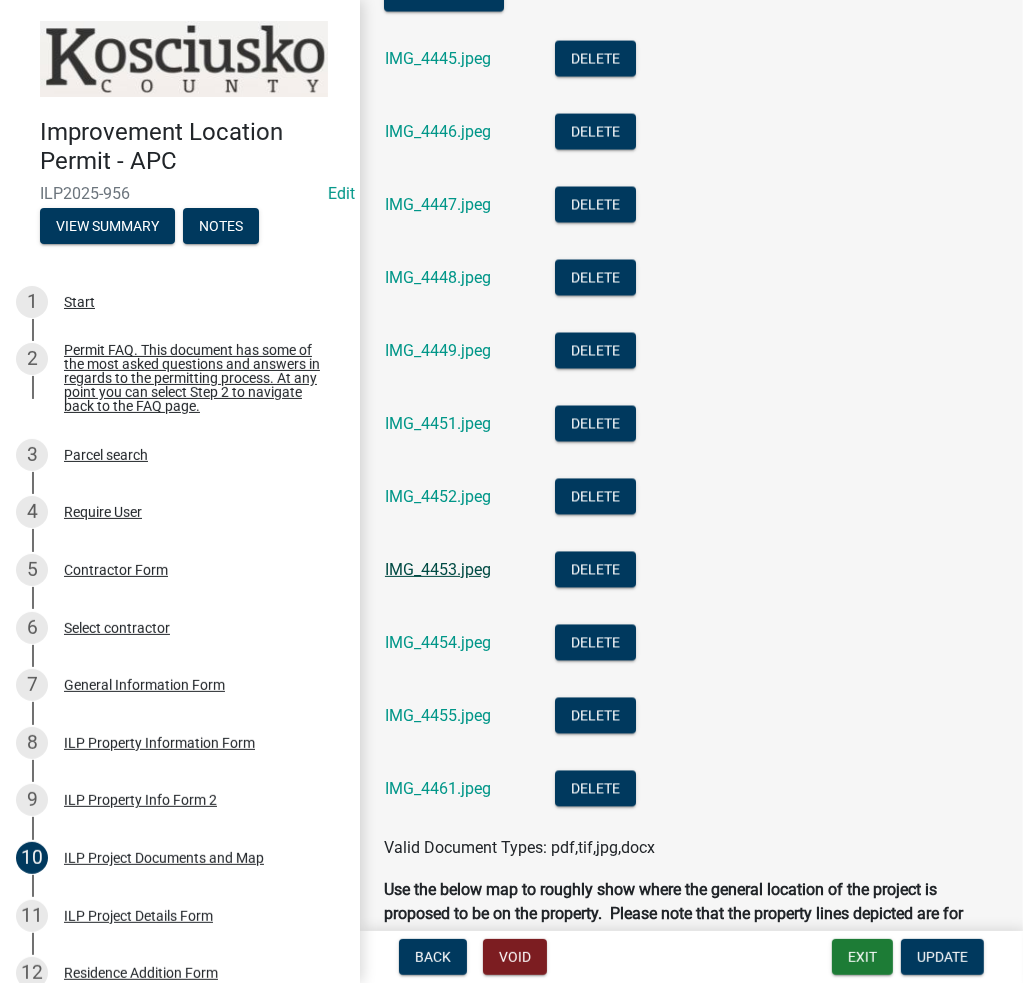 click on "IMG_4453.jpeg" 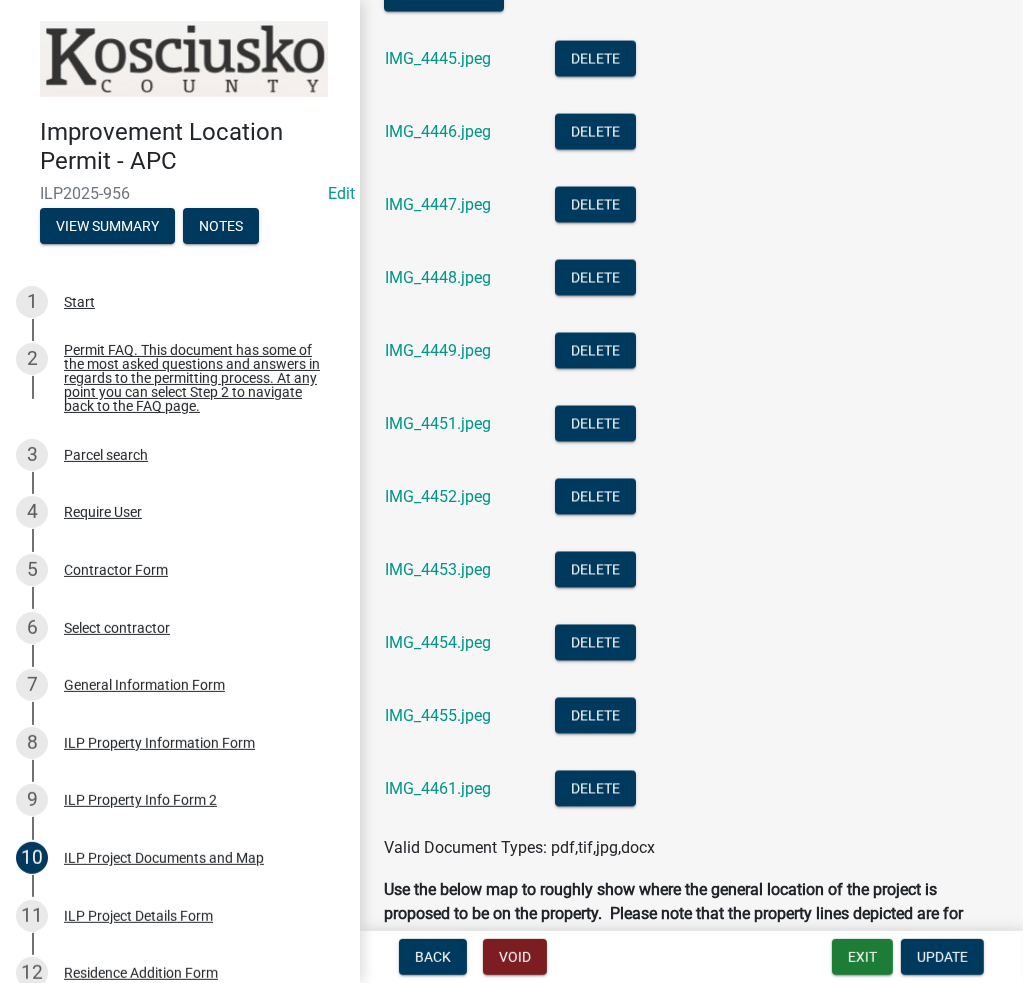 click on "IMG_4454.jpeg" 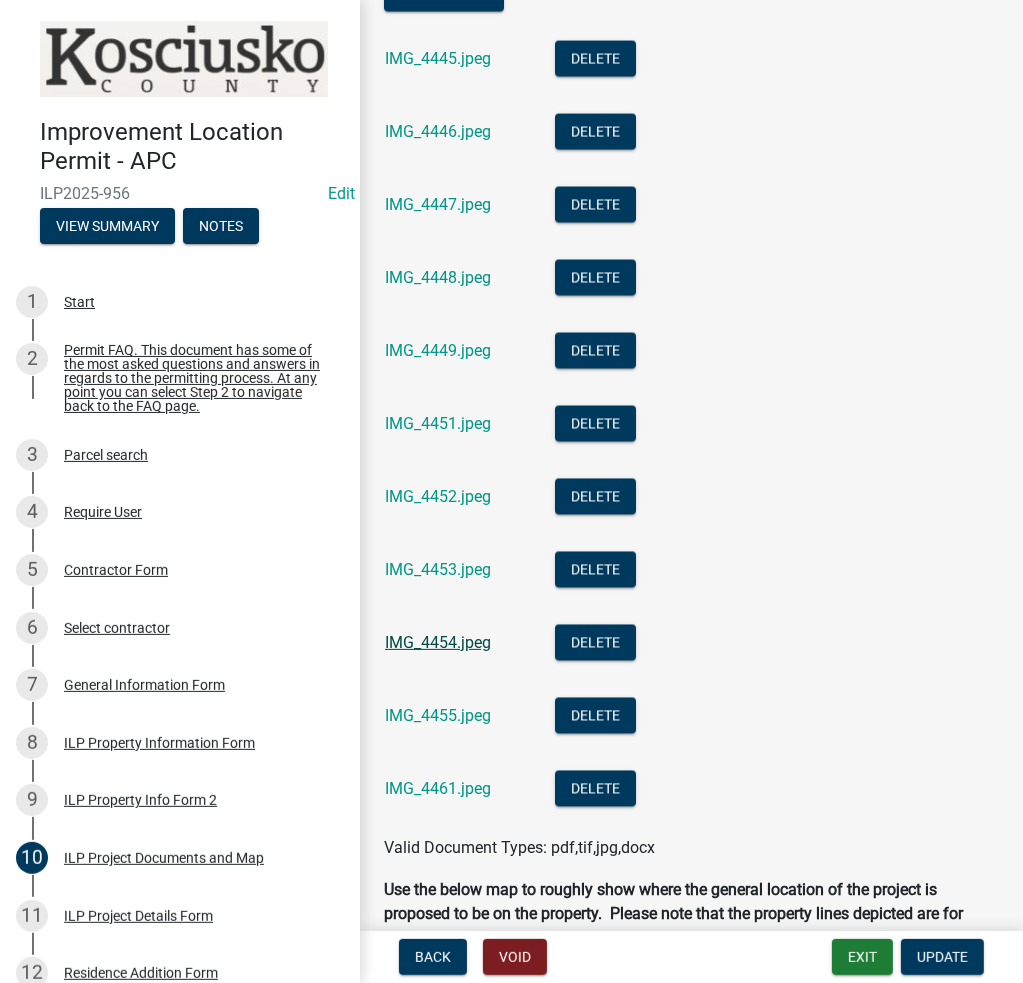 click on "IMG_4454.jpeg" 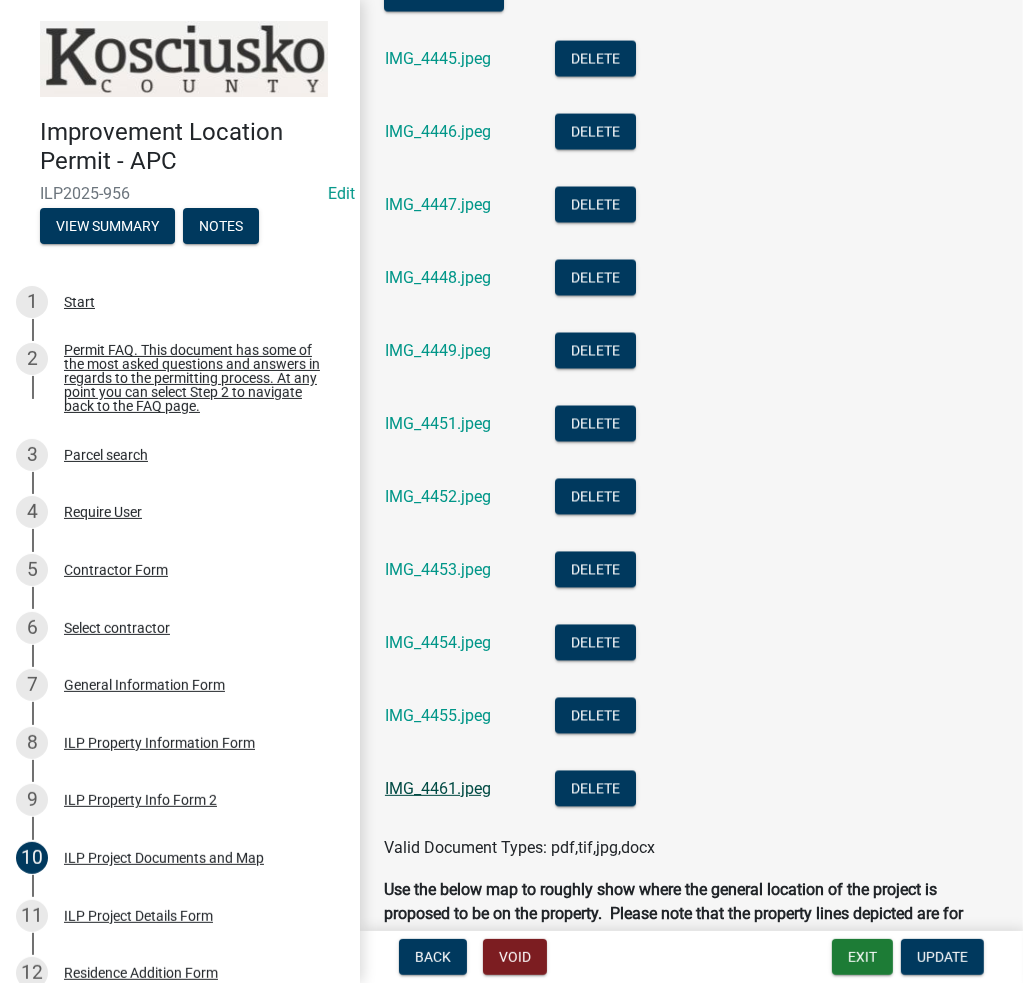 click on "IMG_4461.jpeg" 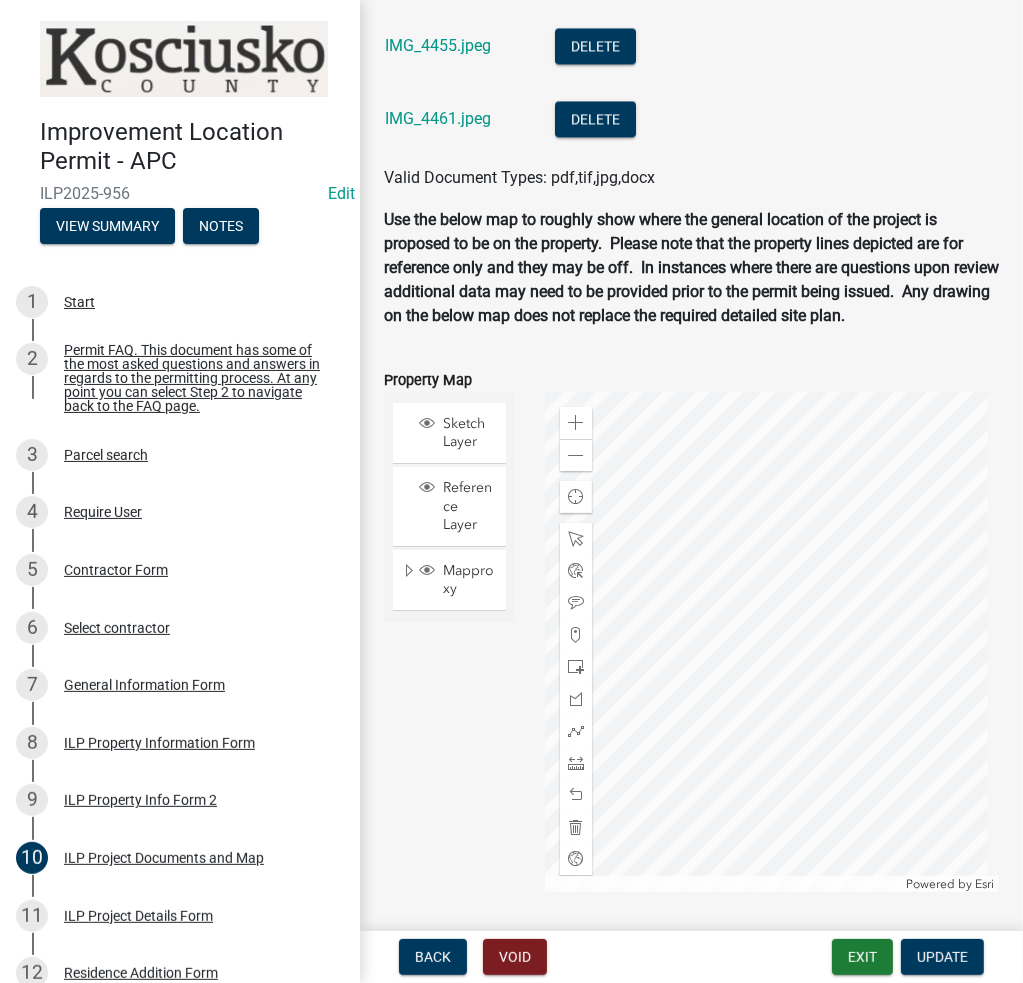 scroll, scrollTop: 3136, scrollLeft: 0, axis: vertical 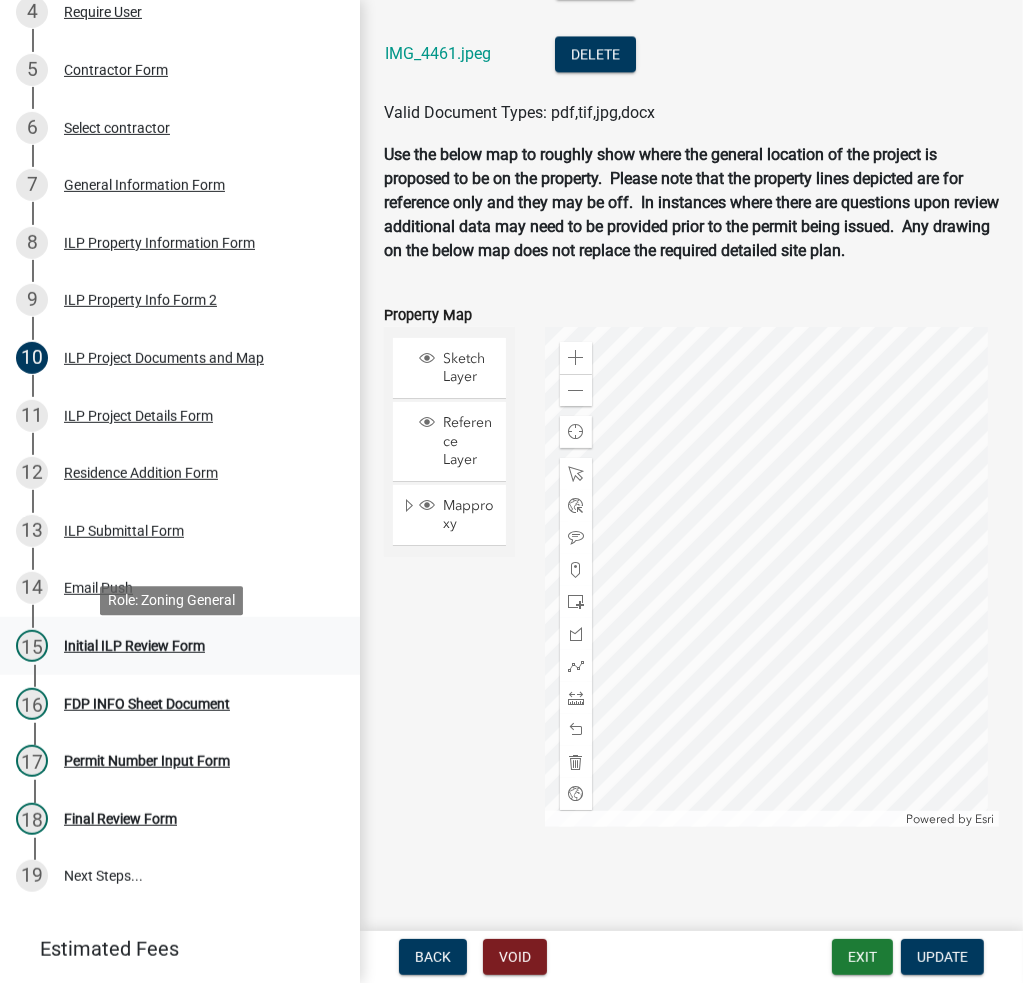 click on "15     Initial ILP Review Form" at bounding box center [180, 646] 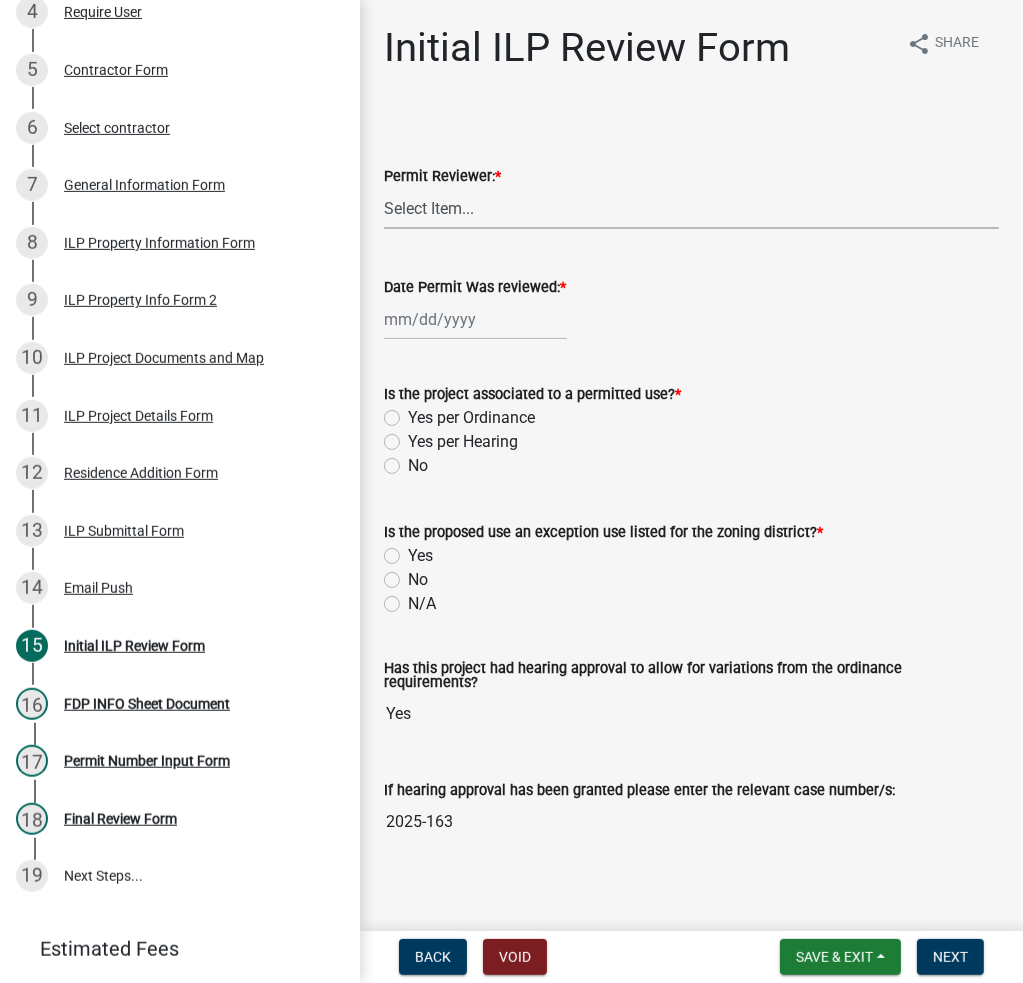 click on "Select Item...   MMS   LT   AT   CS   AH   Vacant" at bounding box center (691, 208) 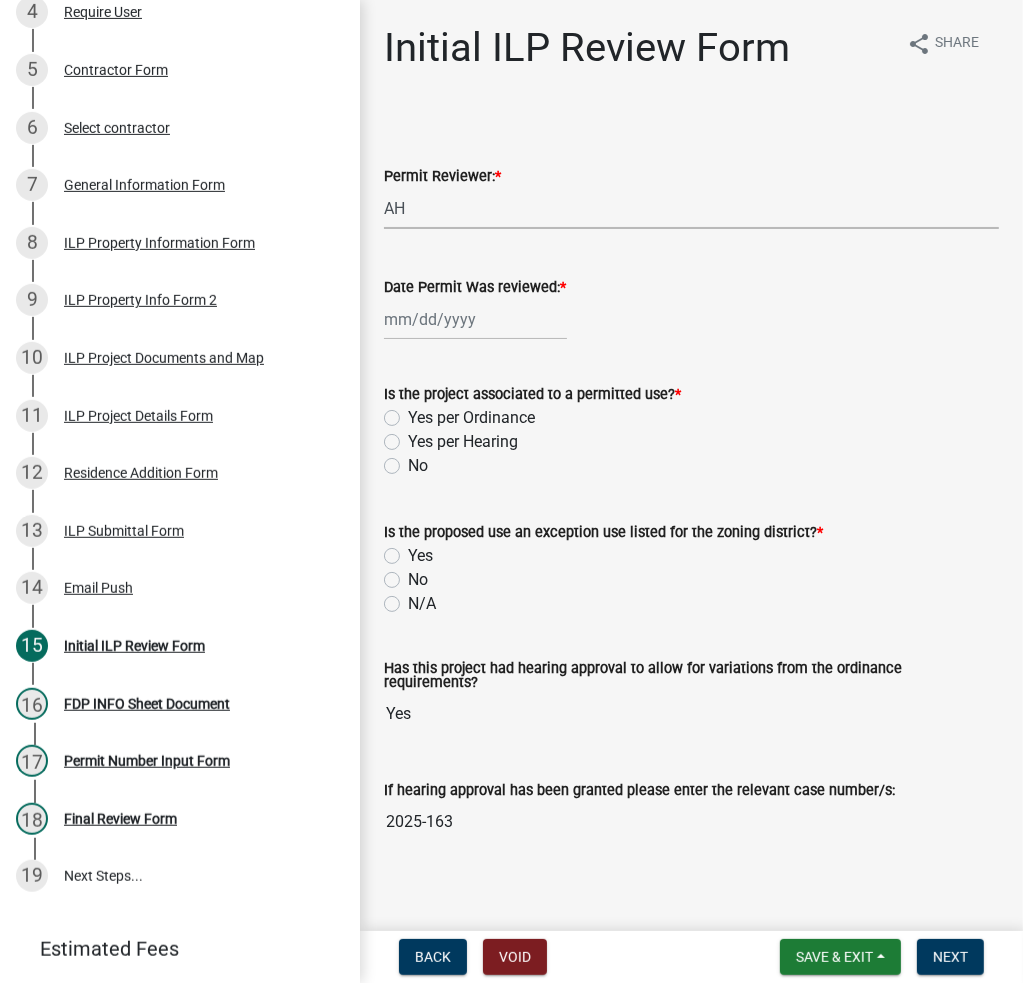 click on "Select Item...   MMS   LT   AT   CS   AH   Vacant" at bounding box center [691, 208] 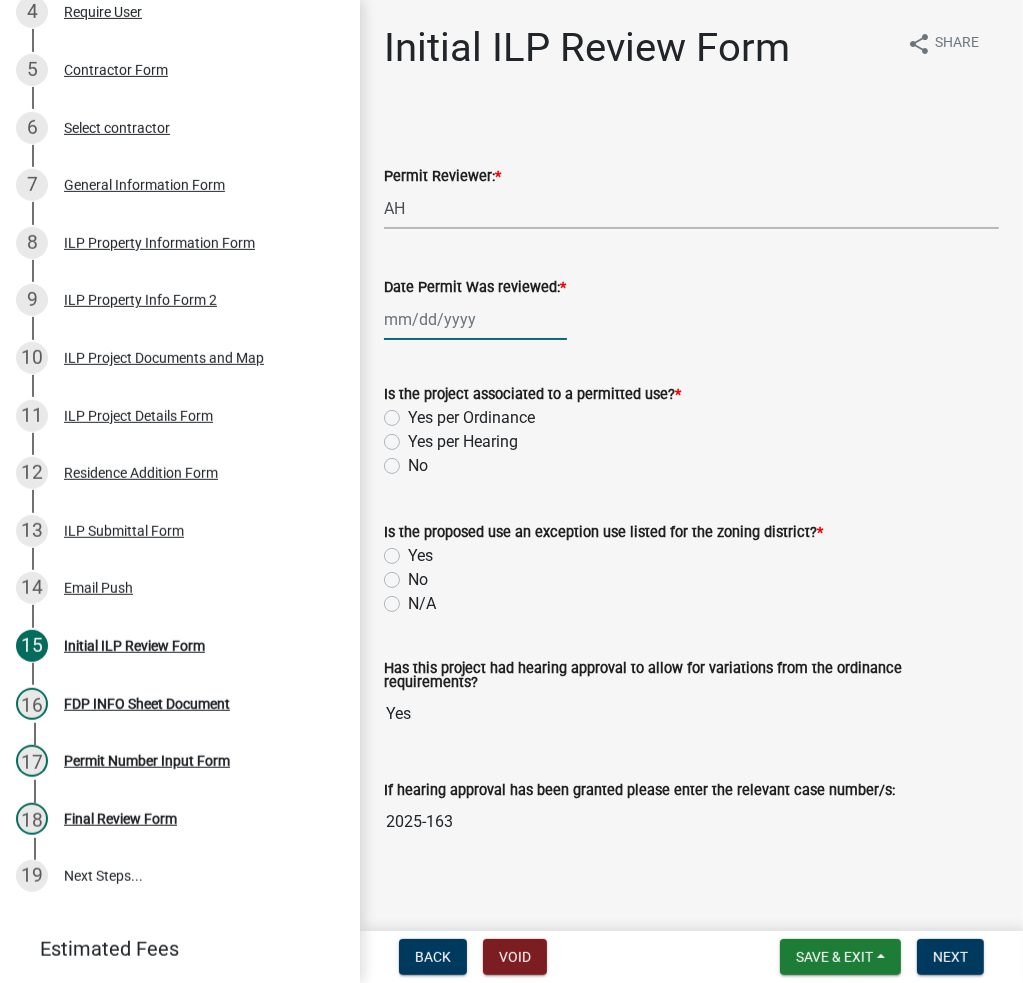 click 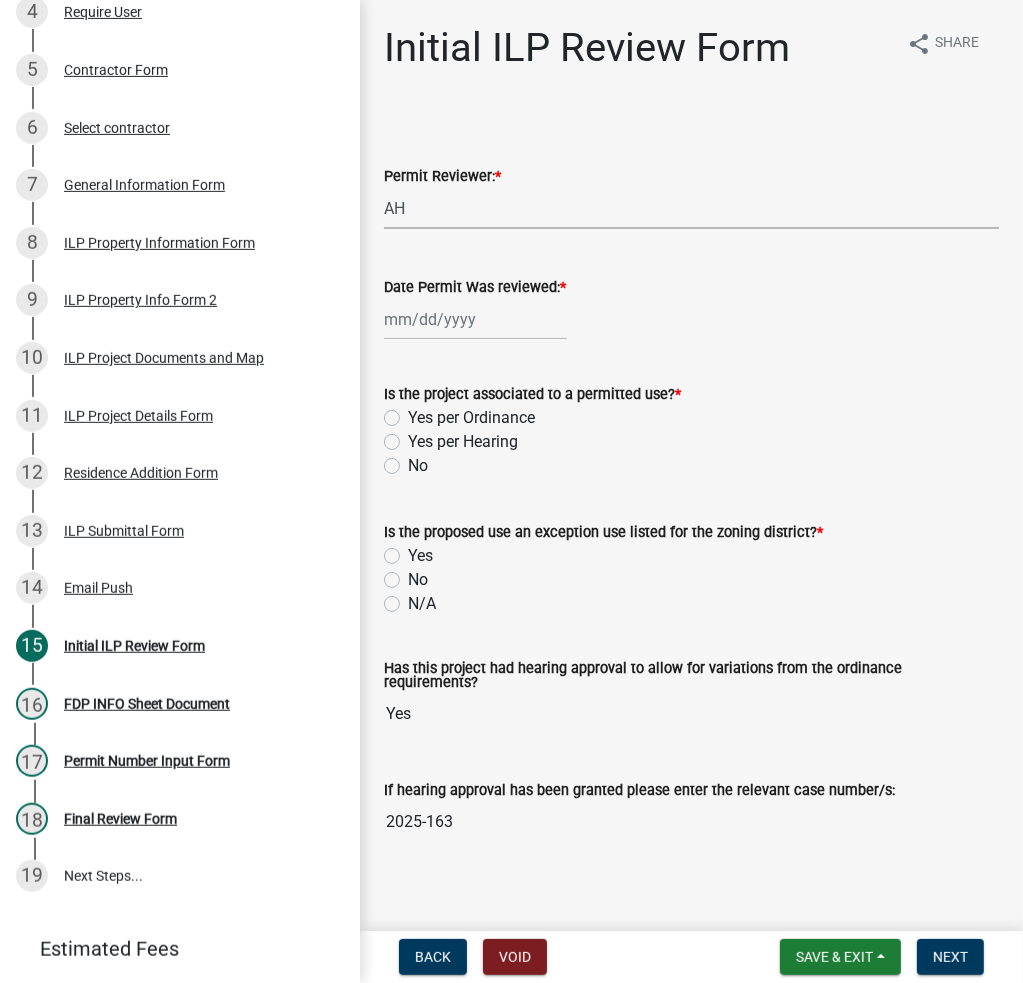 select on "8" 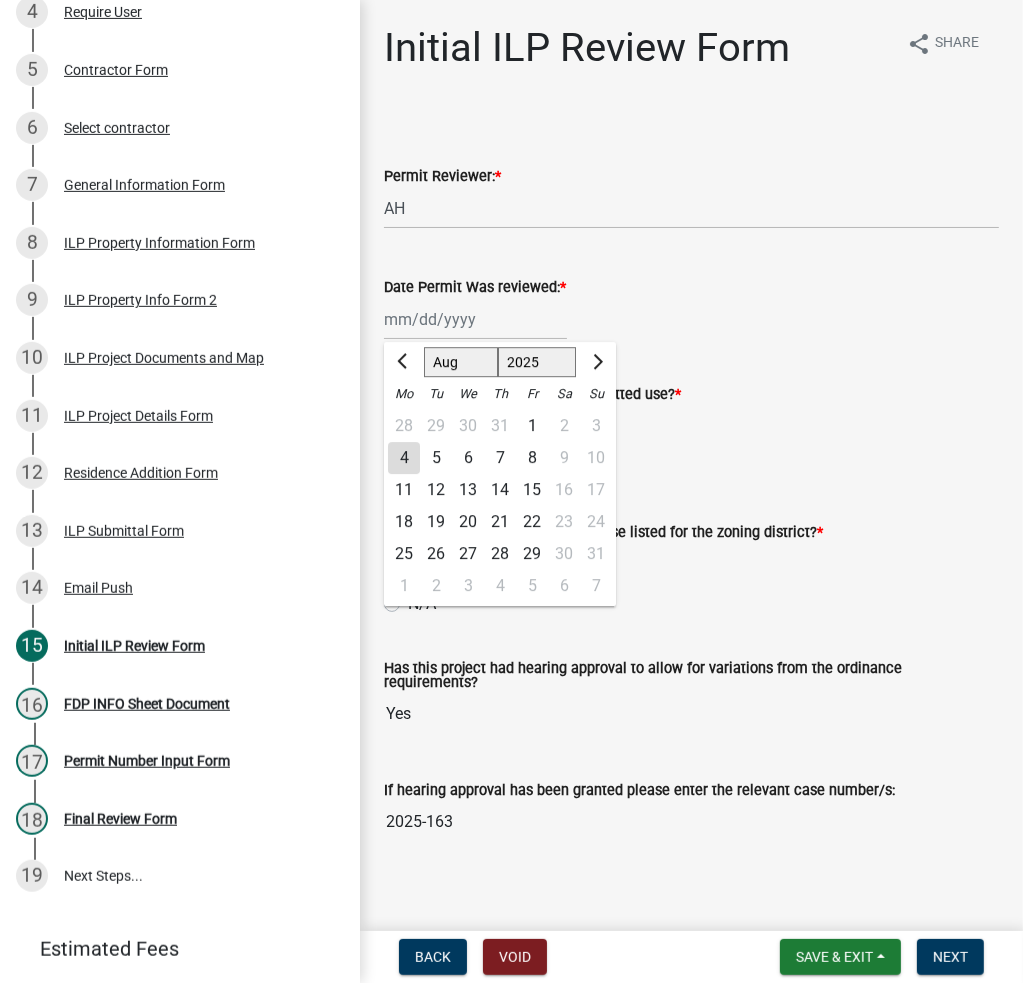 click on "4" 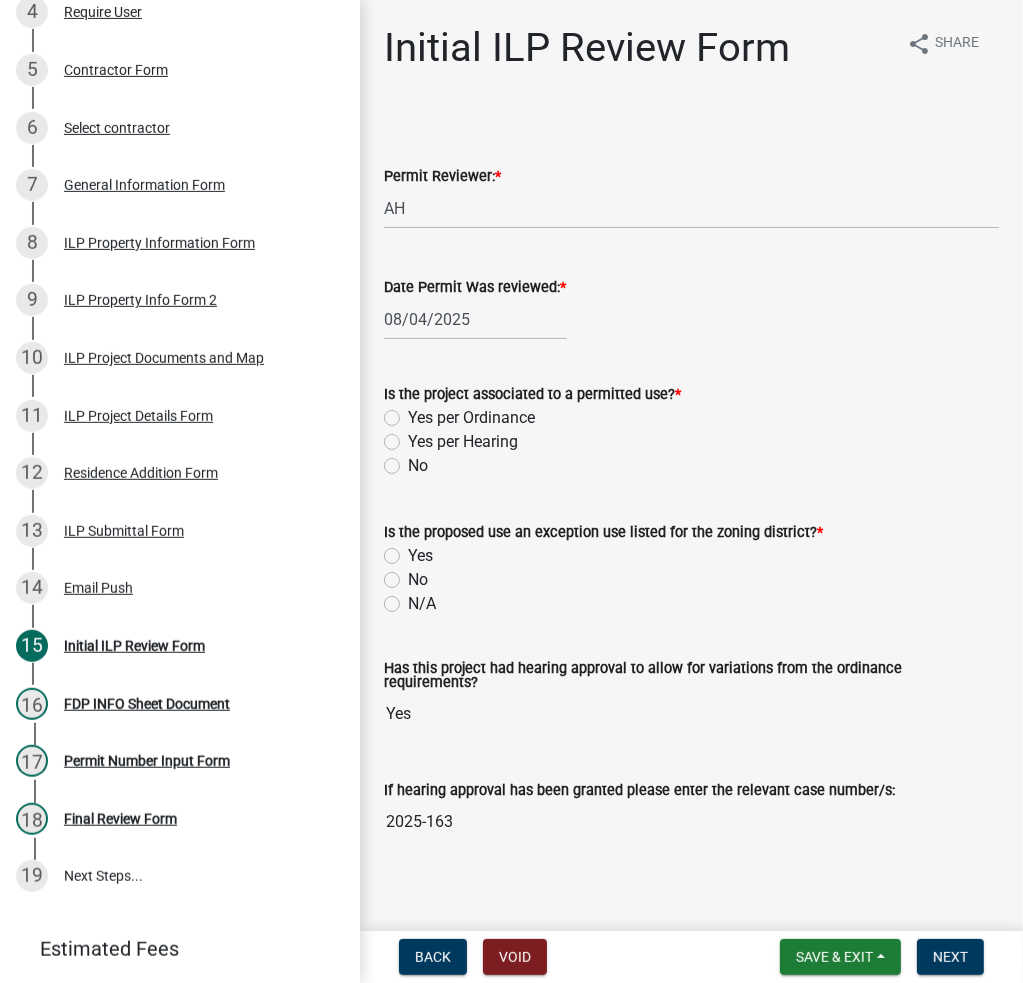 click on "Yes per Ordinance" 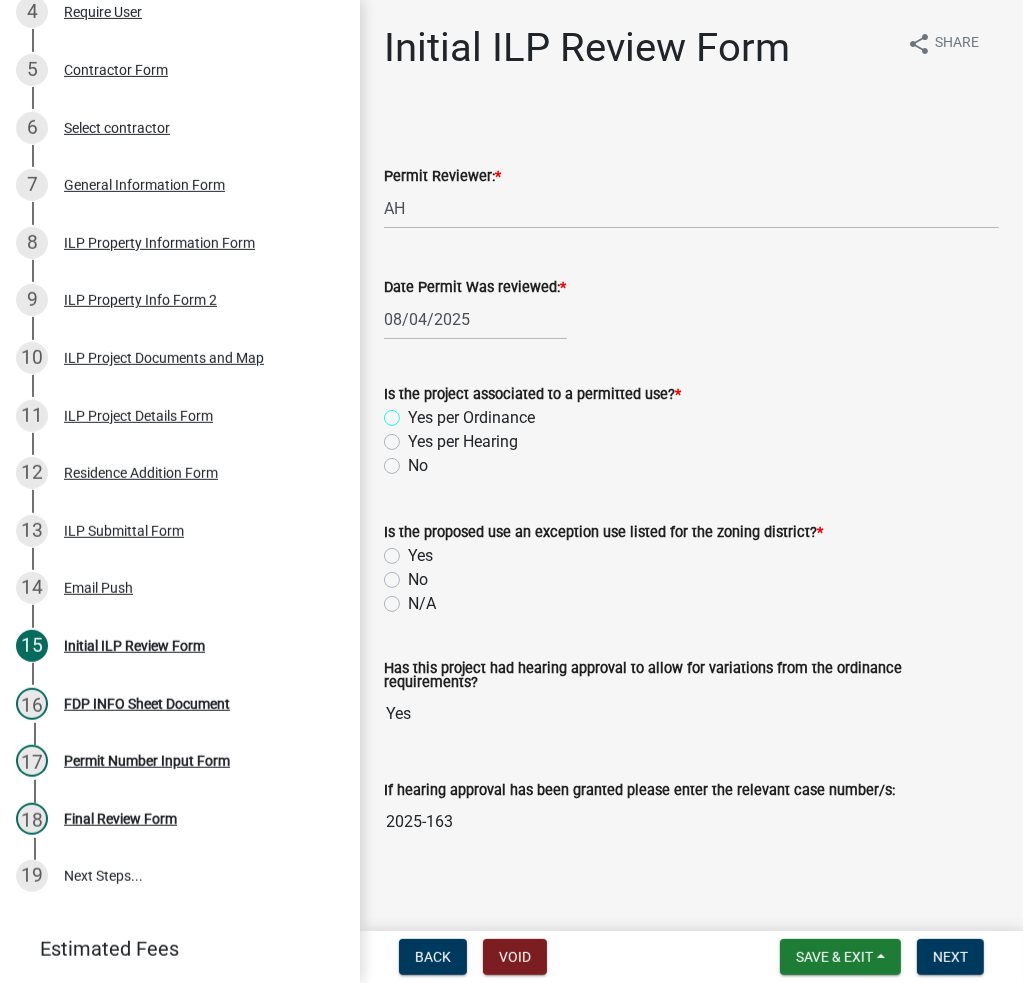 click on "Yes per Ordinance" at bounding box center [414, 412] 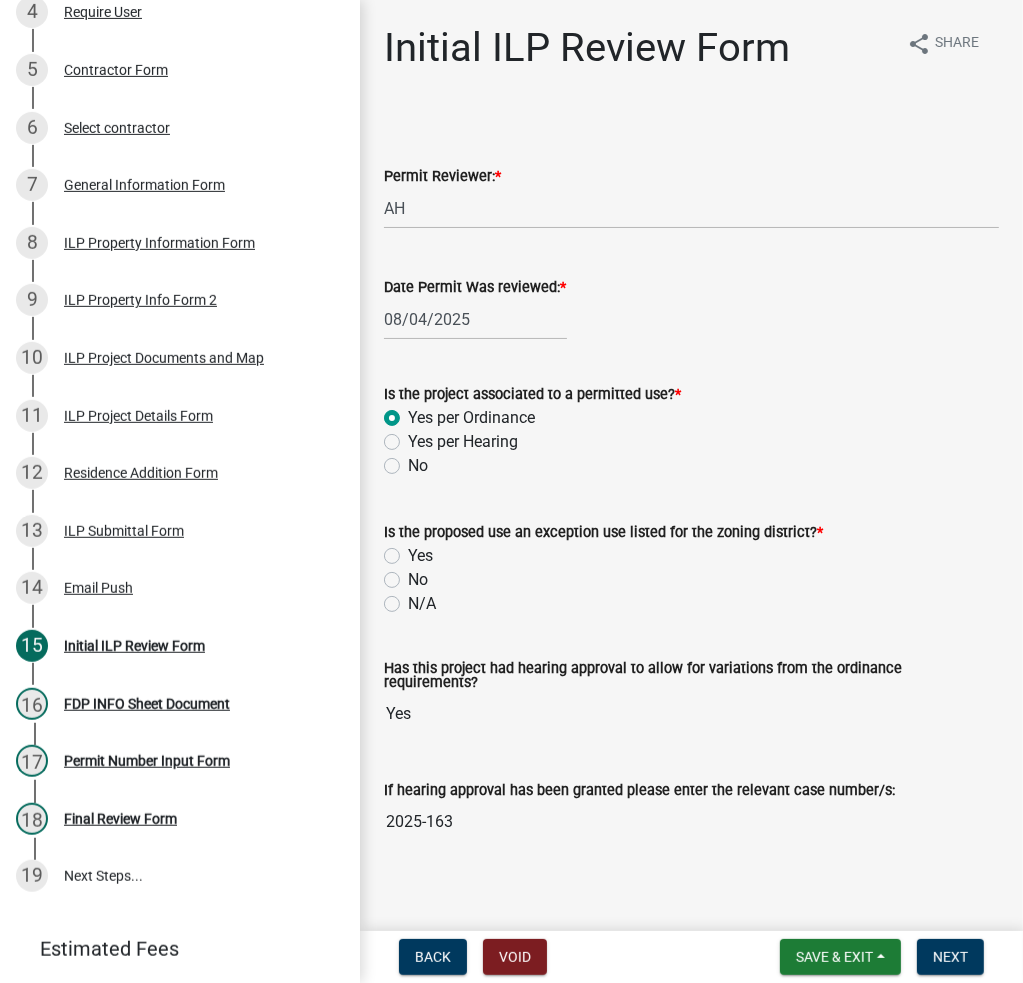 radio on "true" 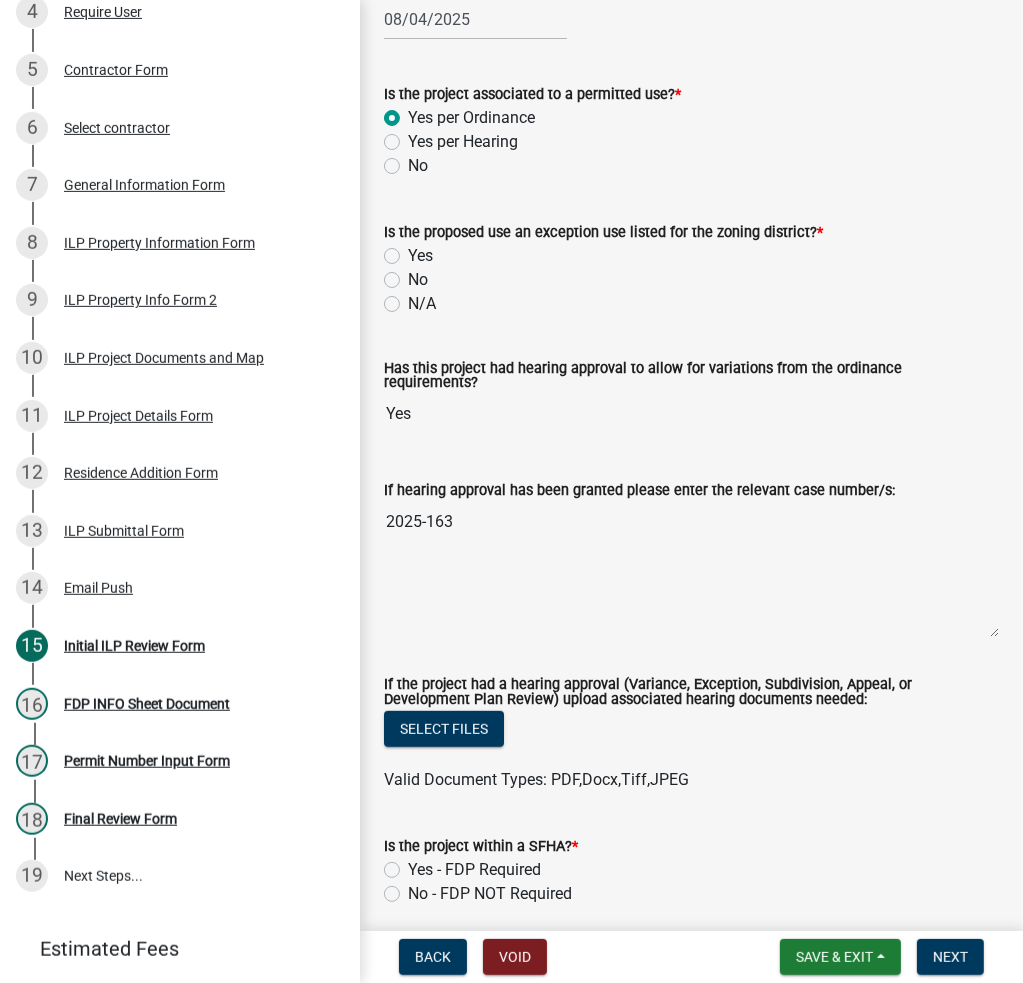 click on "N/A" 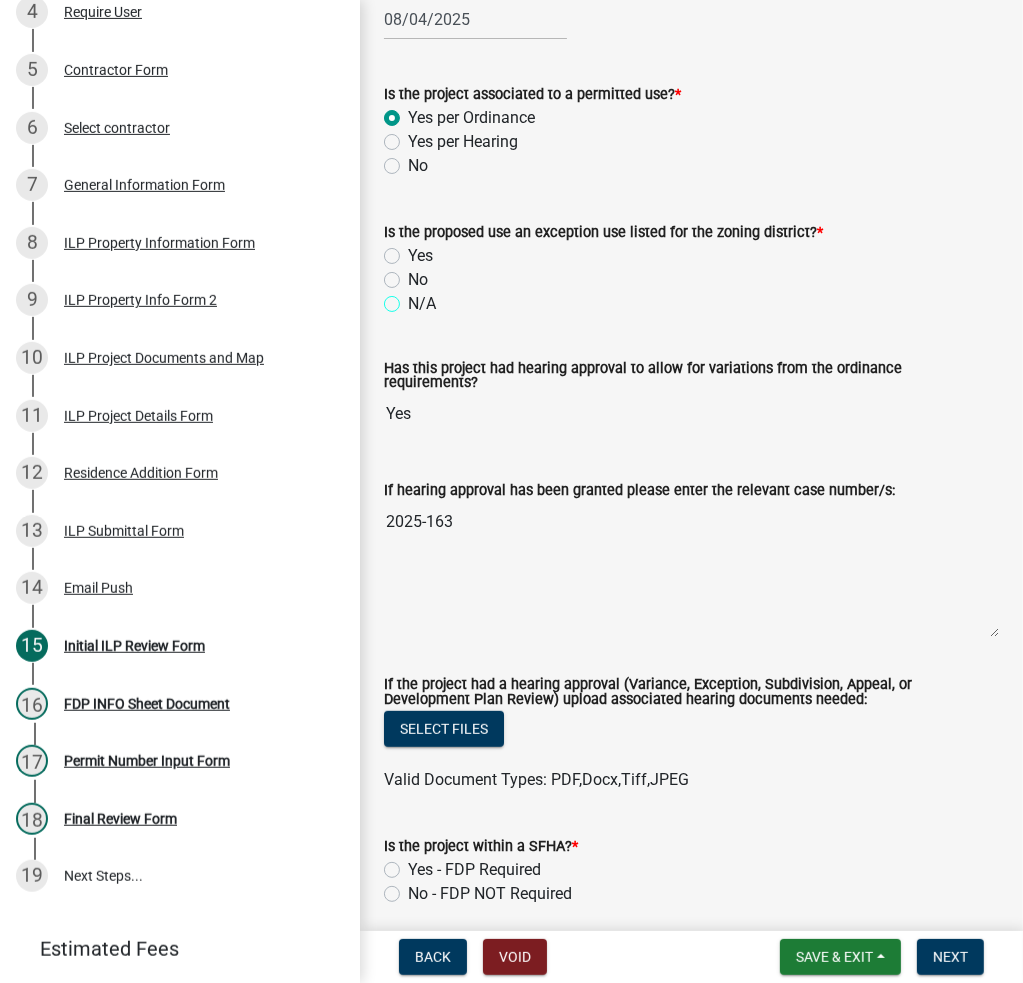 click on "N/A" at bounding box center (414, 298) 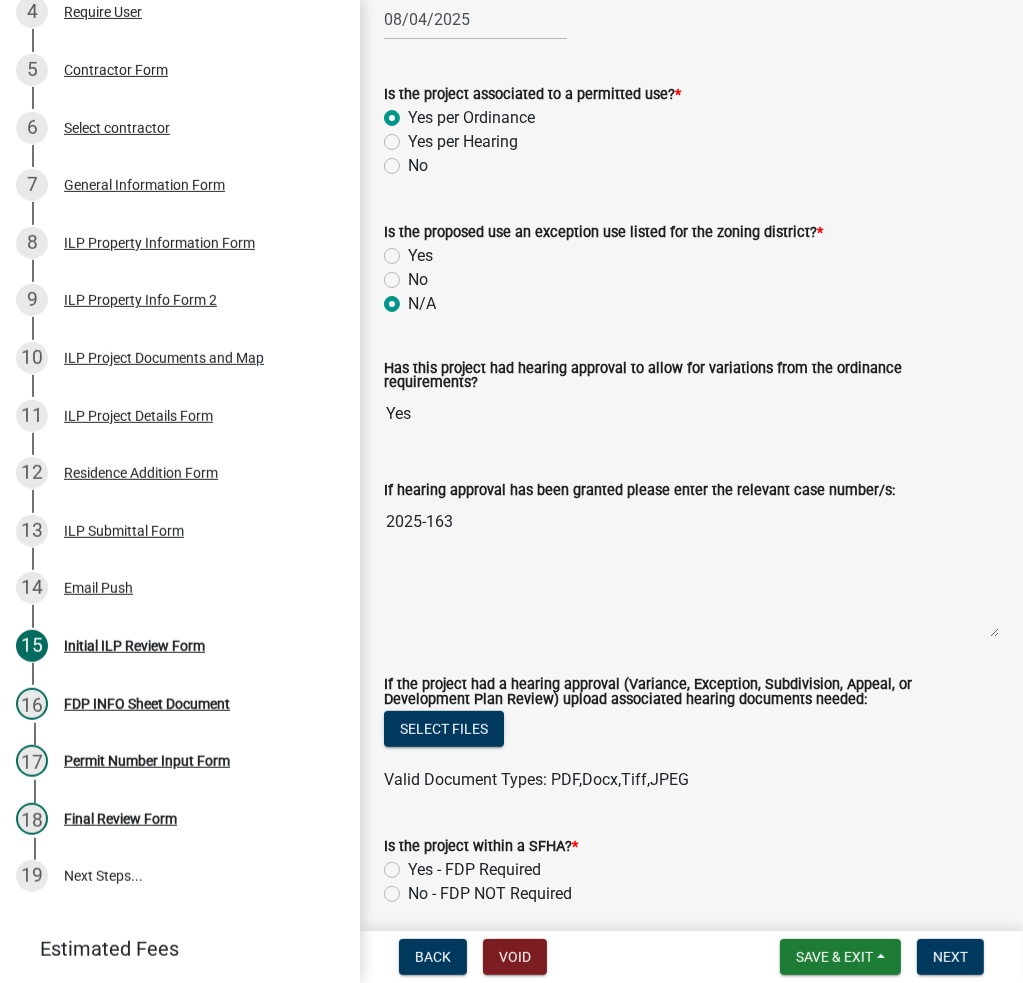 radio on "true" 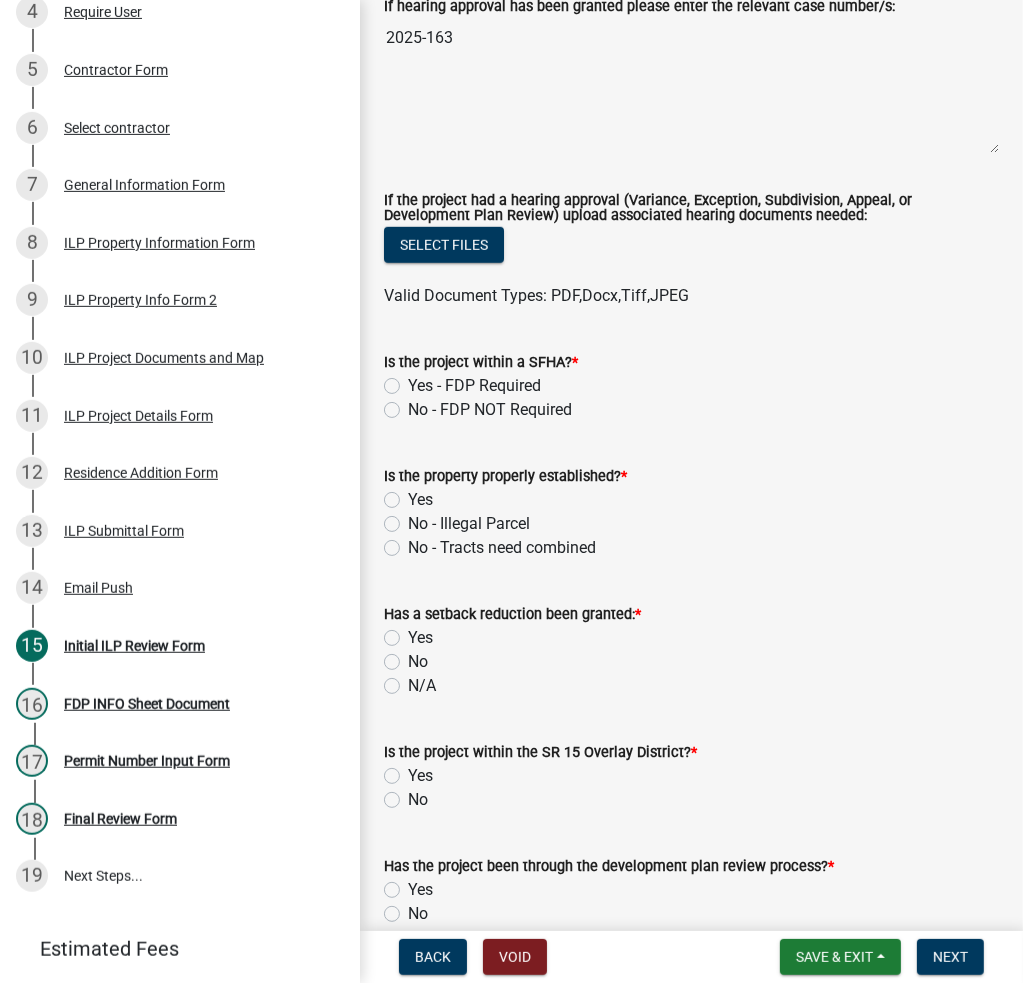 scroll, scrollTop: 800, scrollLeft: 0, axis: vertical 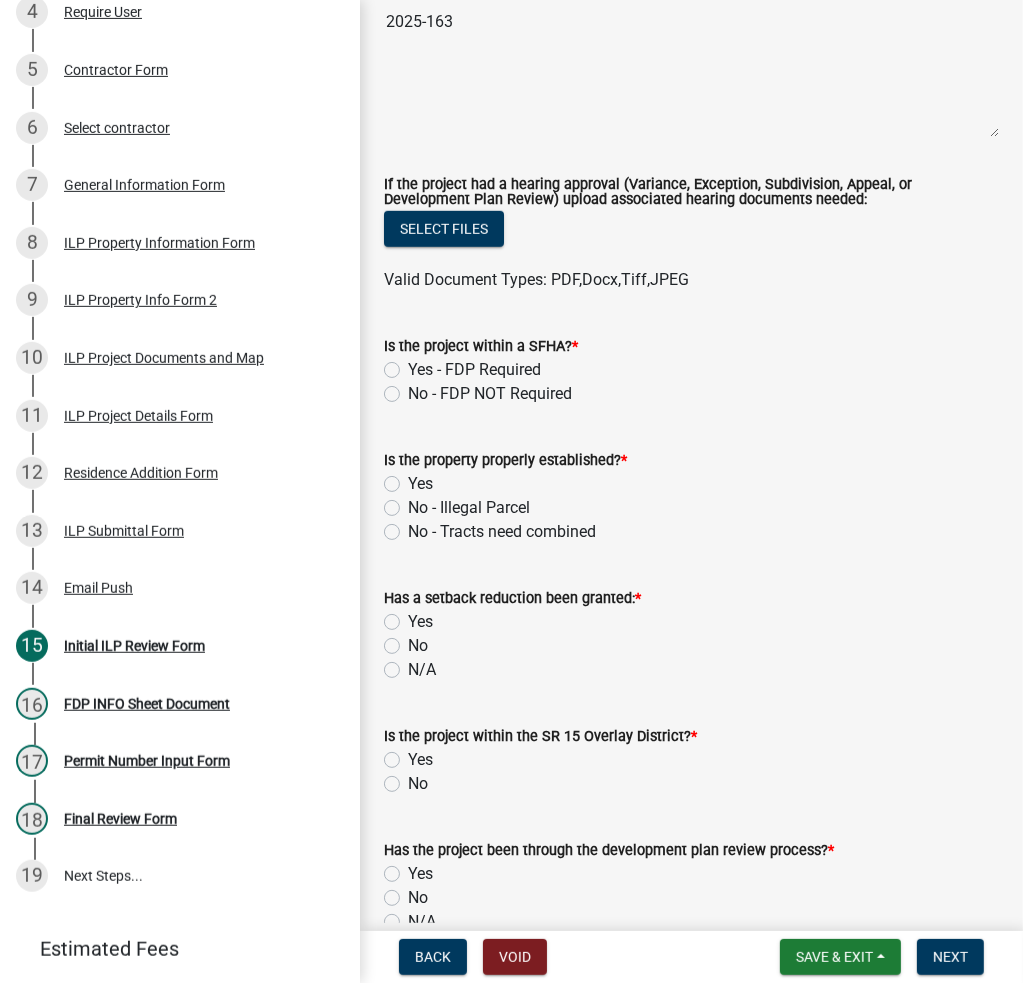 click on "No - FDP NOT Required" 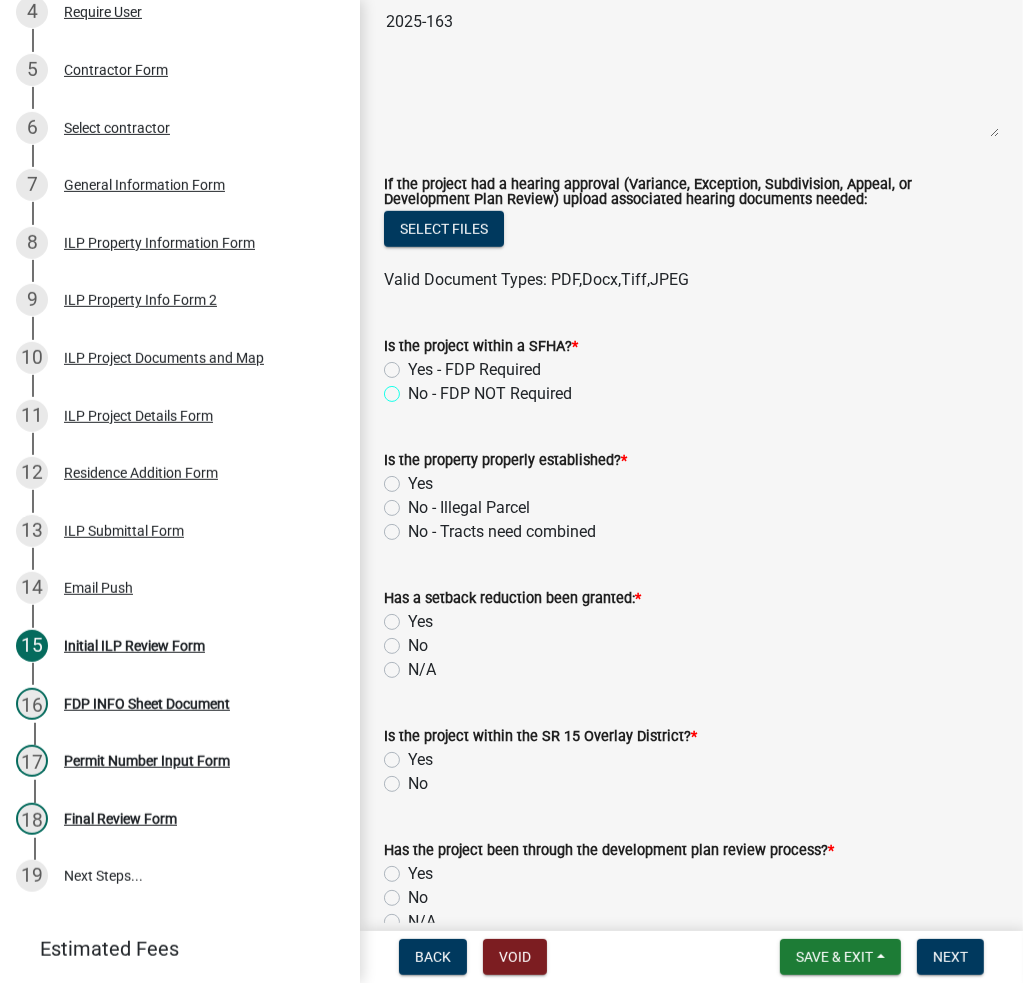 click on "No - FDP NOT Required" at bounding box center (414, 388) 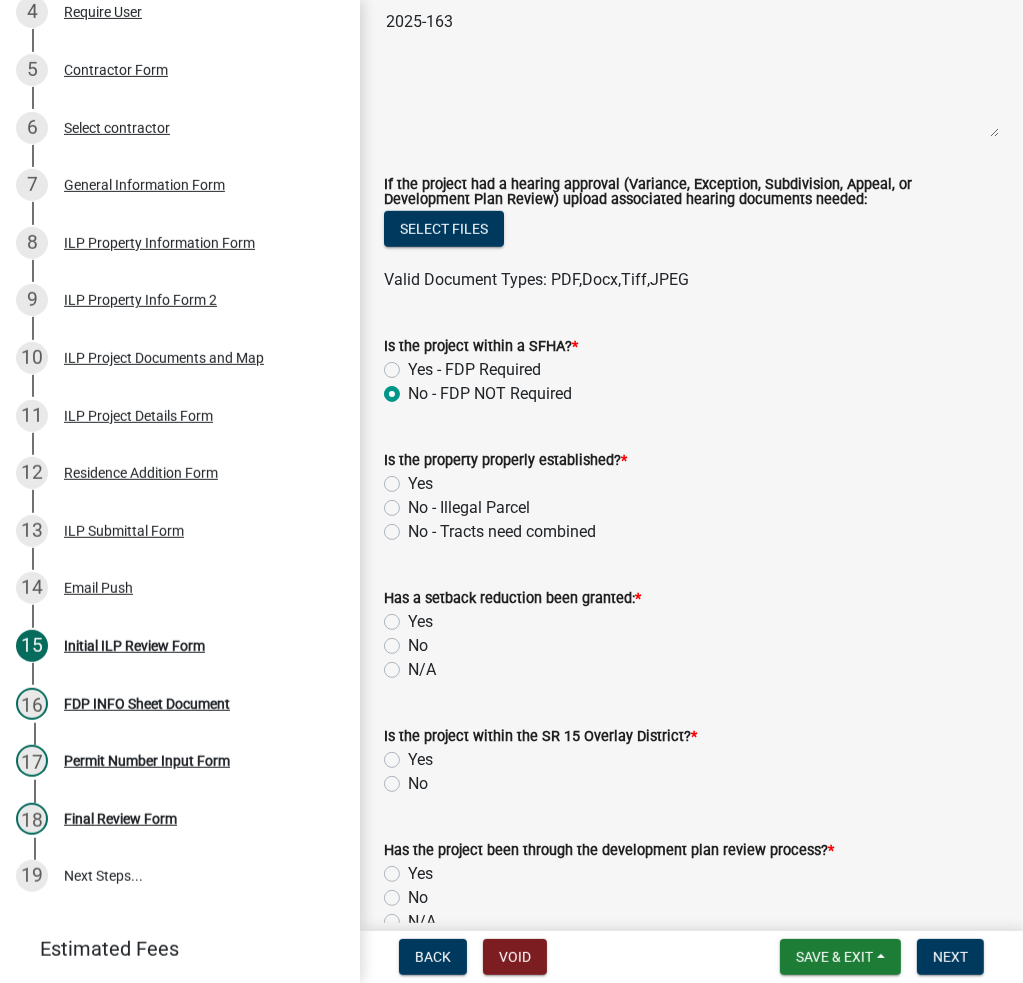radio on "true" 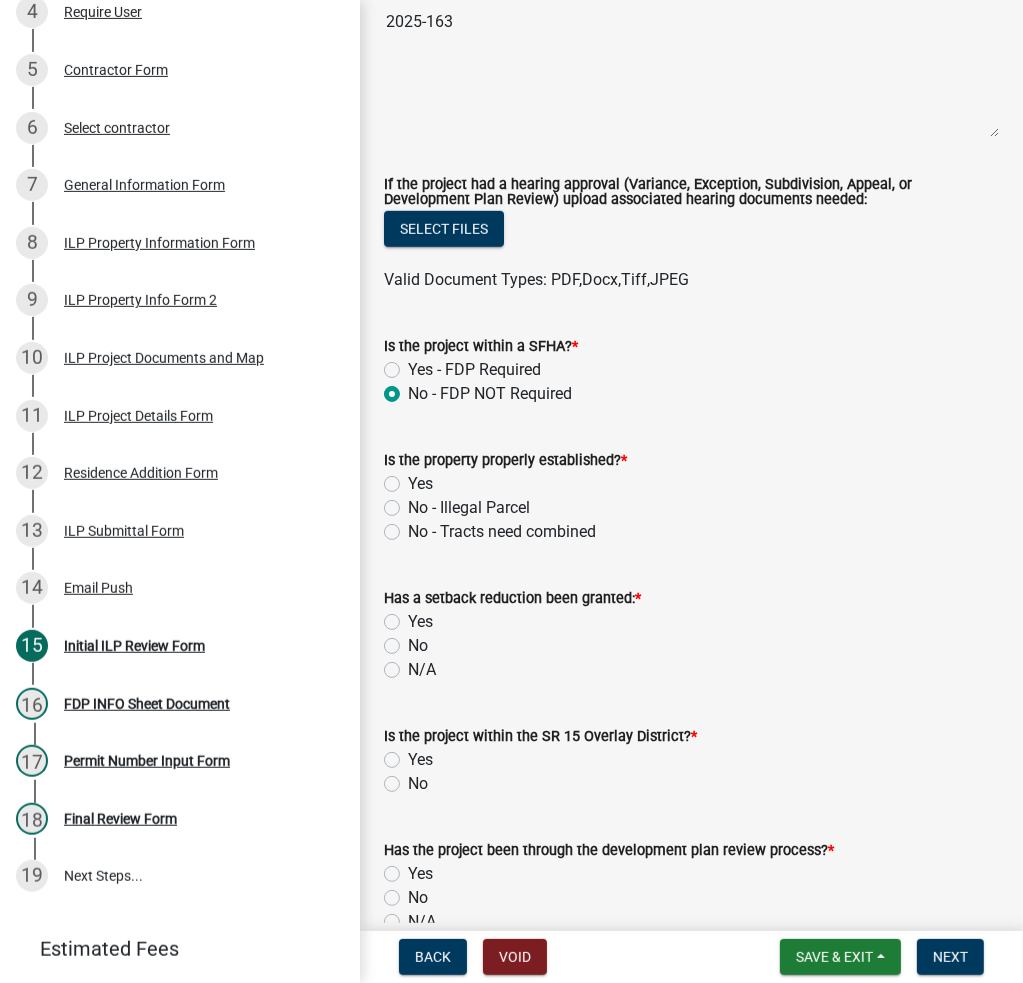 click on "Yes" 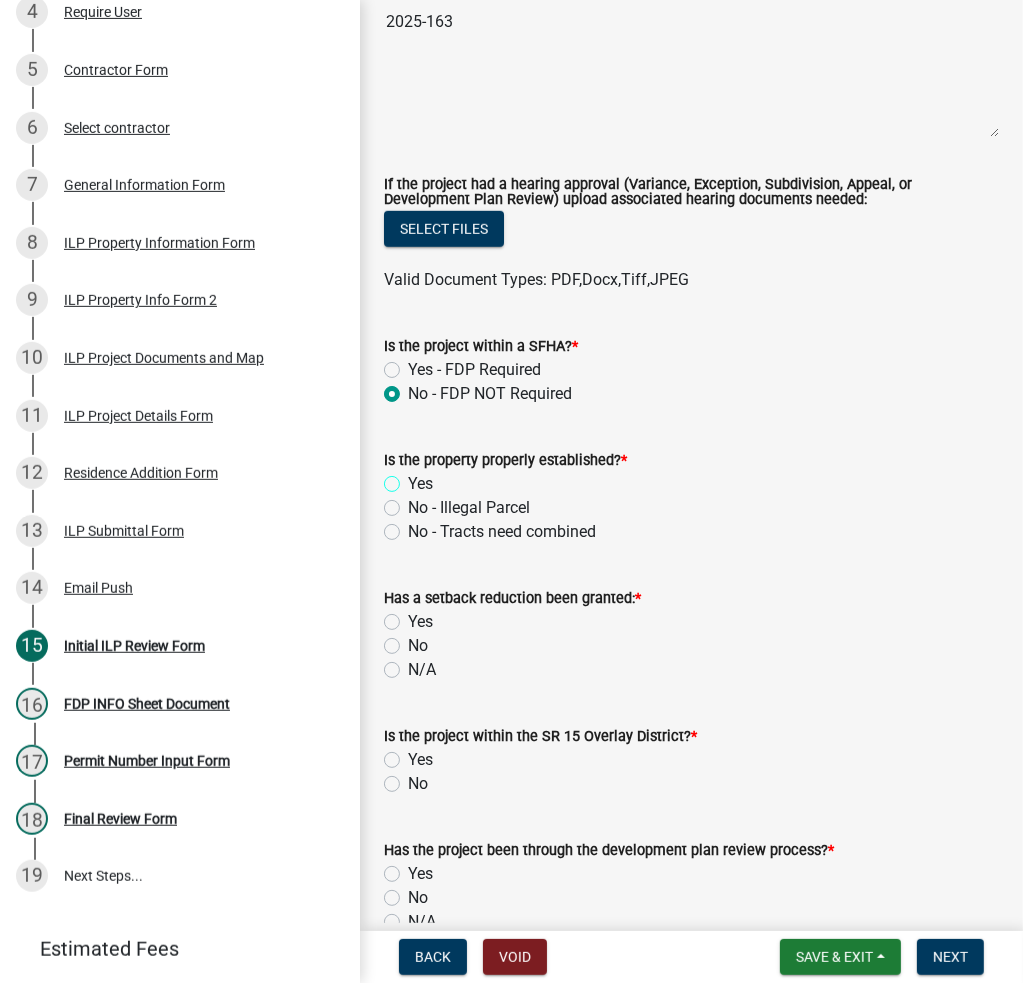 click on "Yes" at bounding box center [414, 478] 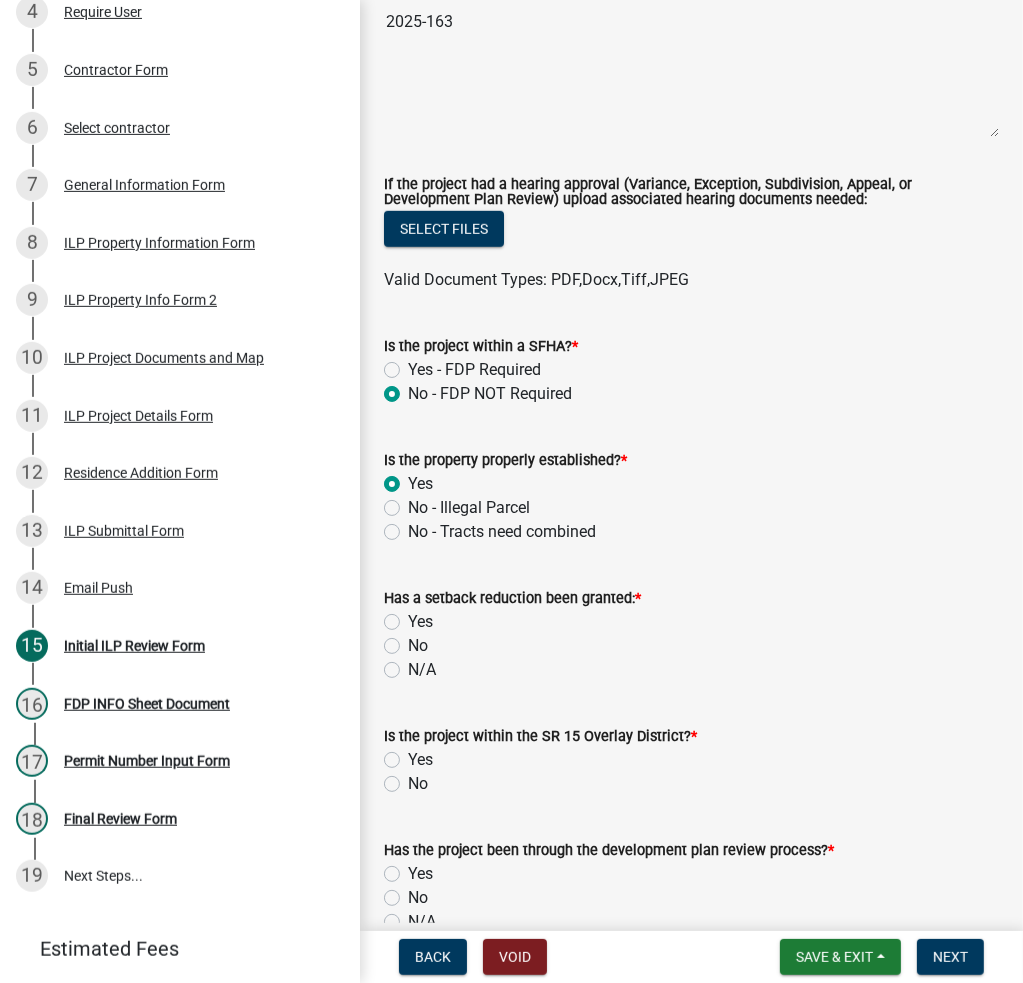 radio on "true" 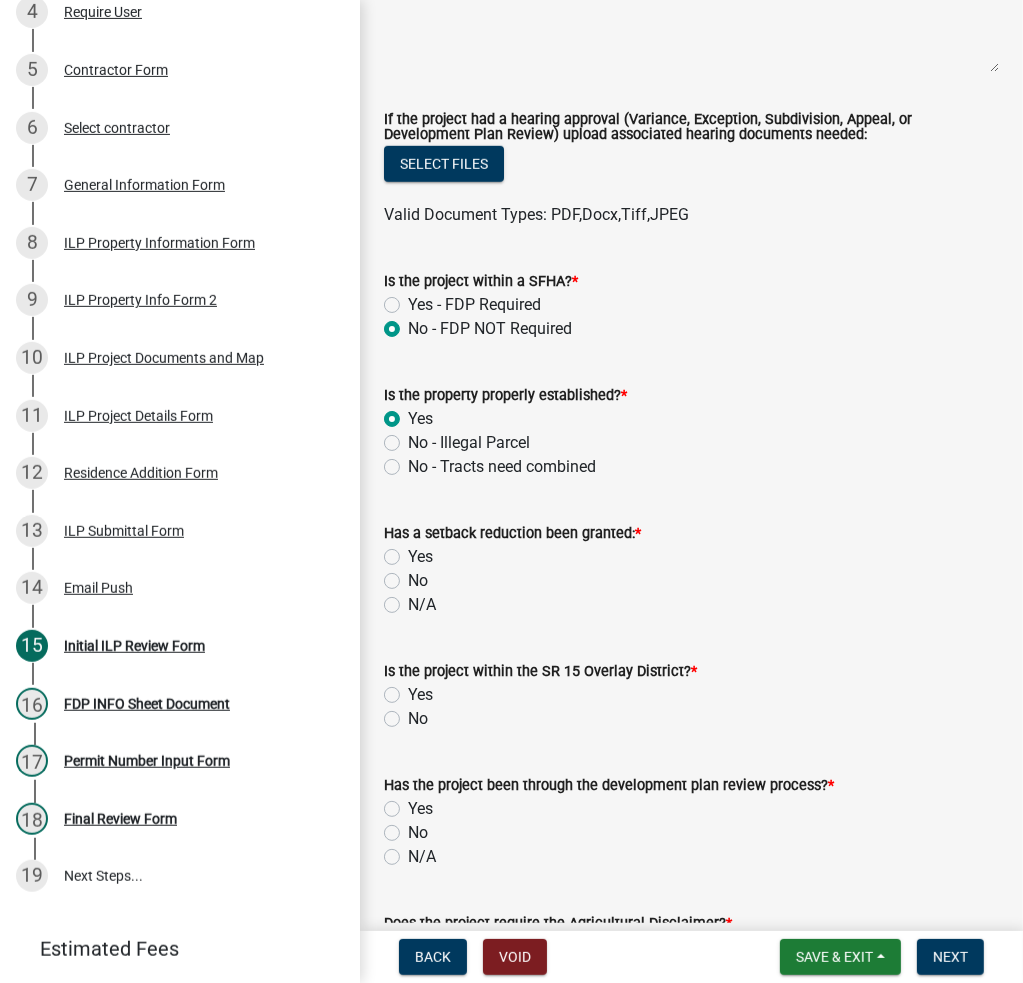 scroll, scrollTop: 900, scrollLeft: 0, axis: vertical 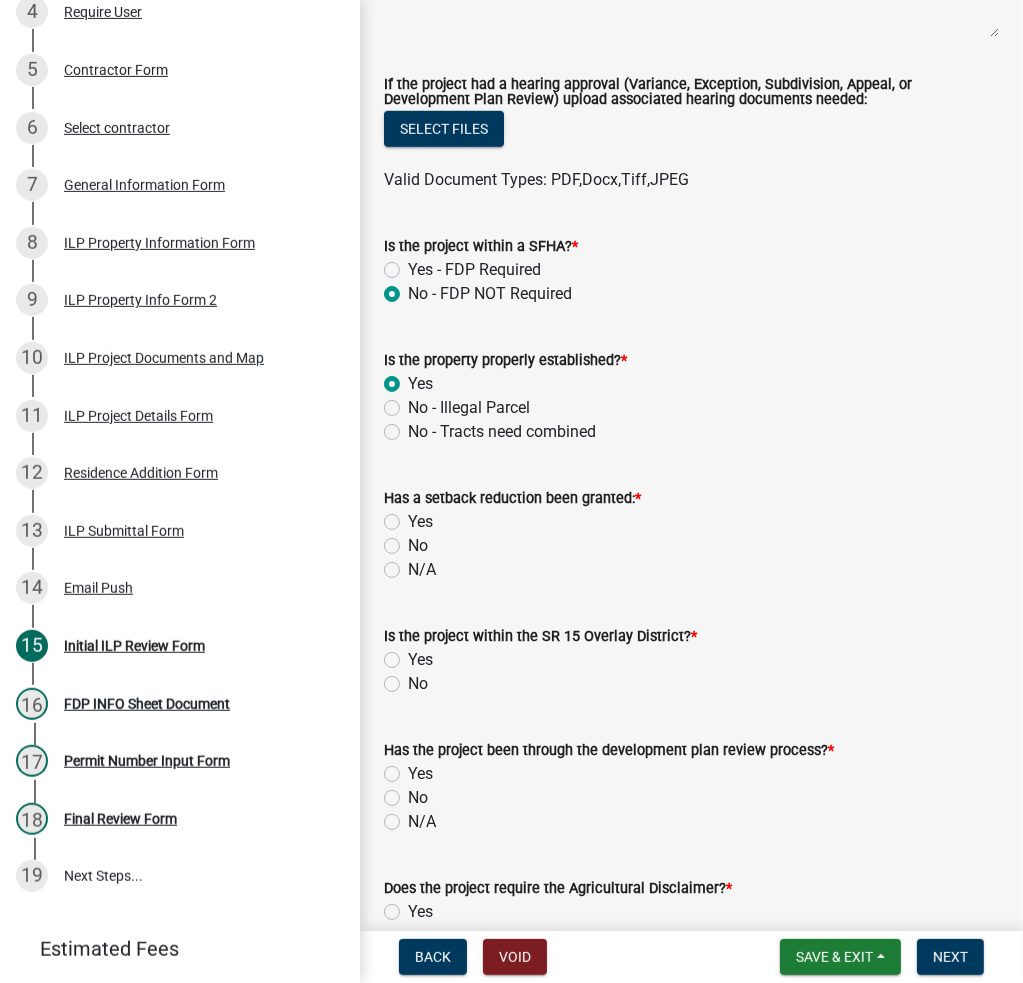 click on "N/A" 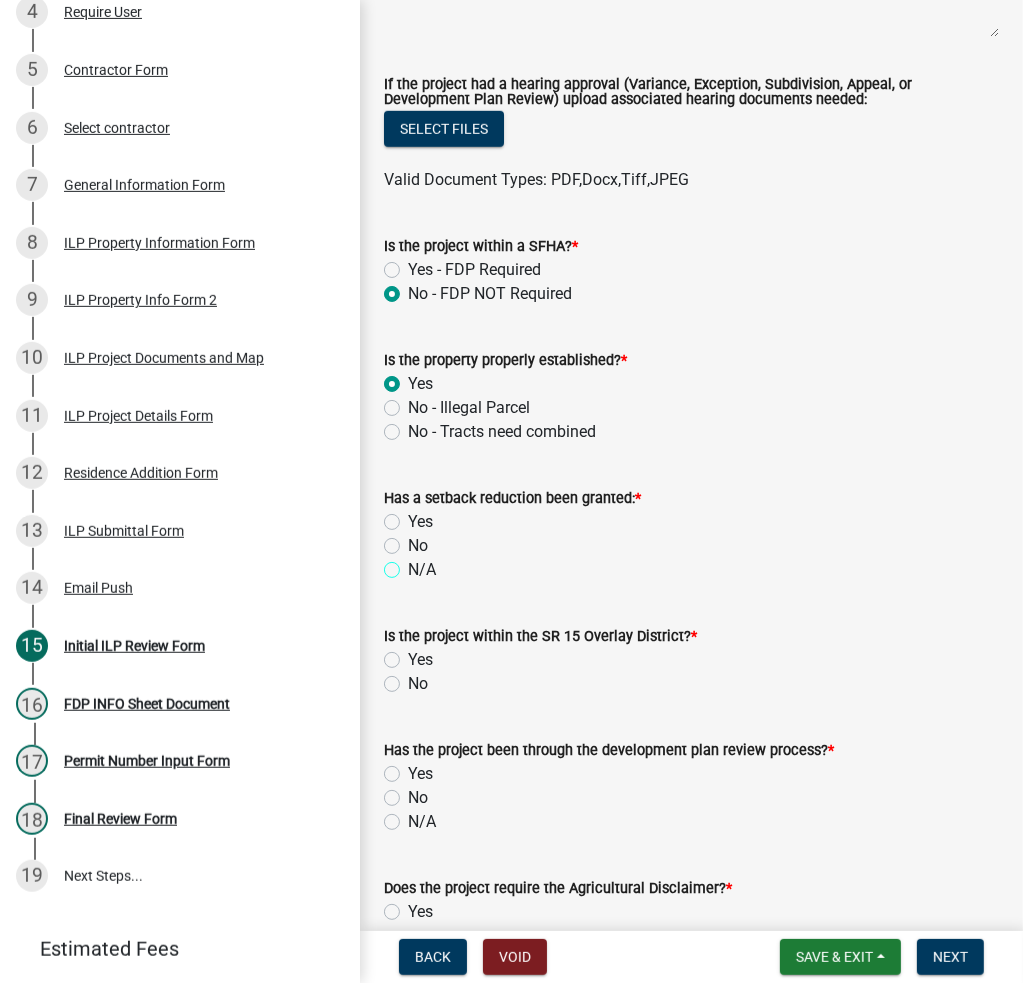 click on "N/A" at bounding box center [414, 564] 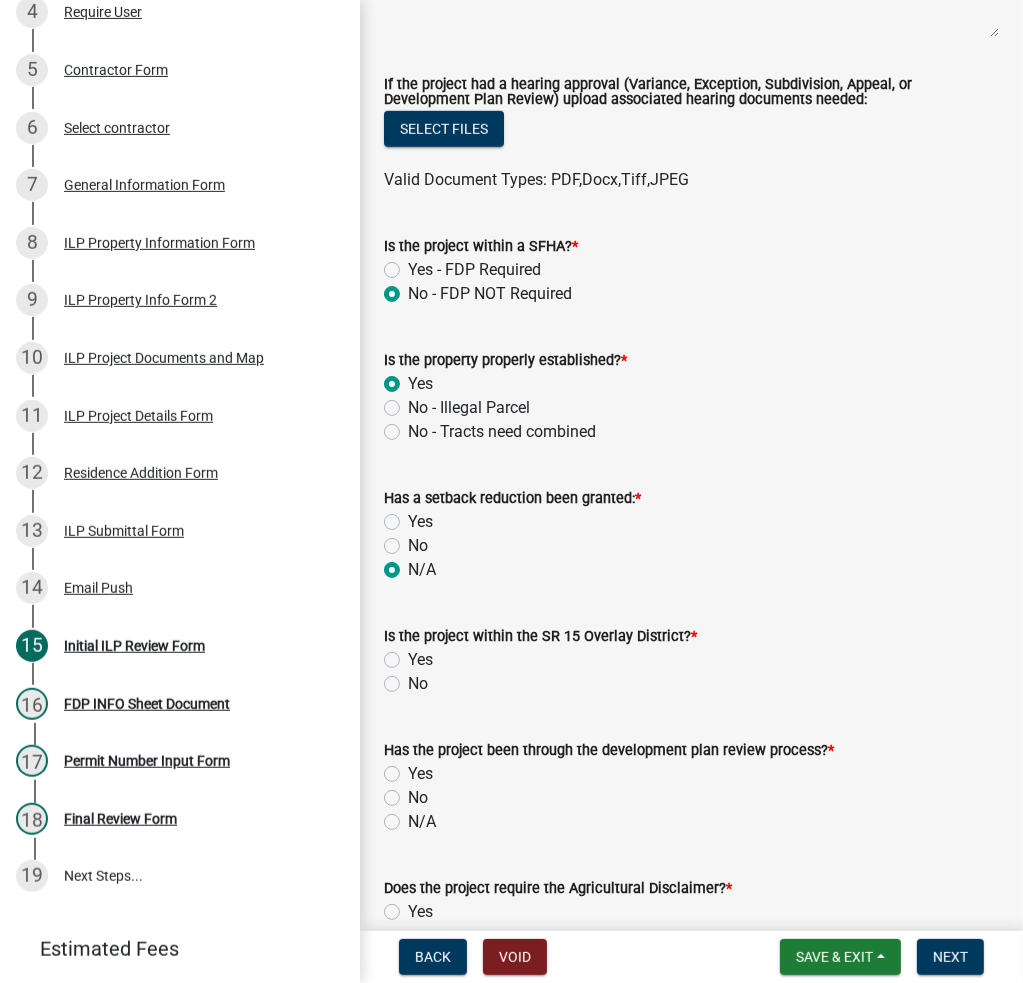 radio on "true" 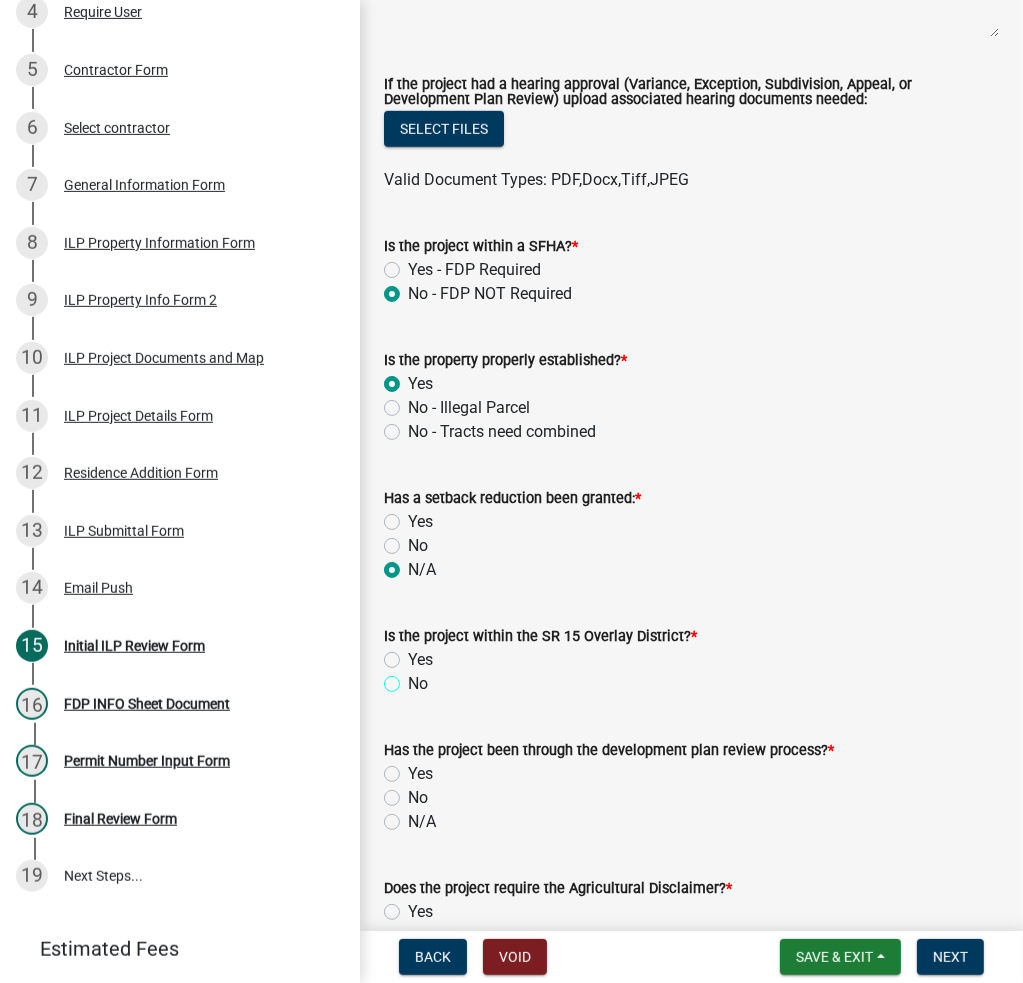 click on "No" at bounding box center (414, 678) 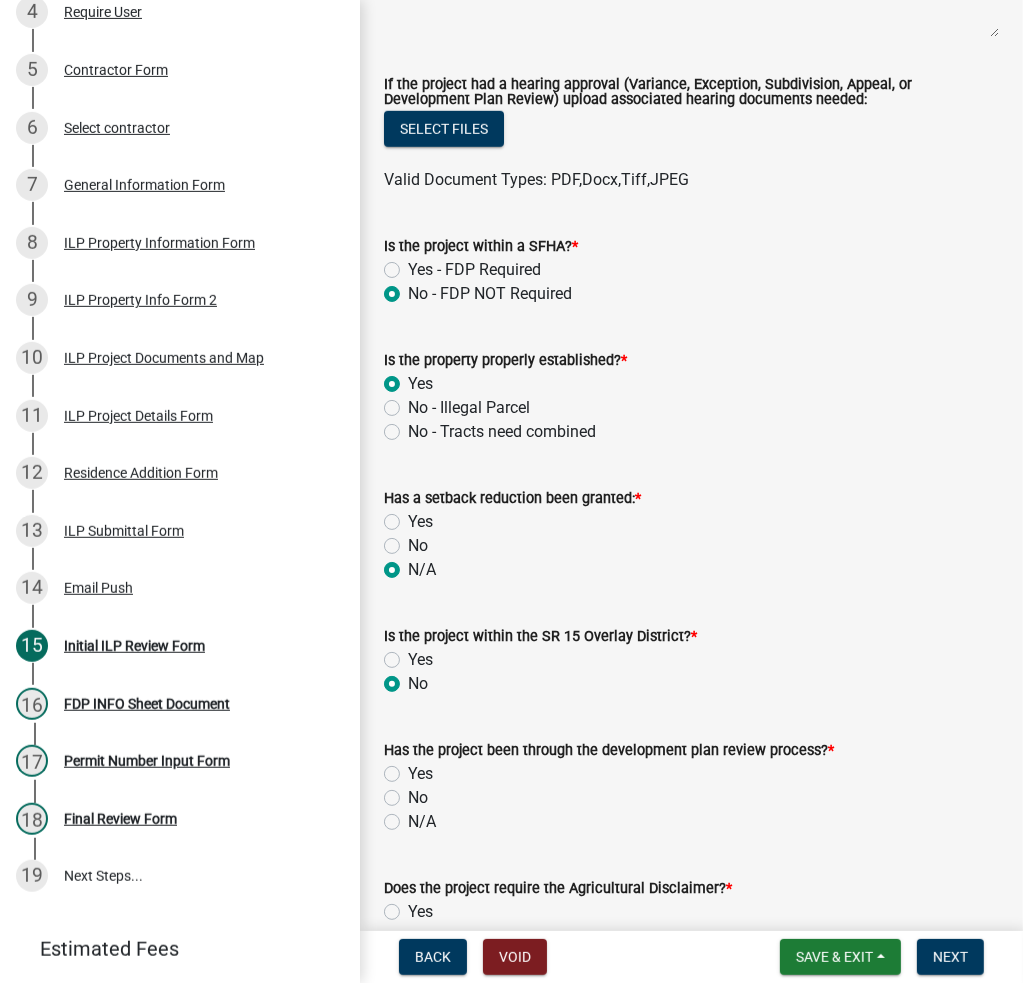 radio on "true" 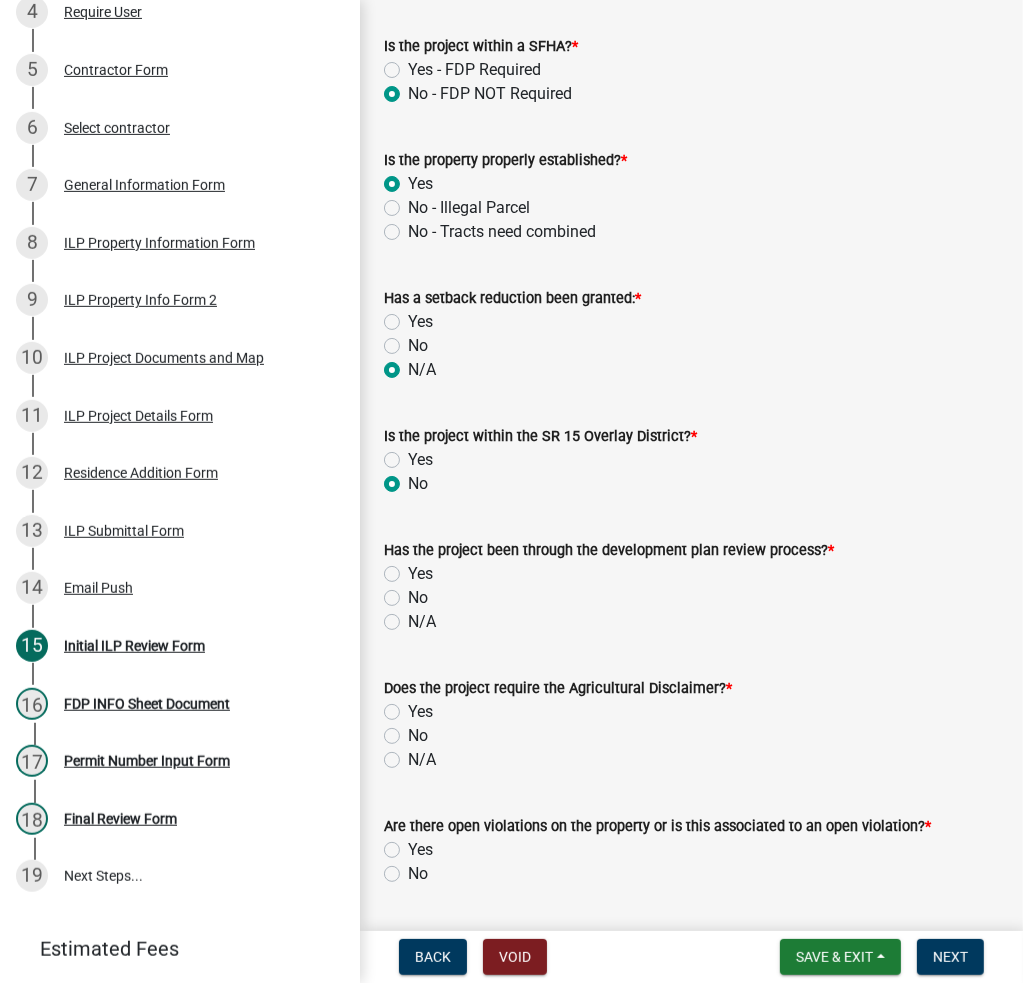 click on "No" 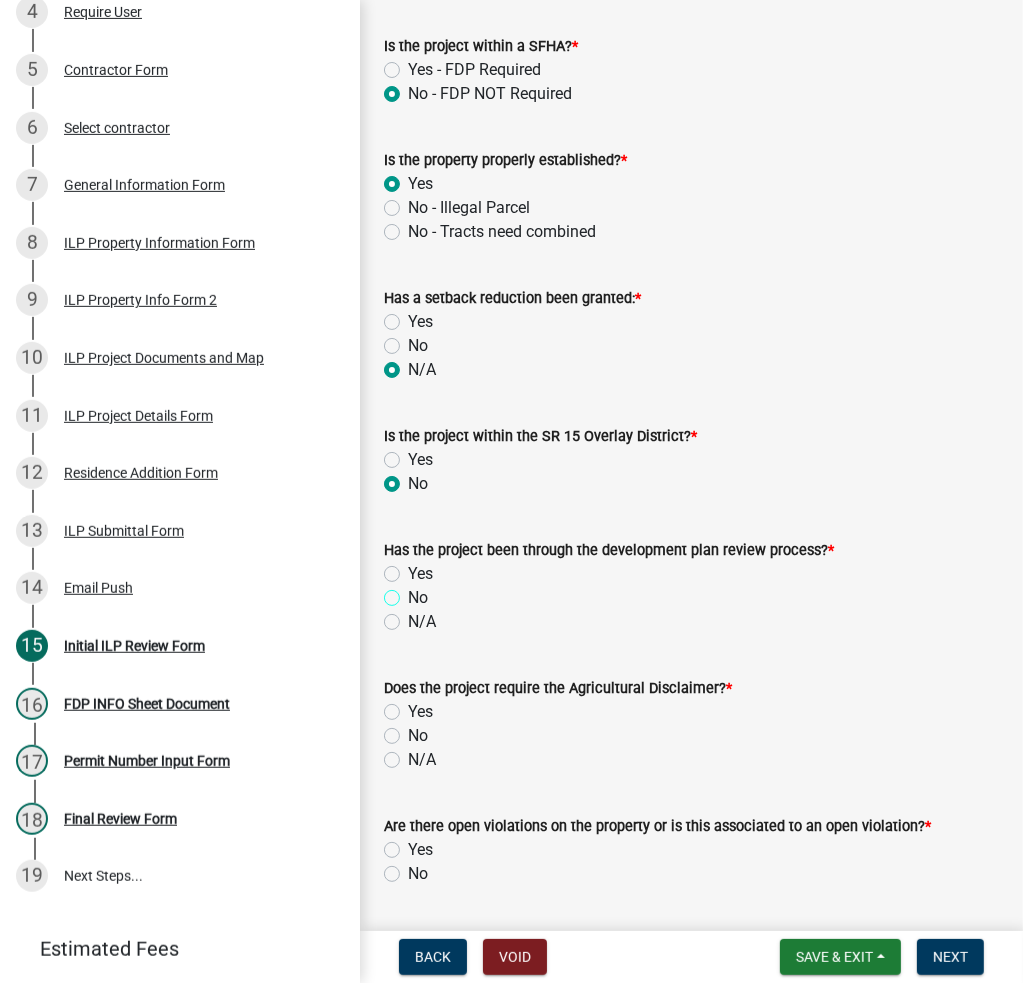 click on "No" at bounding box center (414, 592) 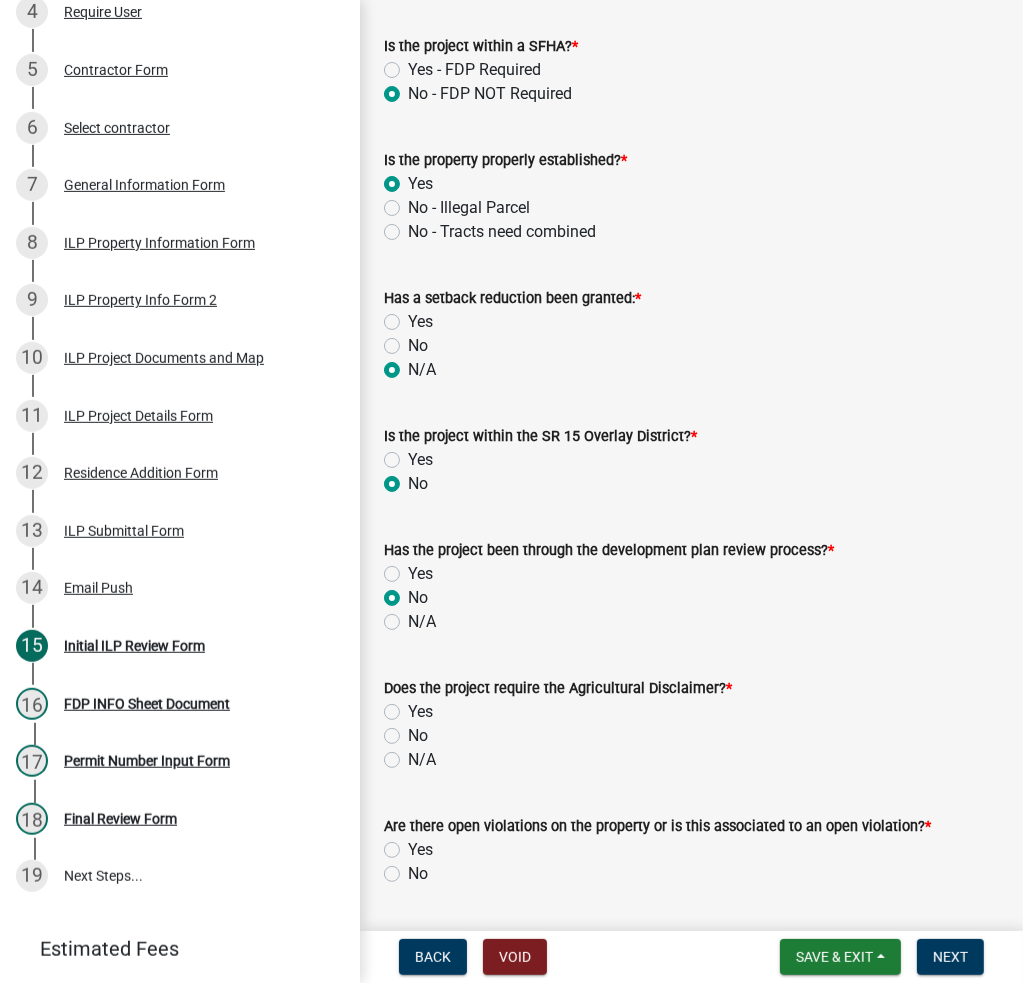 radio on "true" 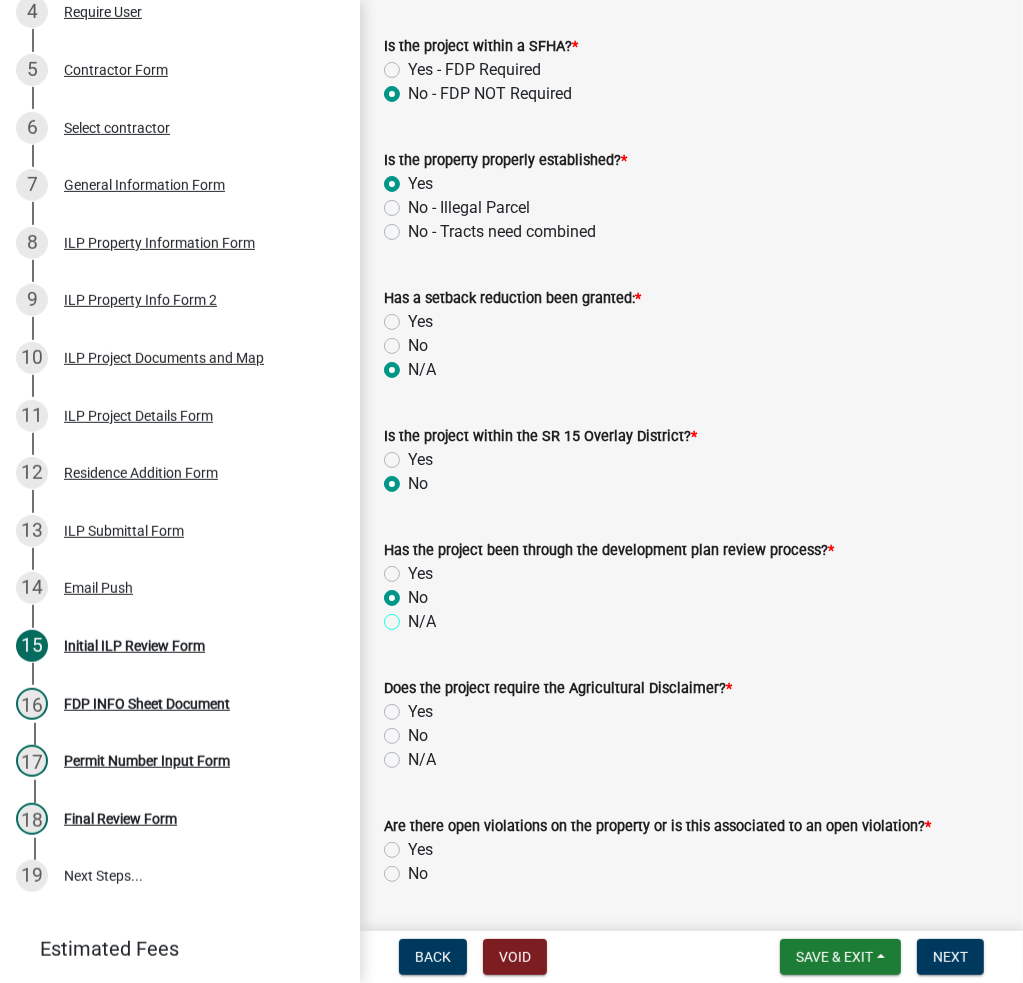 click on "N/A" at bounding box center [414, 616] 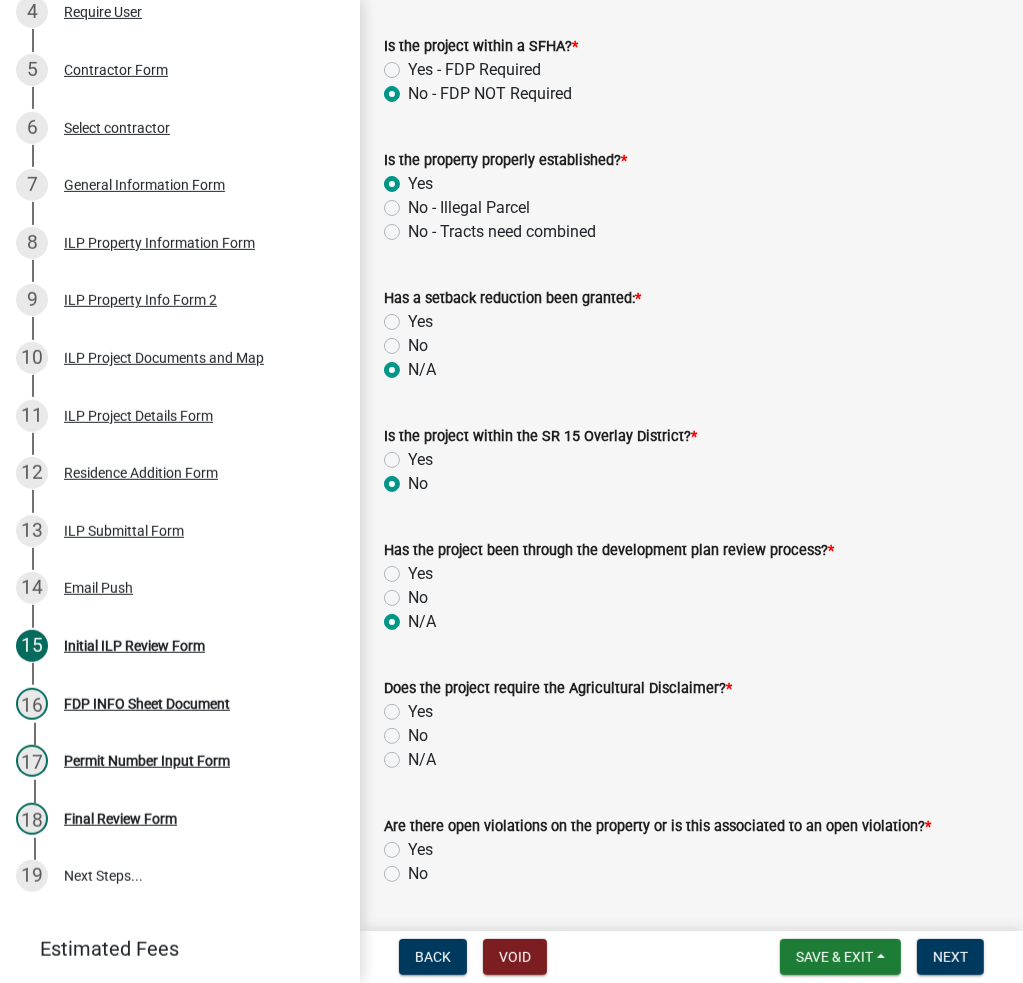 radio on "true" 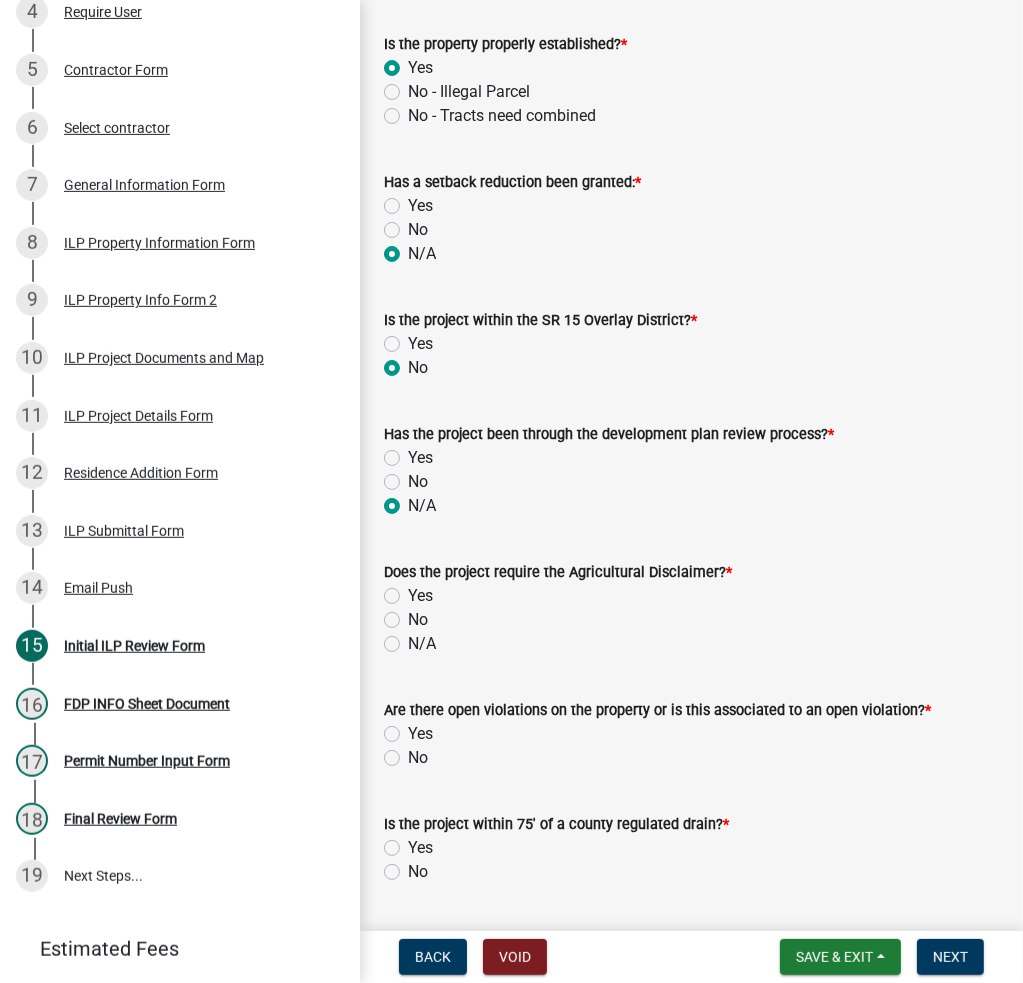 scroll, scrollTop: 1400, scrollLeft: 0, axis: vertical 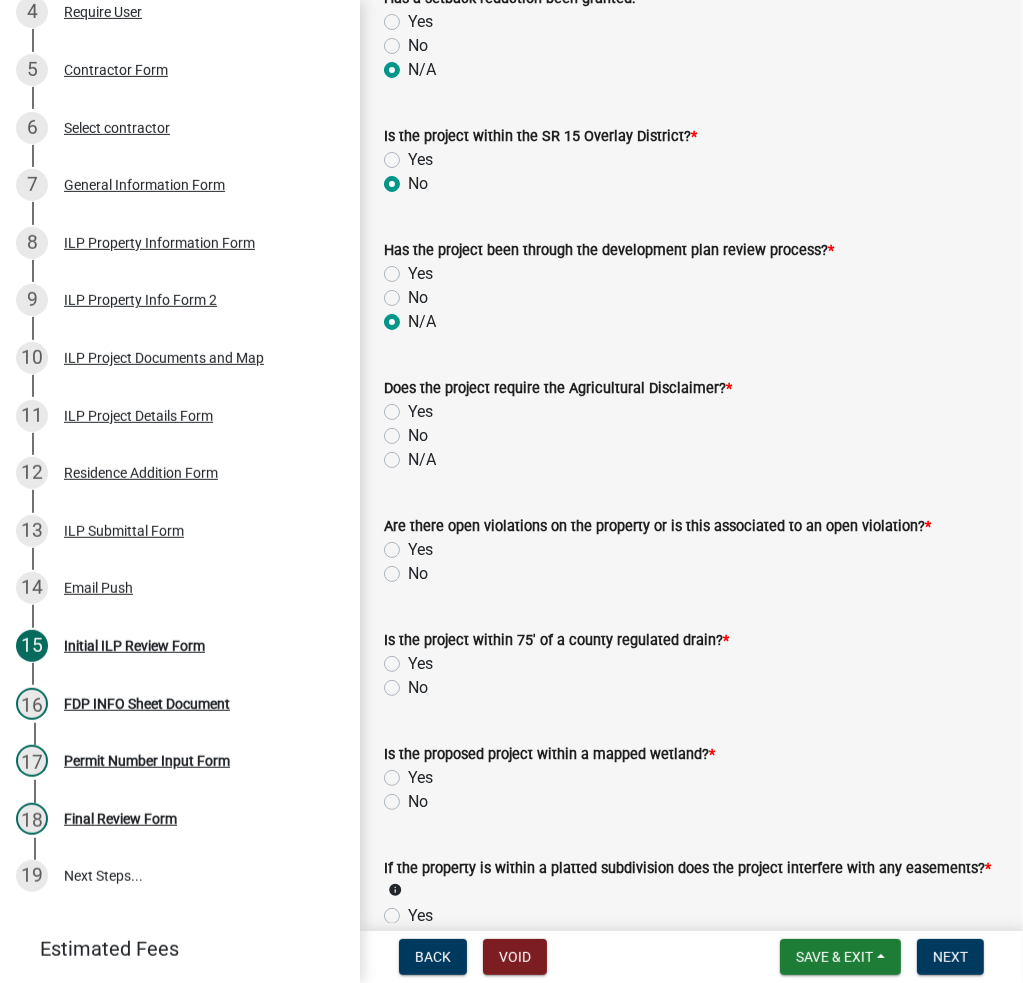 click on "N/A" 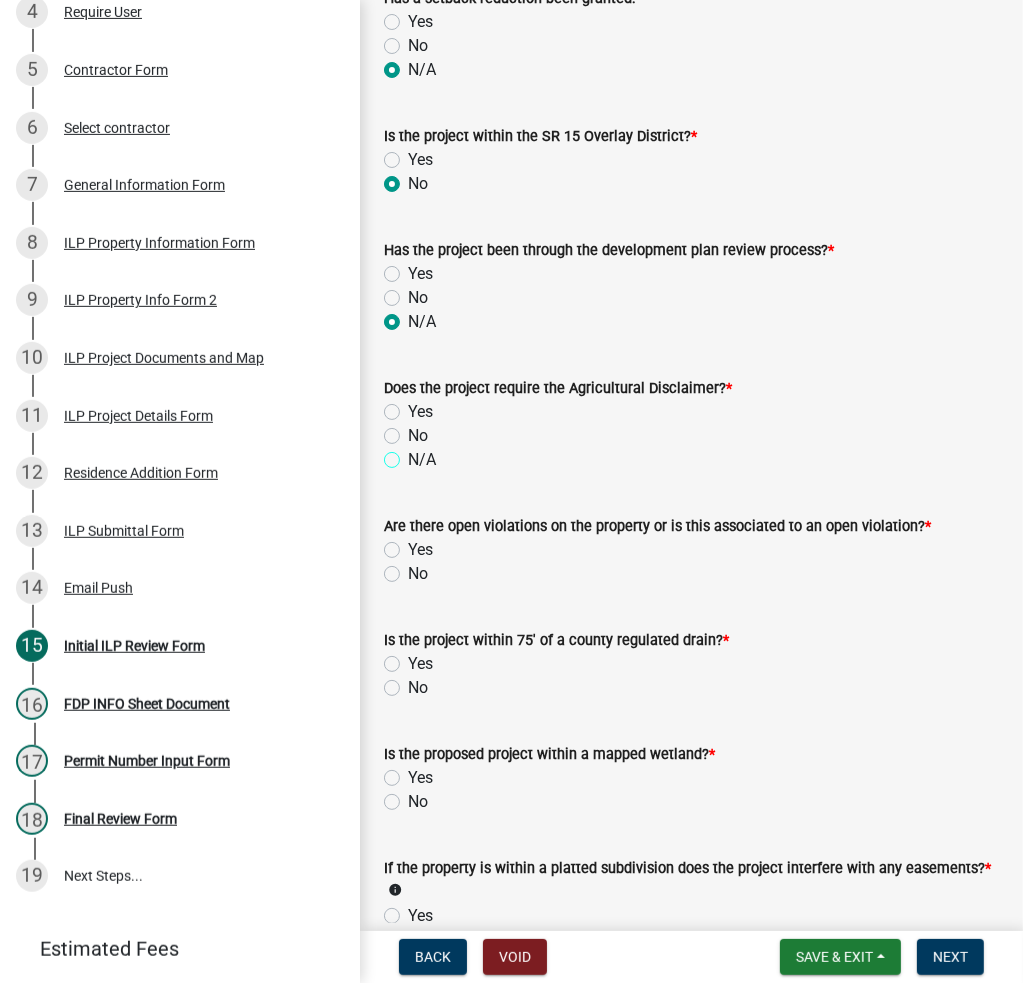 click on "N/A" at bounding box center (414, 454) 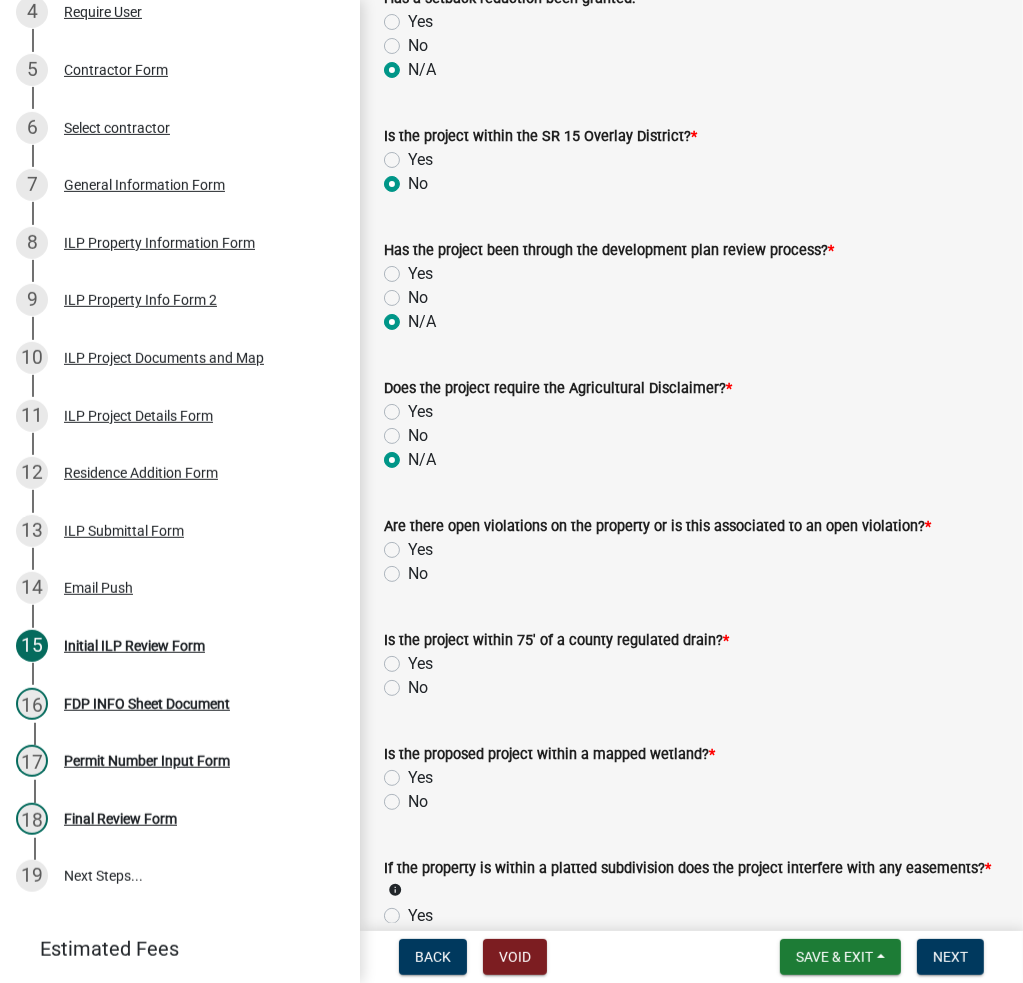 radio on "true" 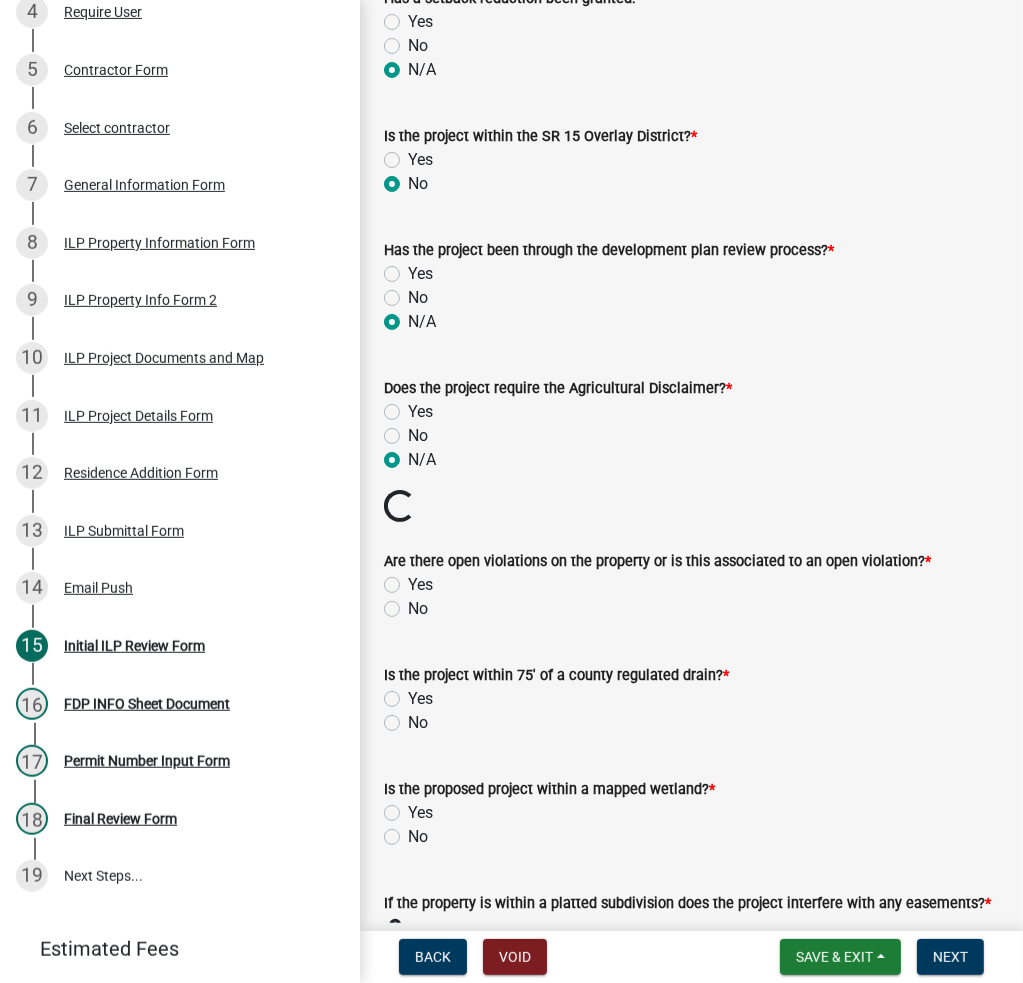 click on "No" 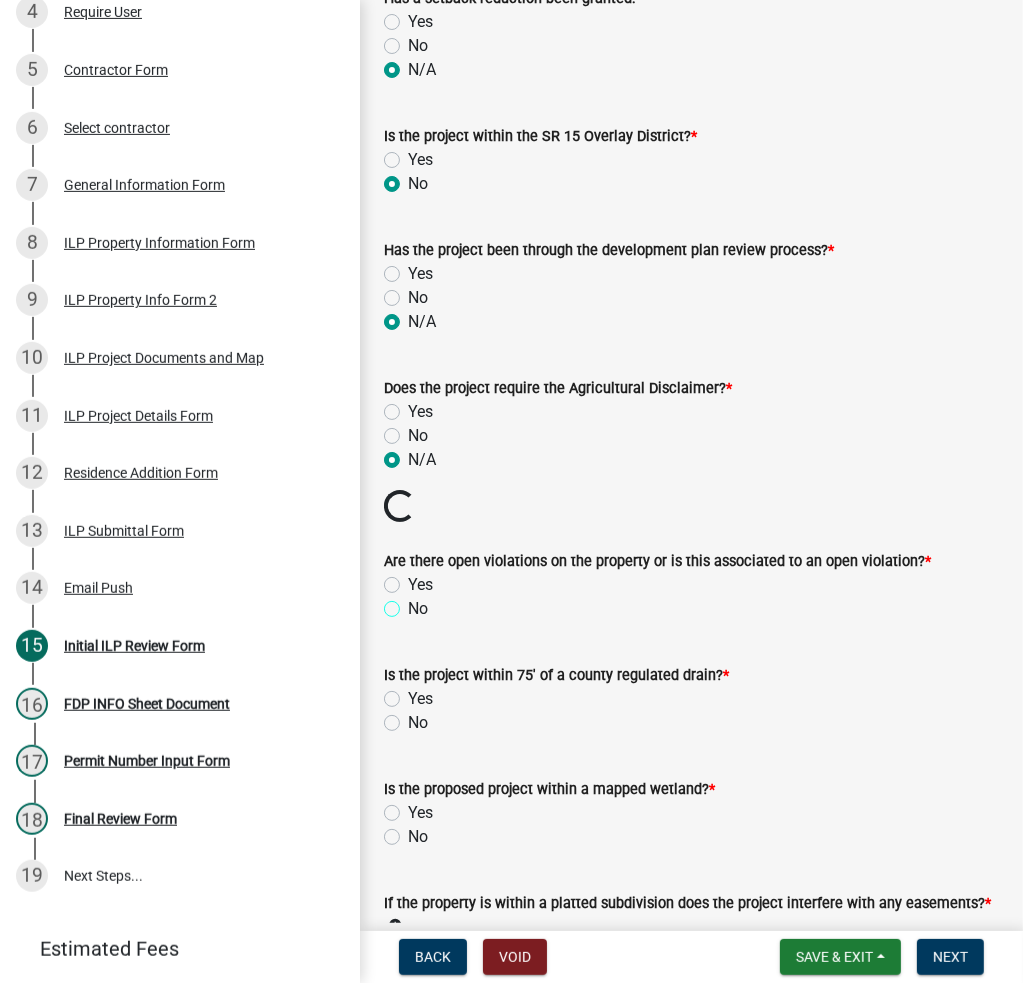 click on "No" at bounding box center [414, 603] 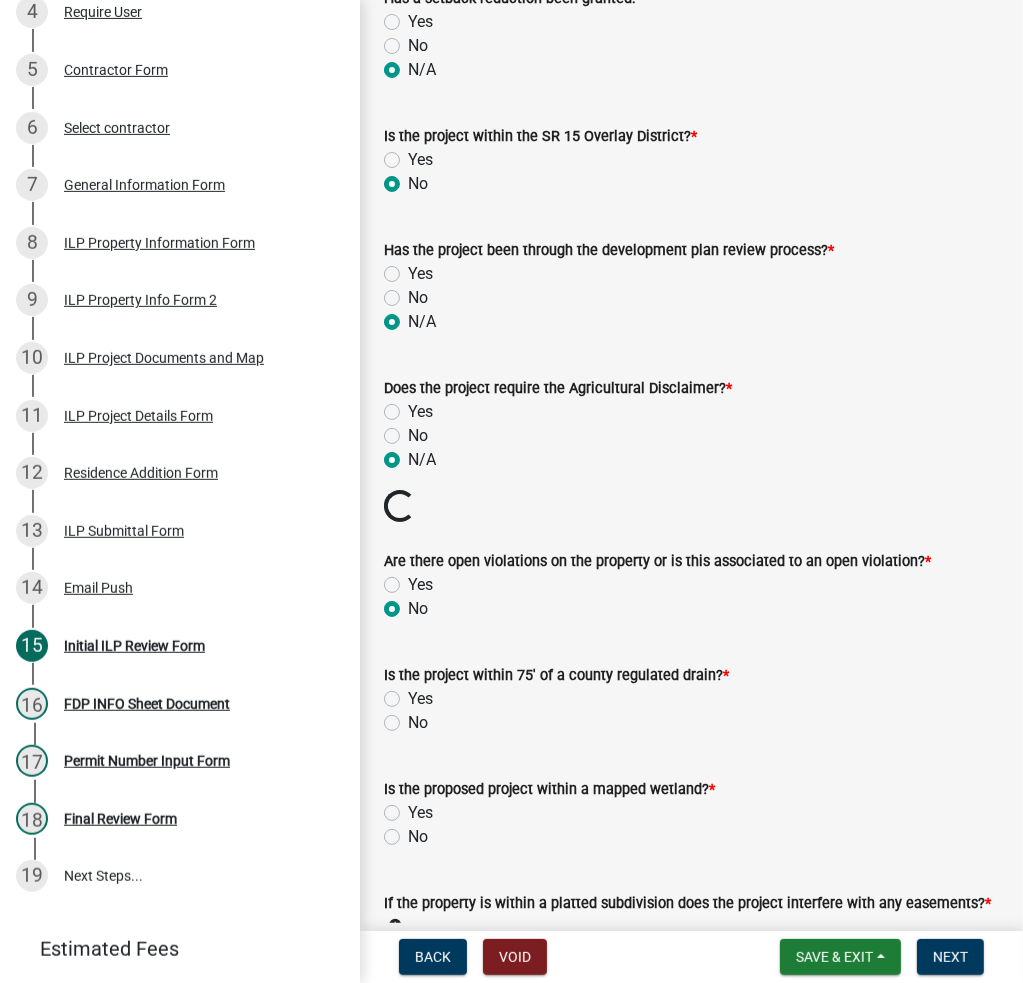 radio on "true" 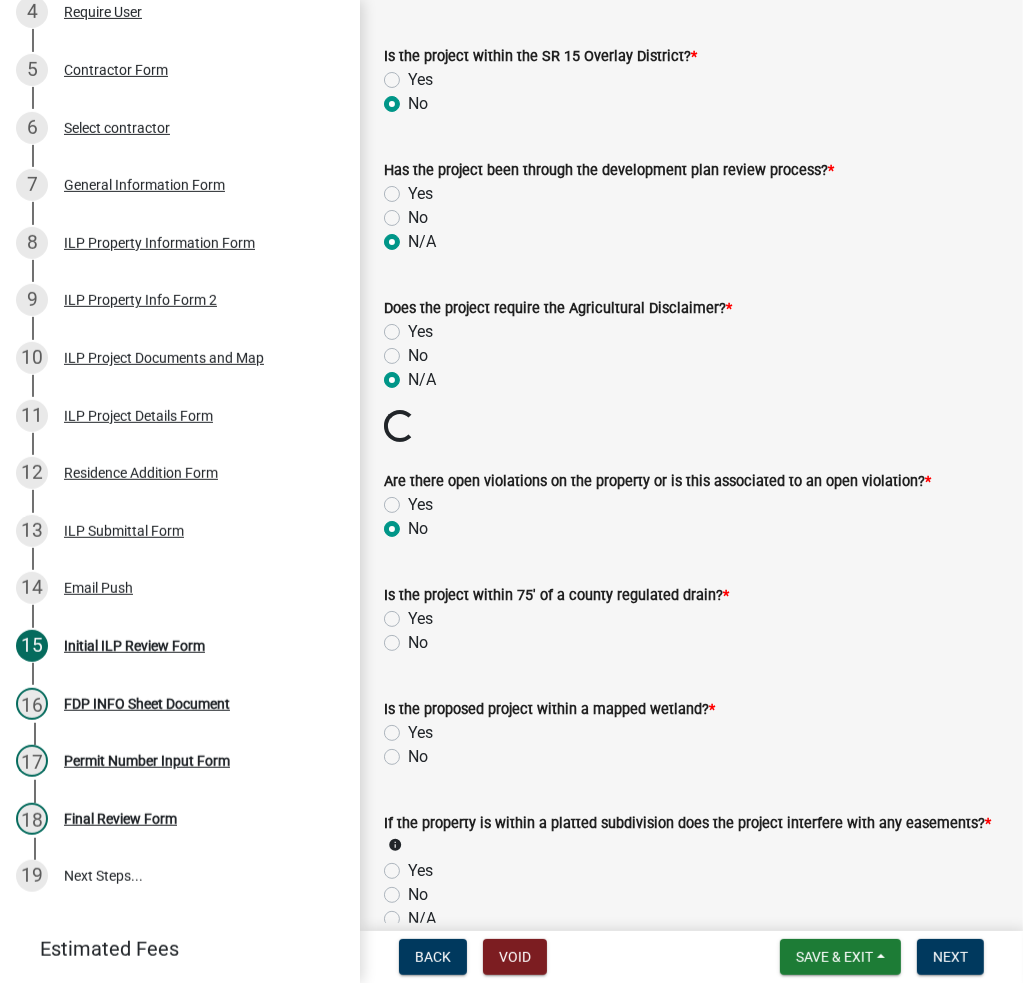 scroll, scrollTop: 1600, scrollLeft: 0, axis: vertical 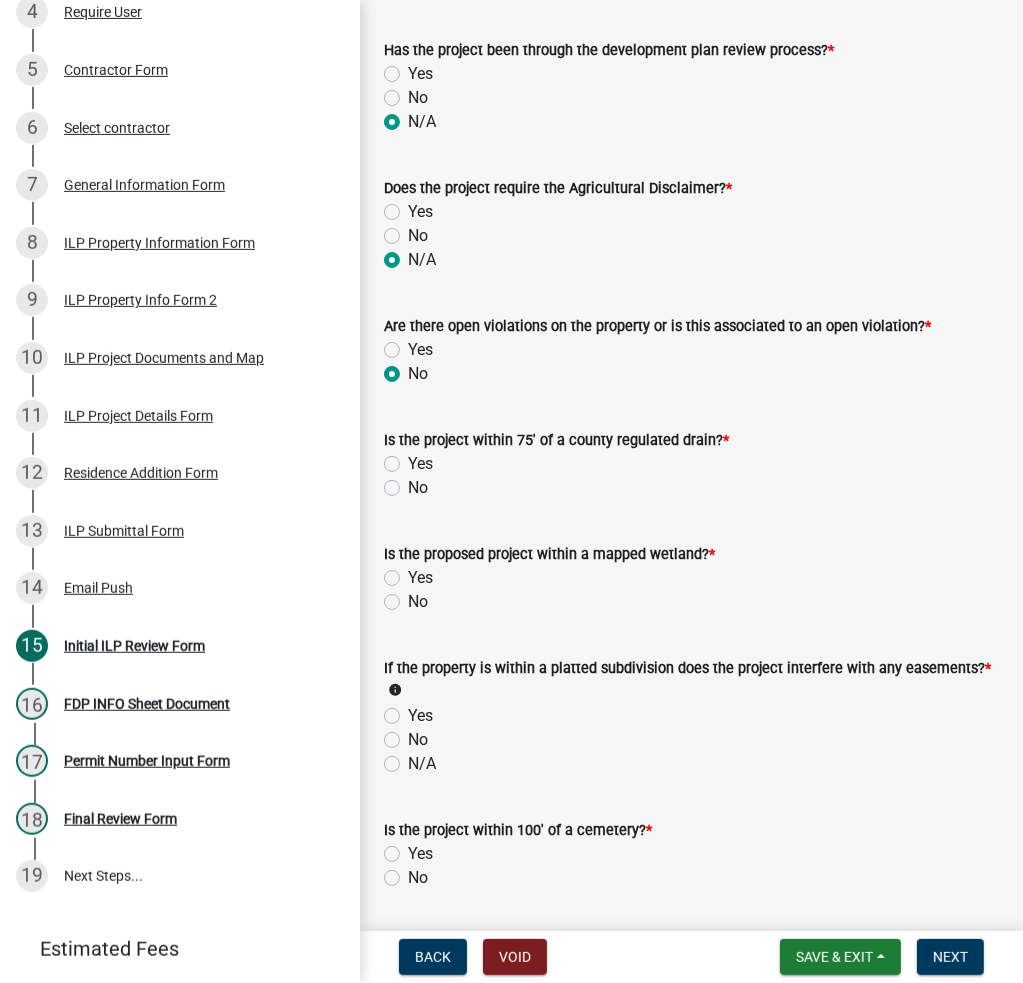 click on "Is the project within 75' of a county regulated drain?  *  Yes   No" 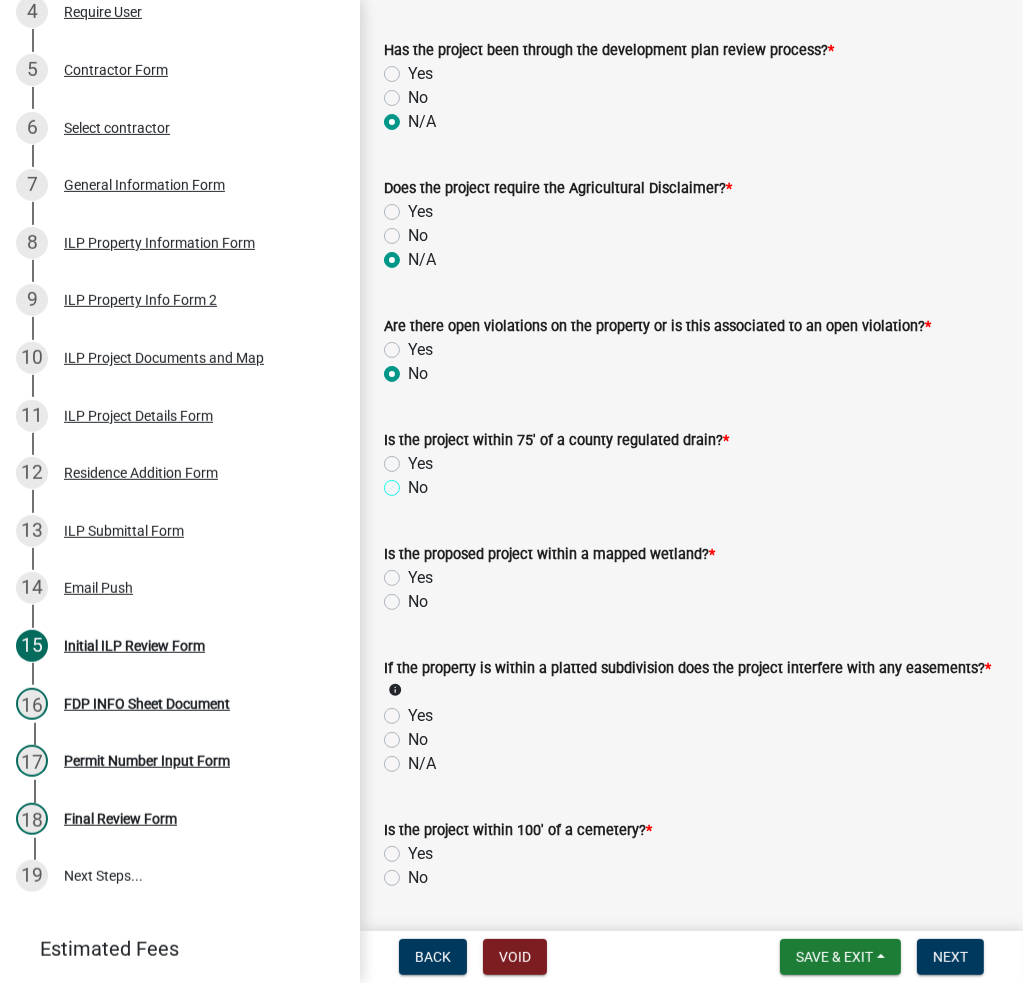 click on "No" at bounding box center (414, 482) 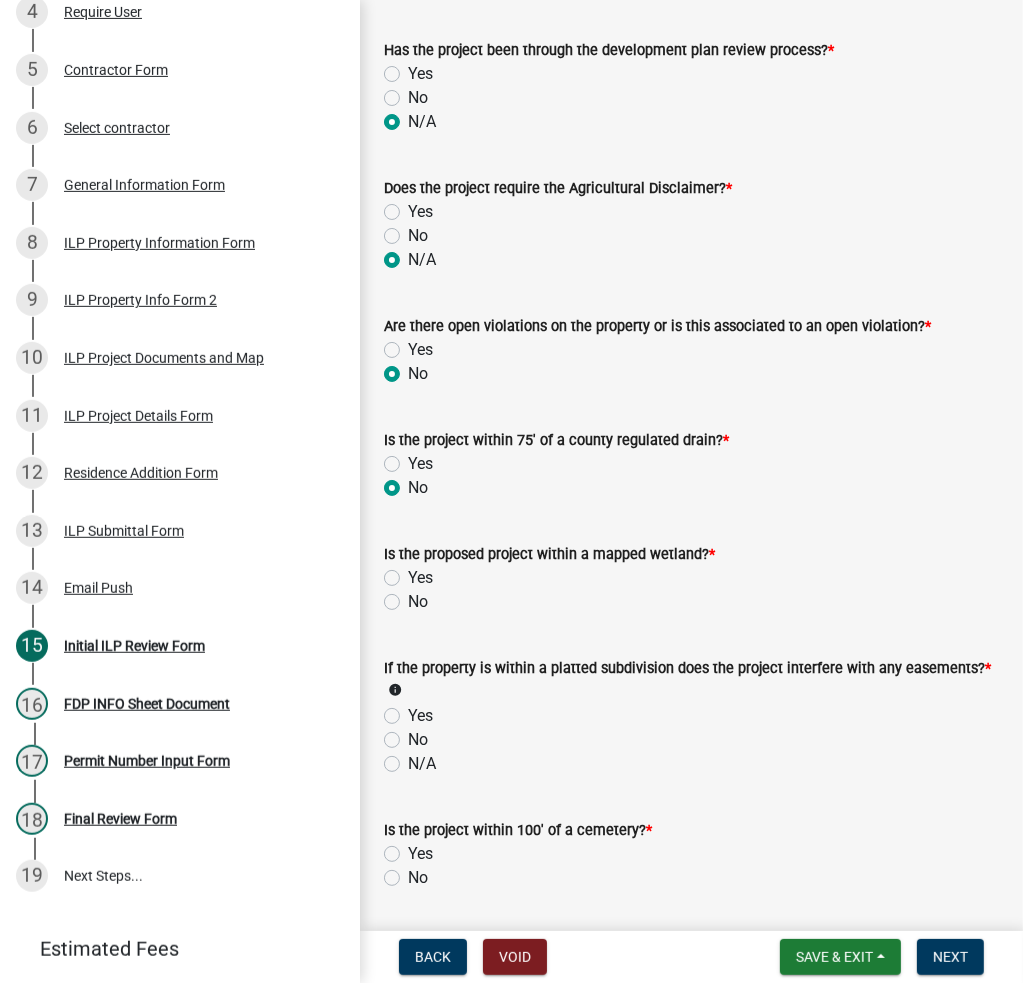 radio on "true" 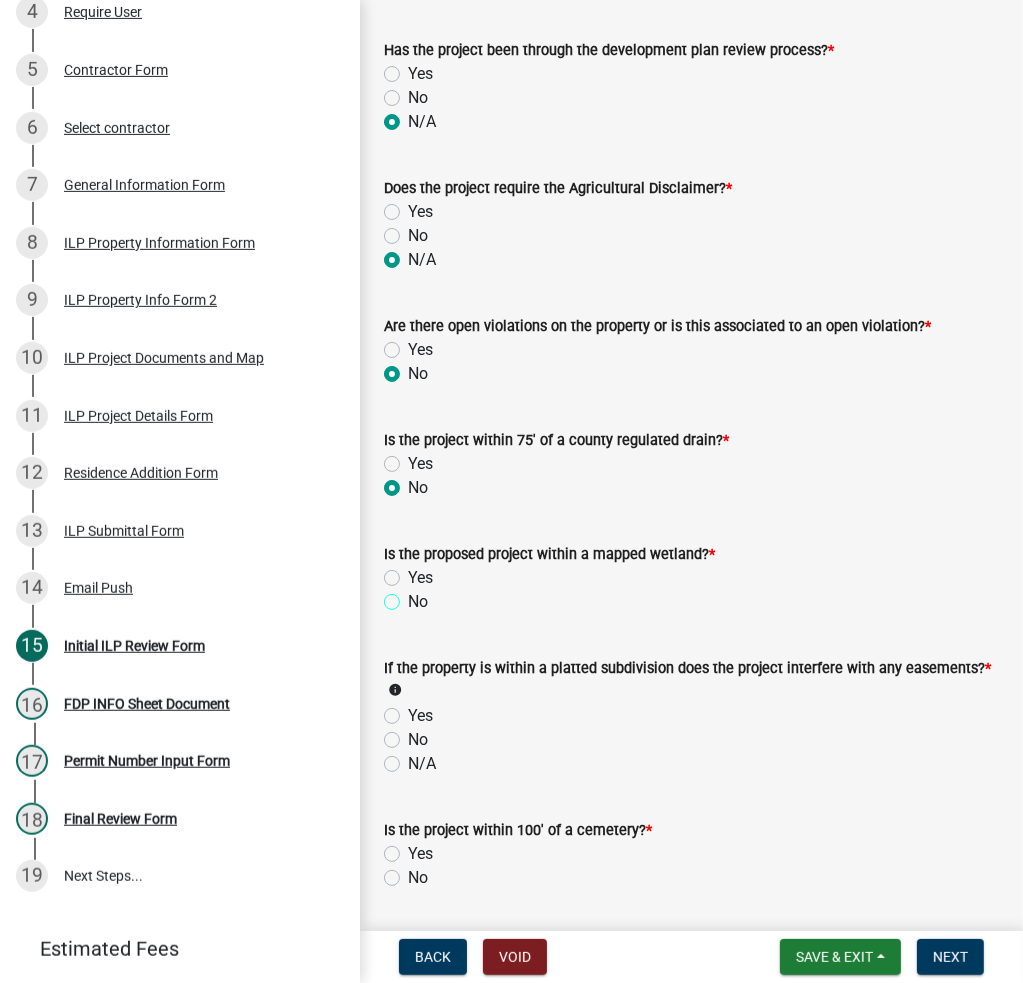 click on "No" at bounding box center [414, 596] 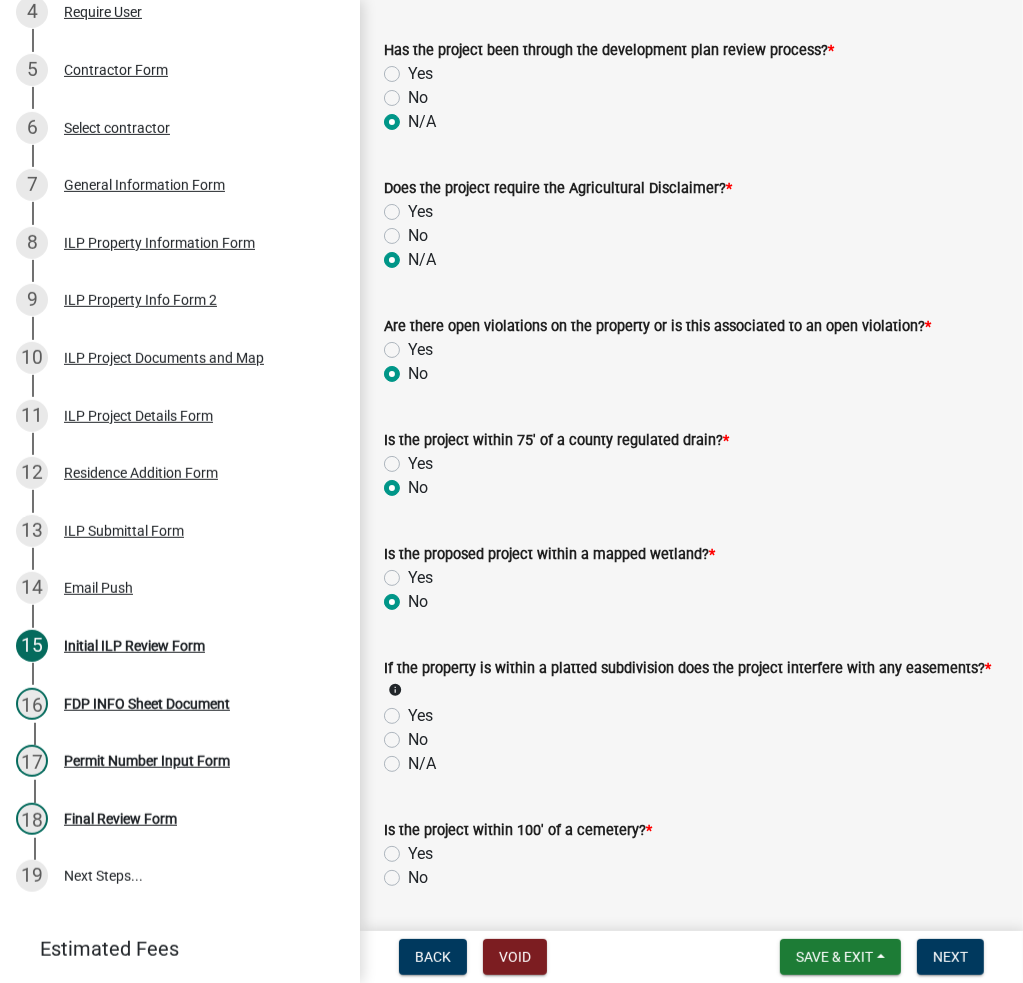 radio on "true" 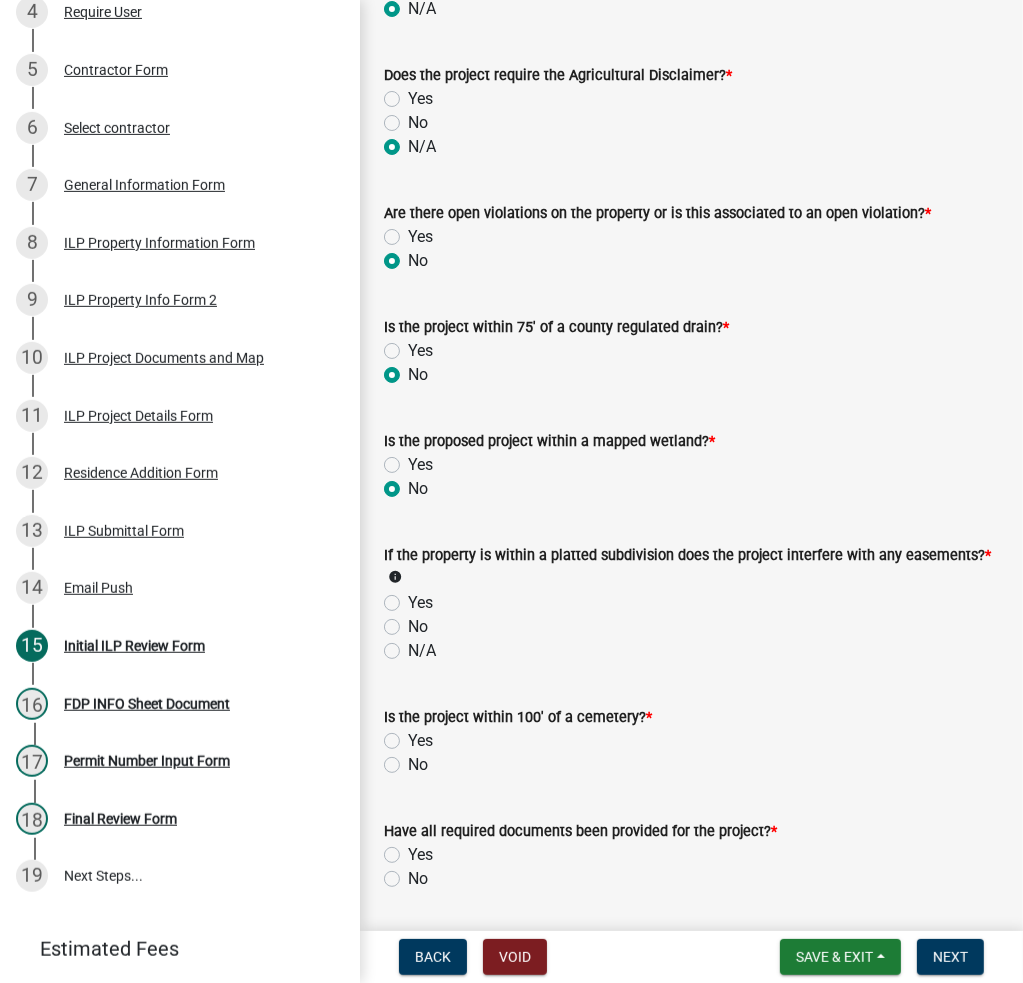 scroll, scrollTop: 1800, scrollLeft: 0, axis: vertical 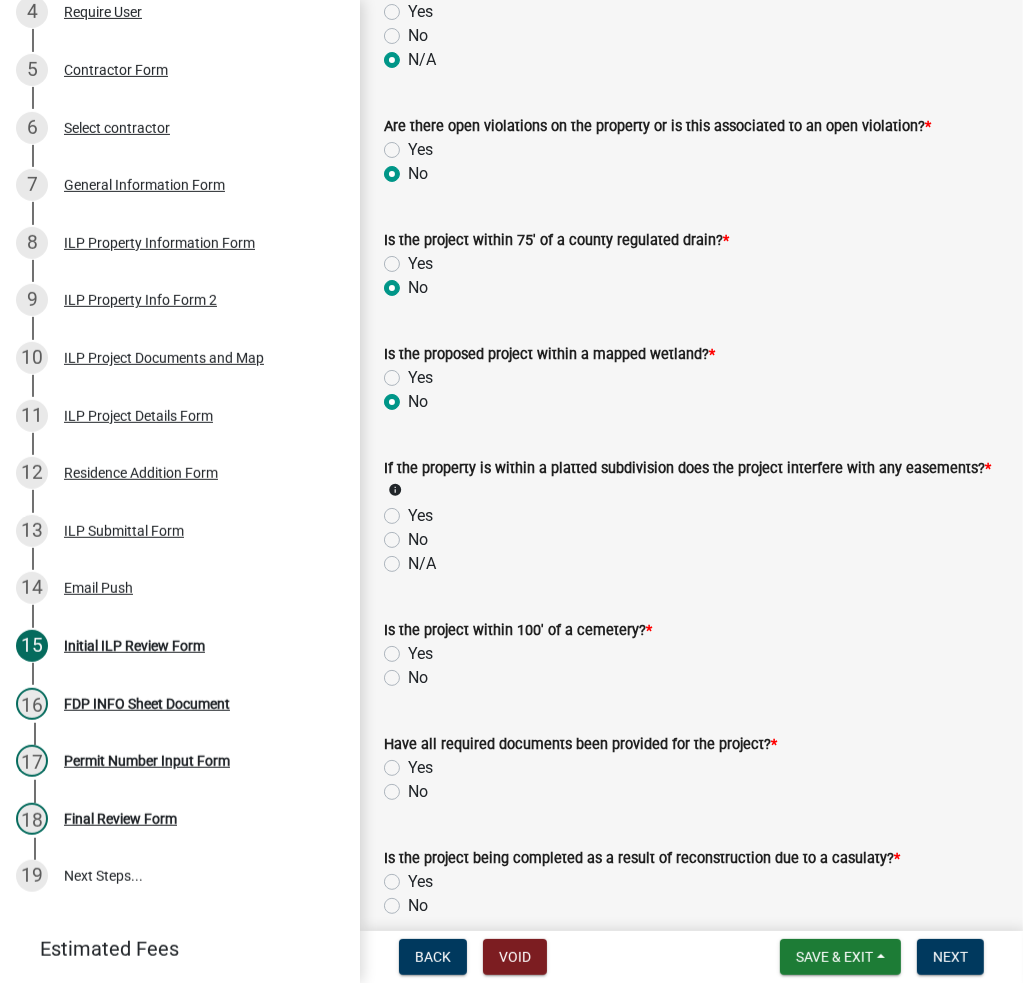 click on "N/A" 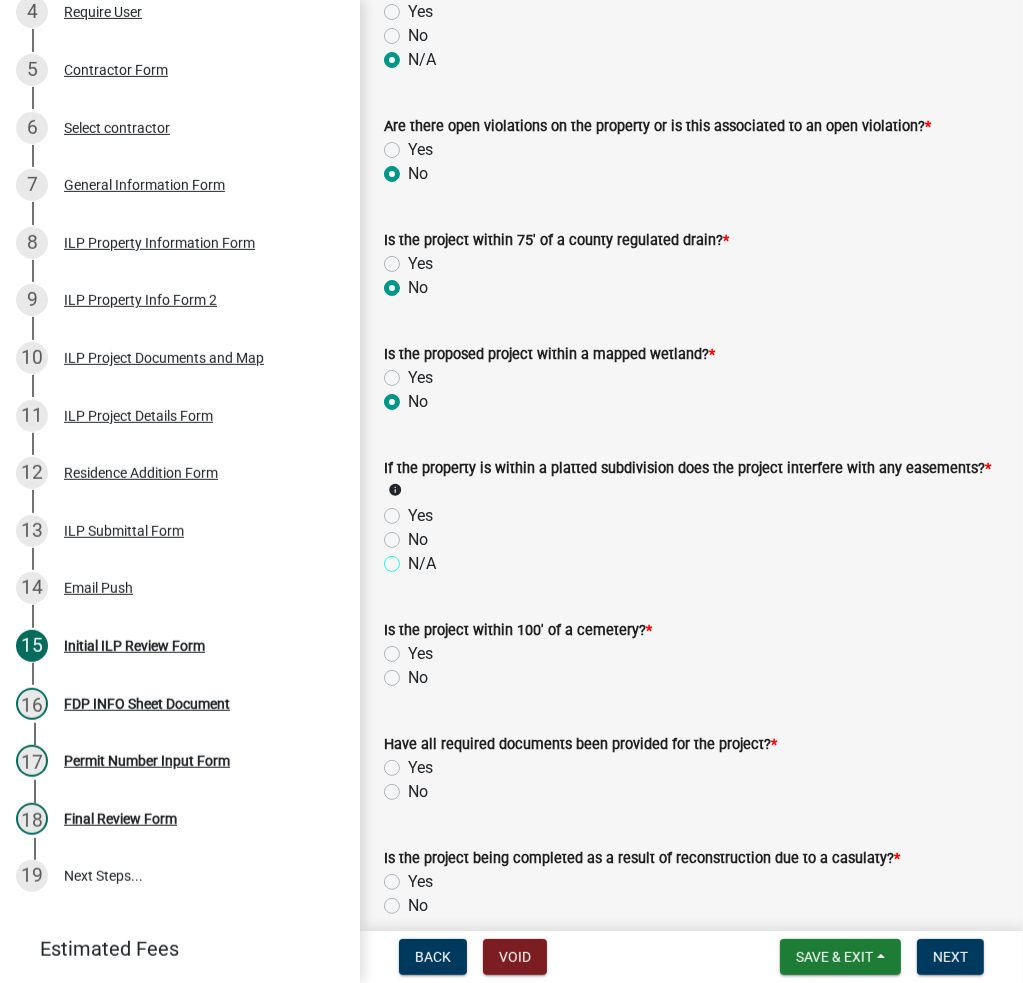 click on "N/A" at bounding box center [414, 558] 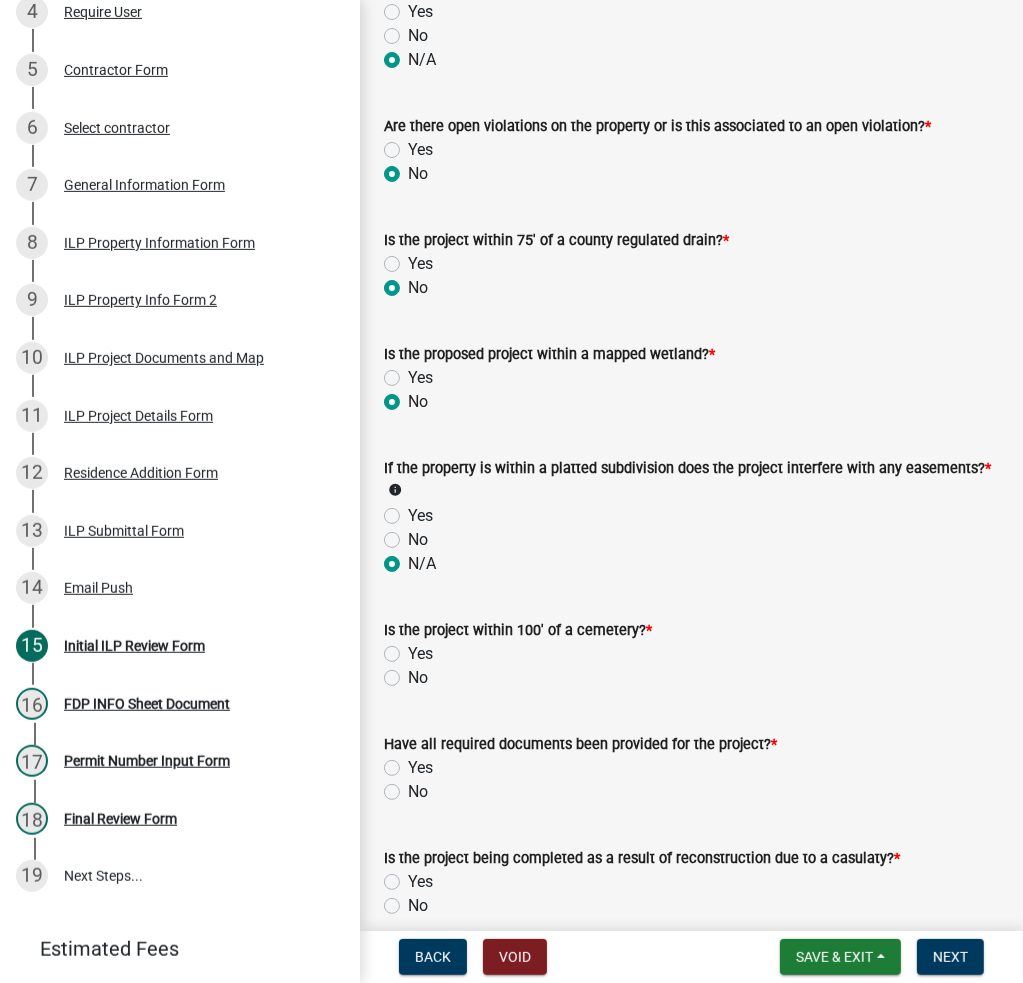 radio on "true" 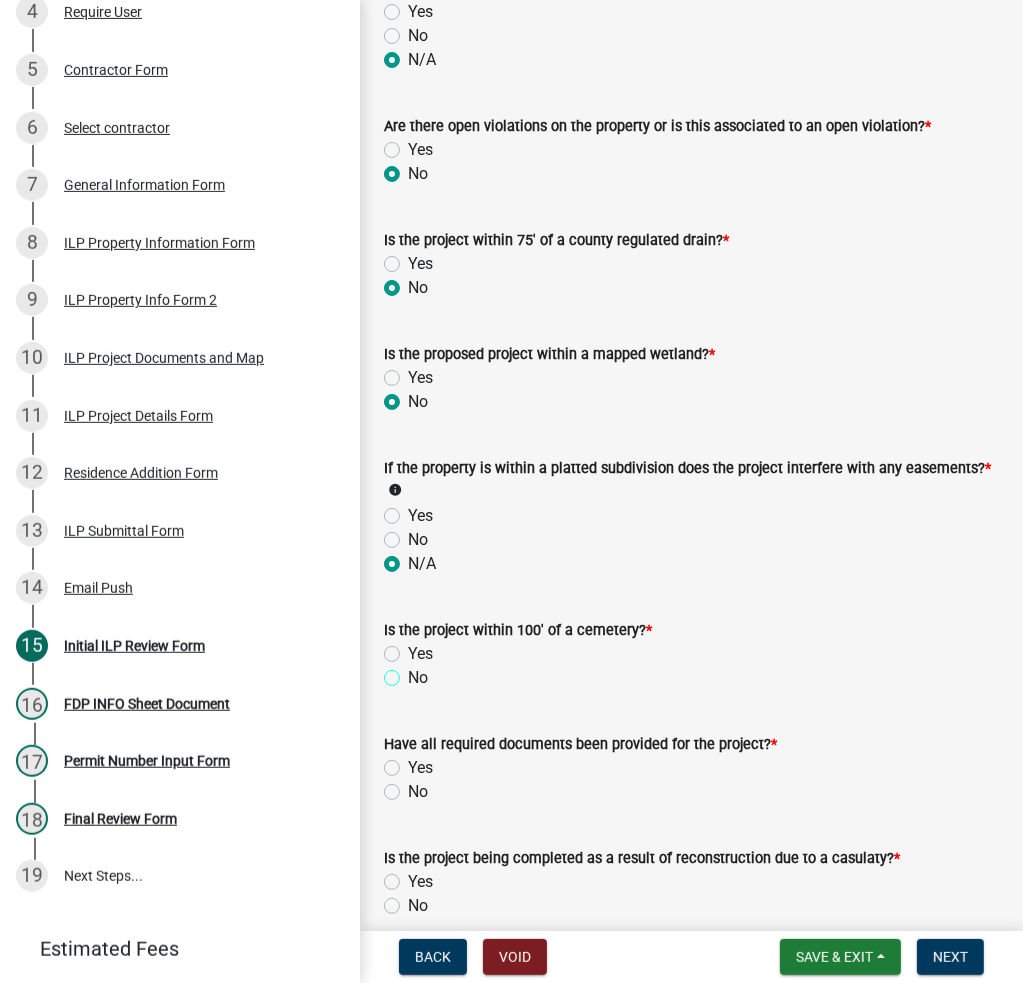 click on "No" at bounding box center [414, 672] 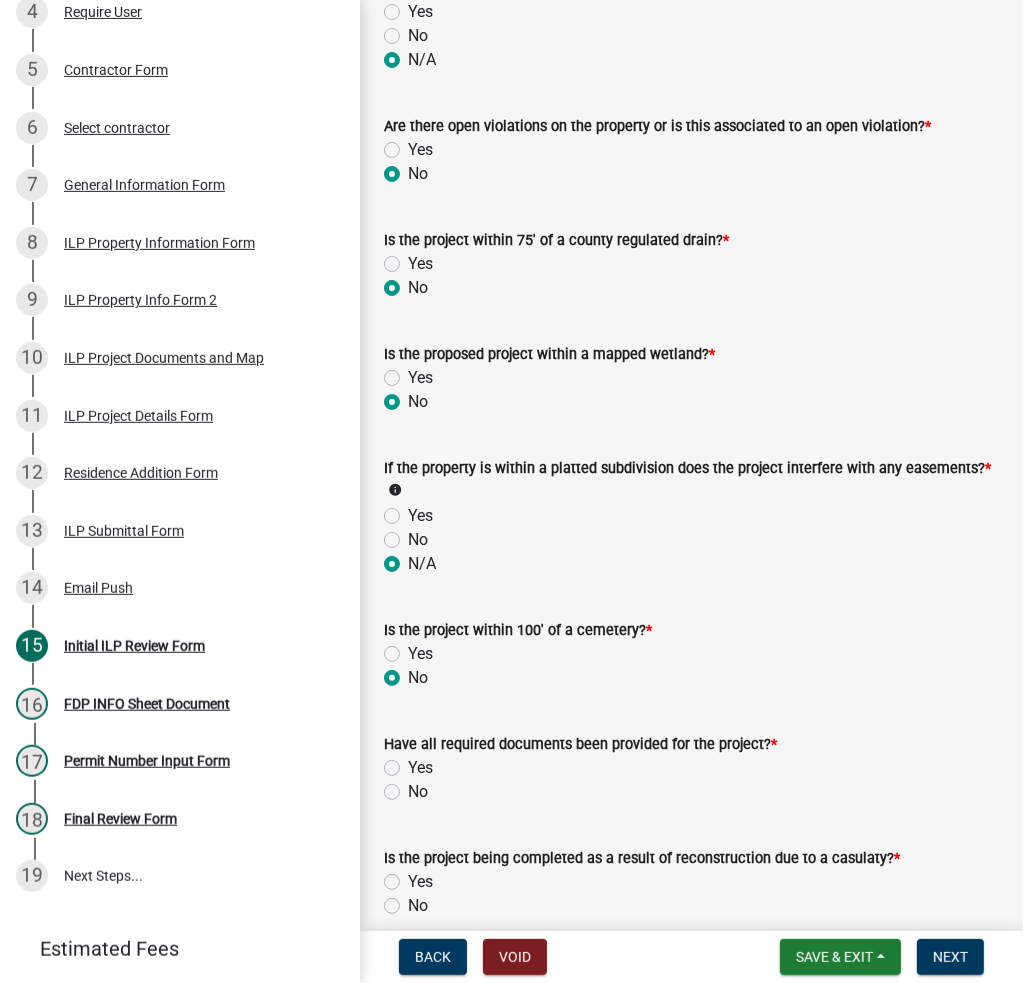 radio on "true" 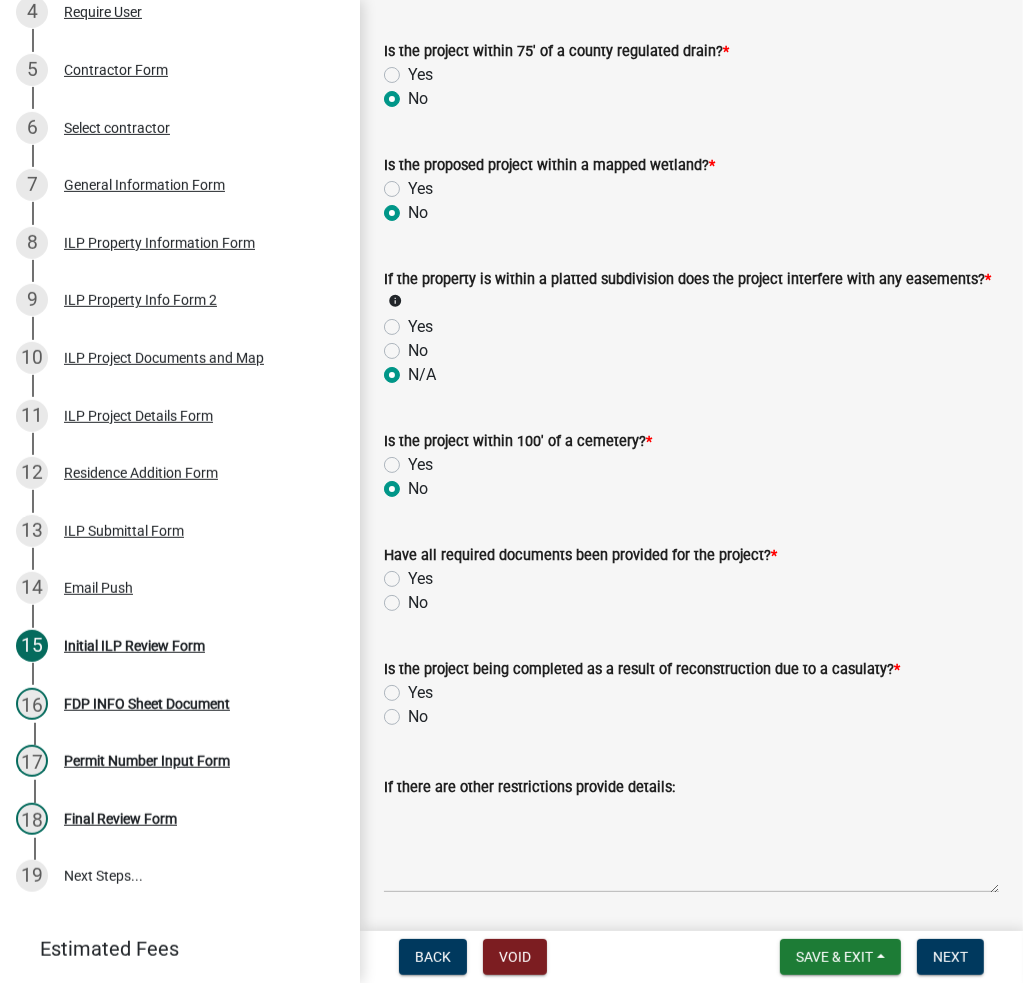 scroll, scrollTop: 2000, scrollLeft: 0, axis: vertical 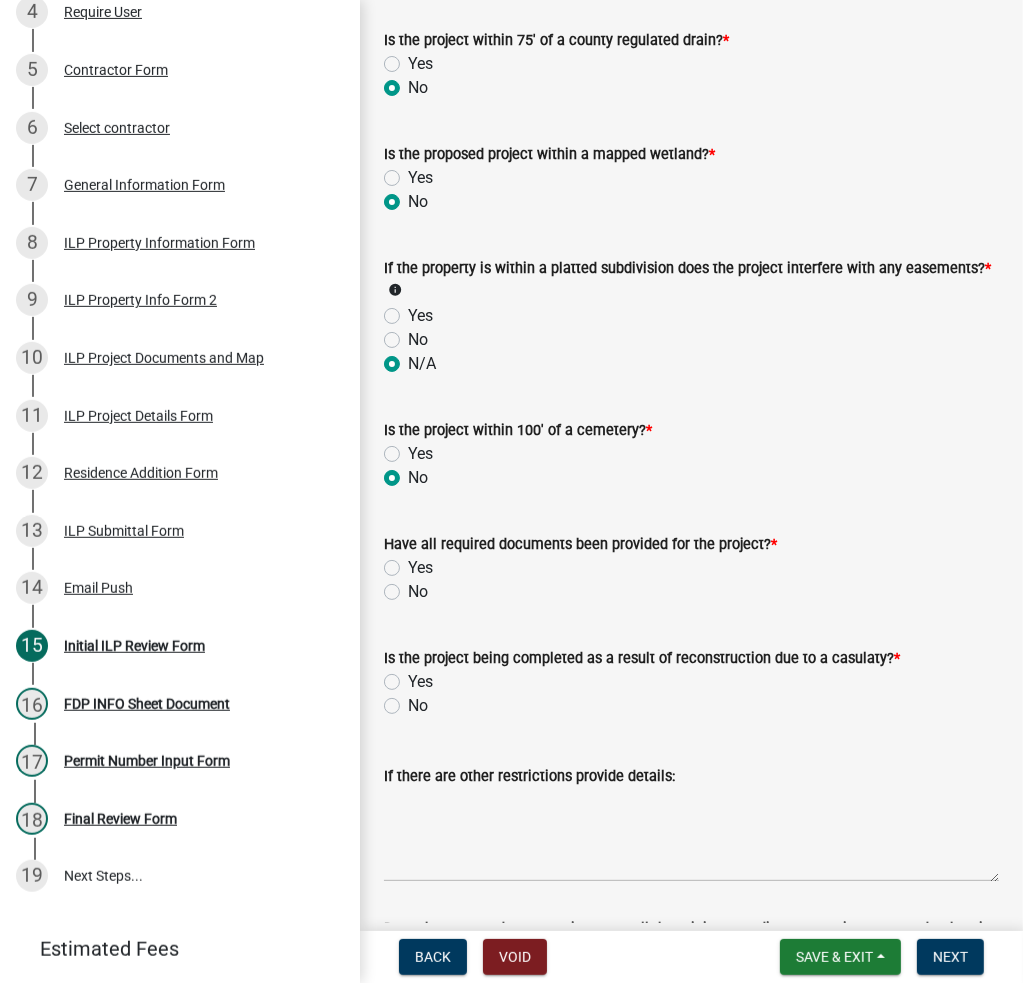 click on "Yes" 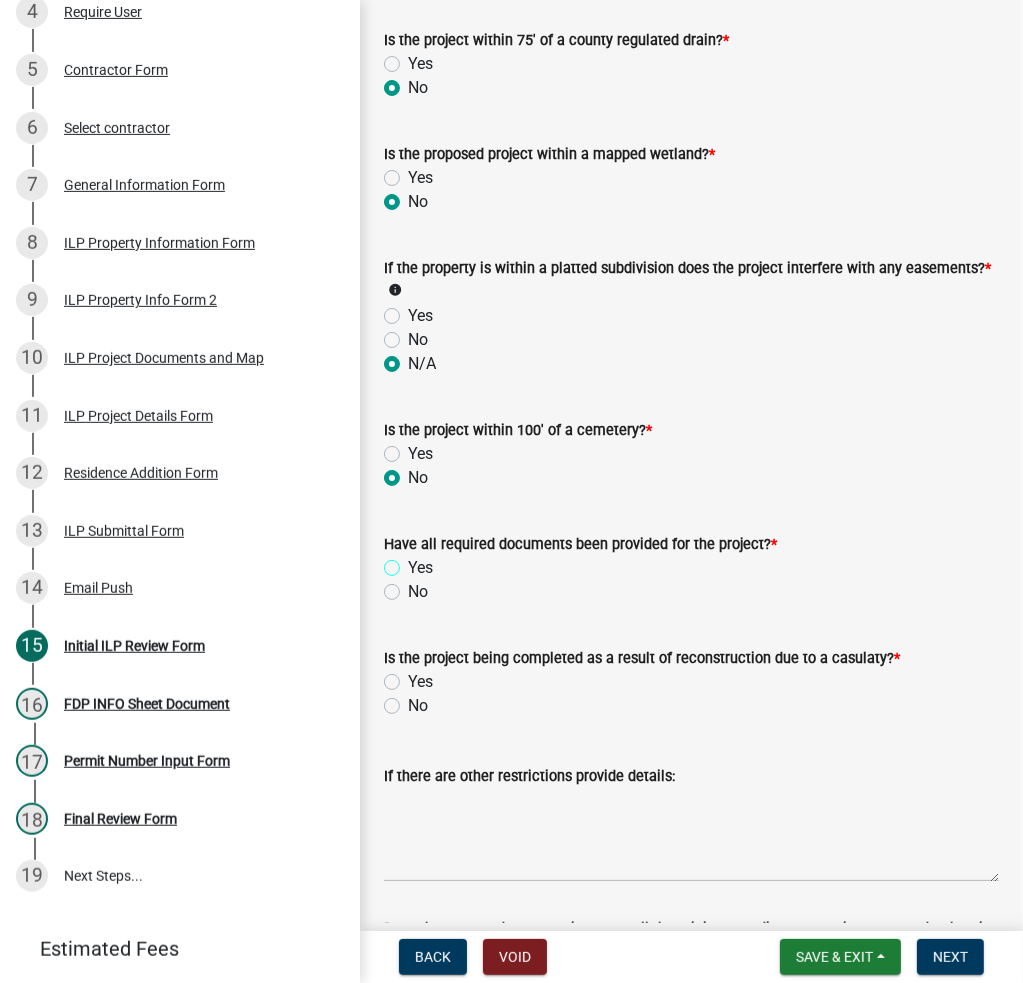 click on "Yes" at bounding box center [414, 562] 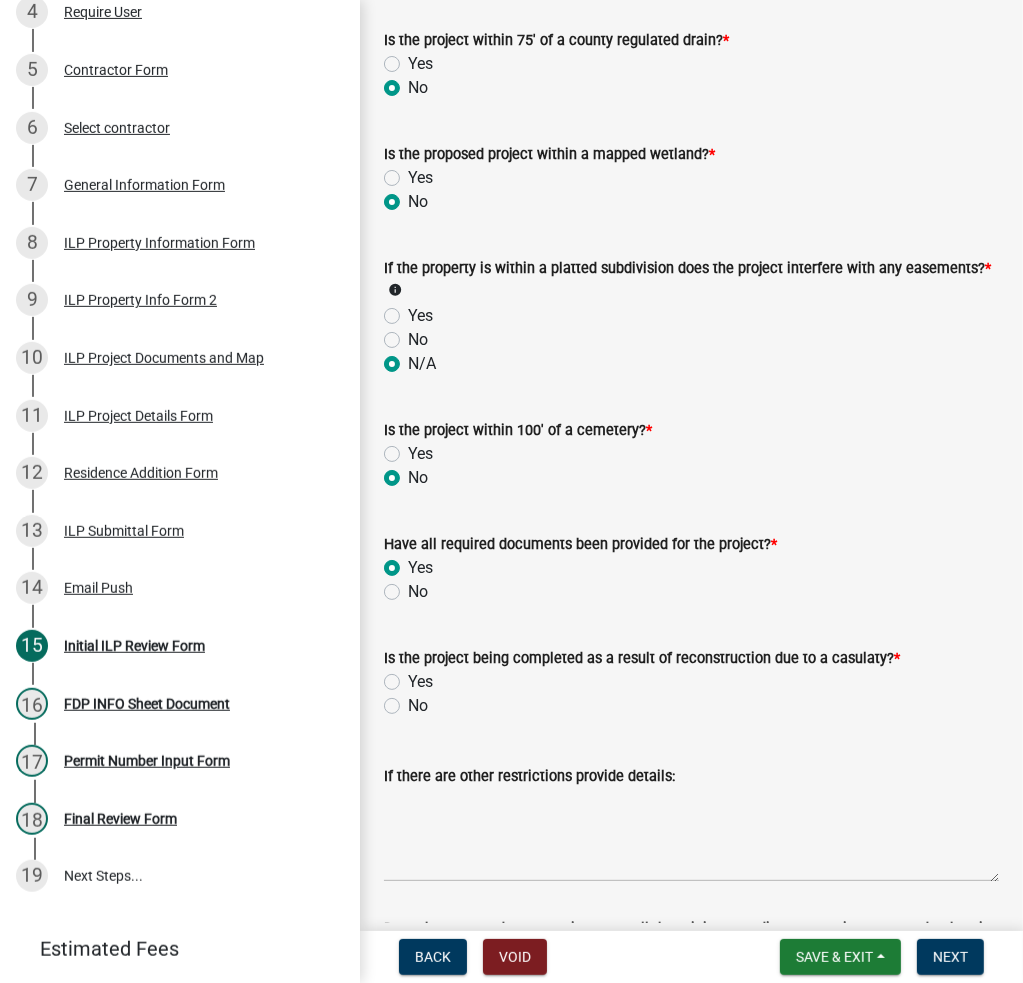 radio on "true" 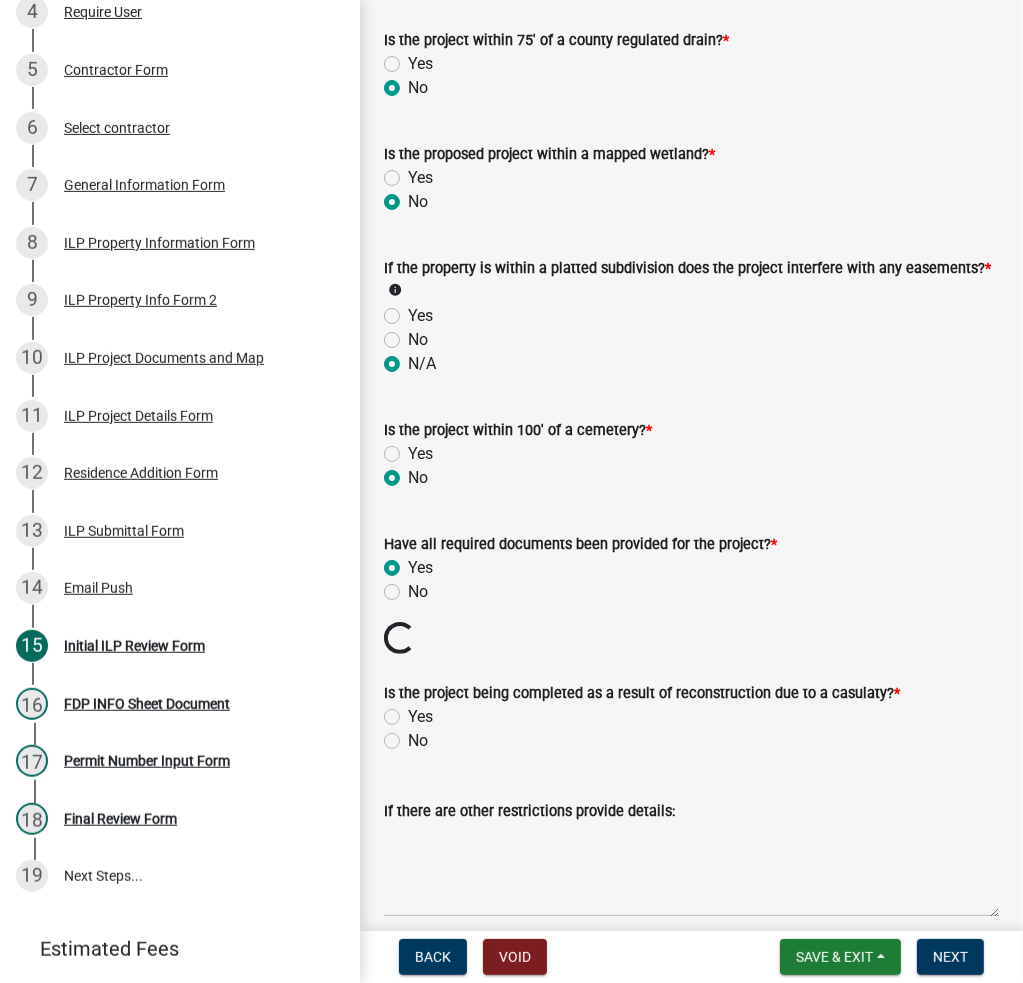 click on "No" 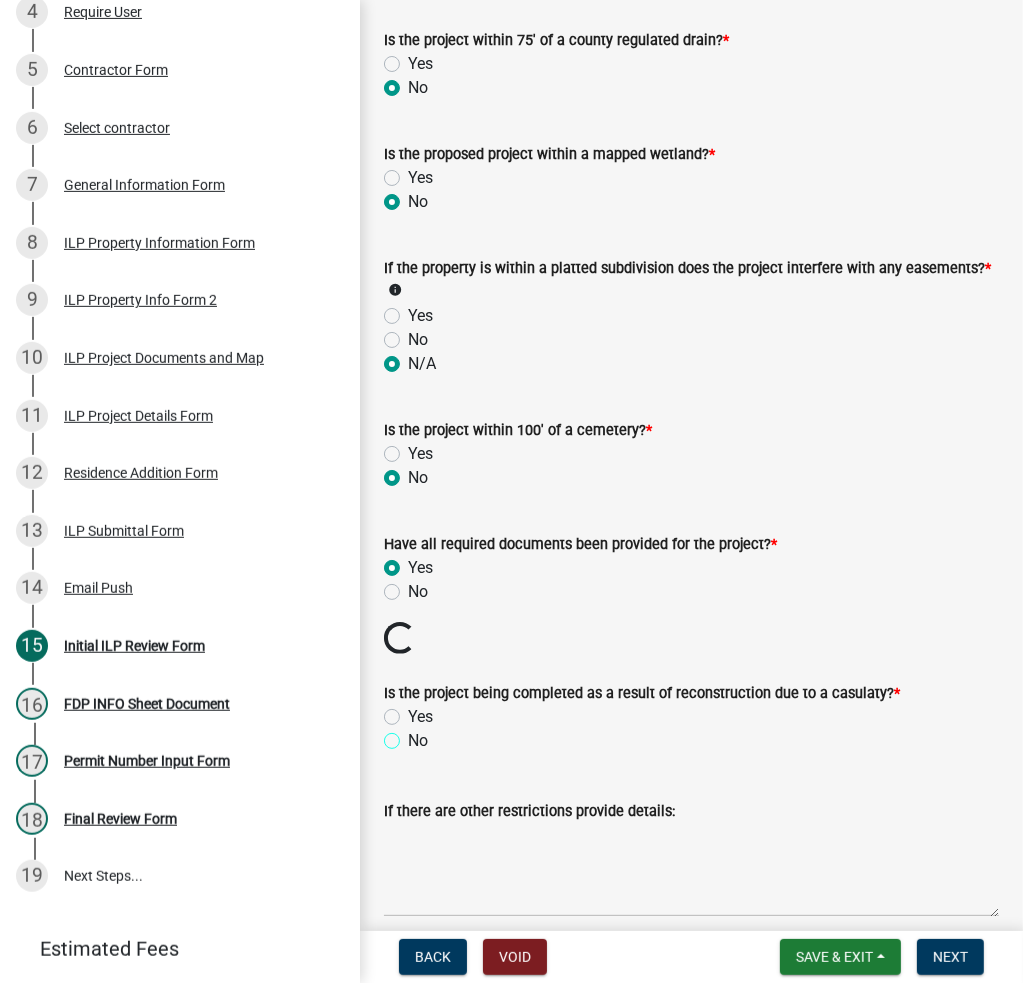 click on "No" at bounding box center [414, 735] 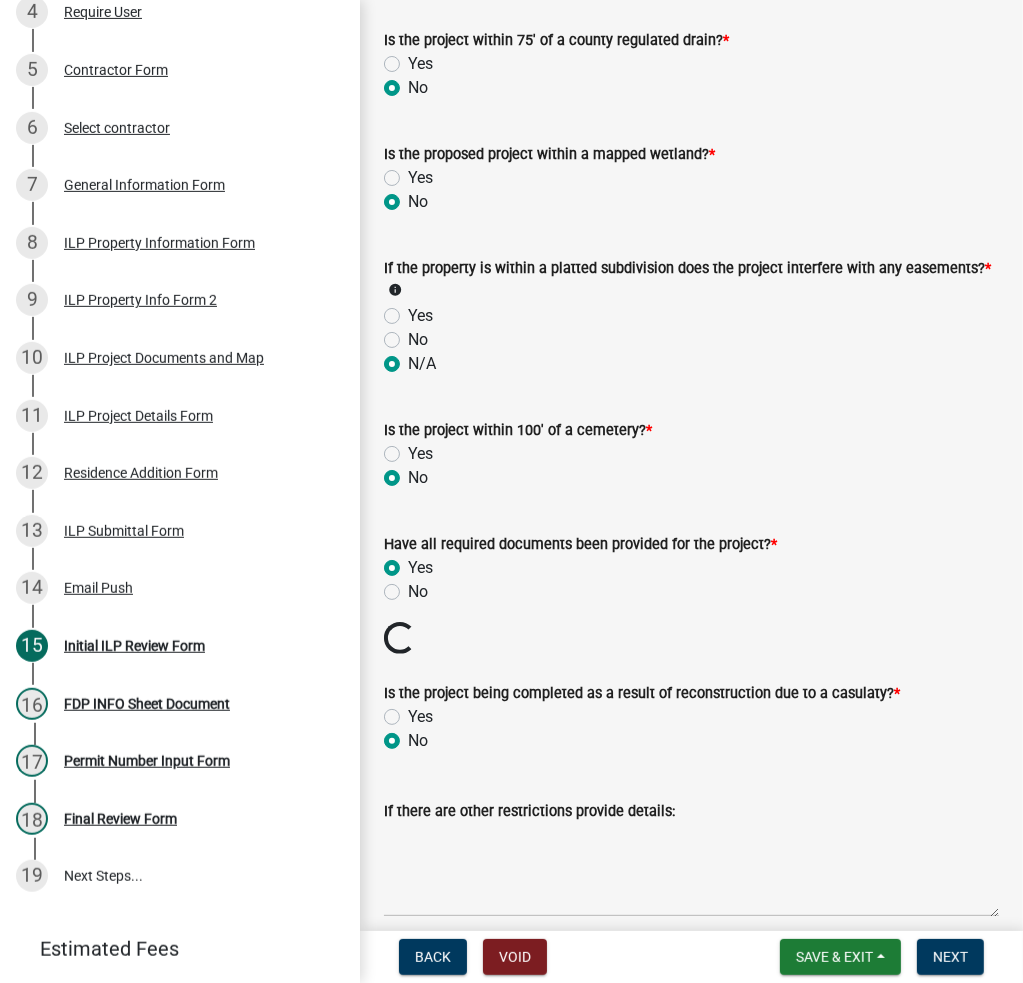radio on "true" 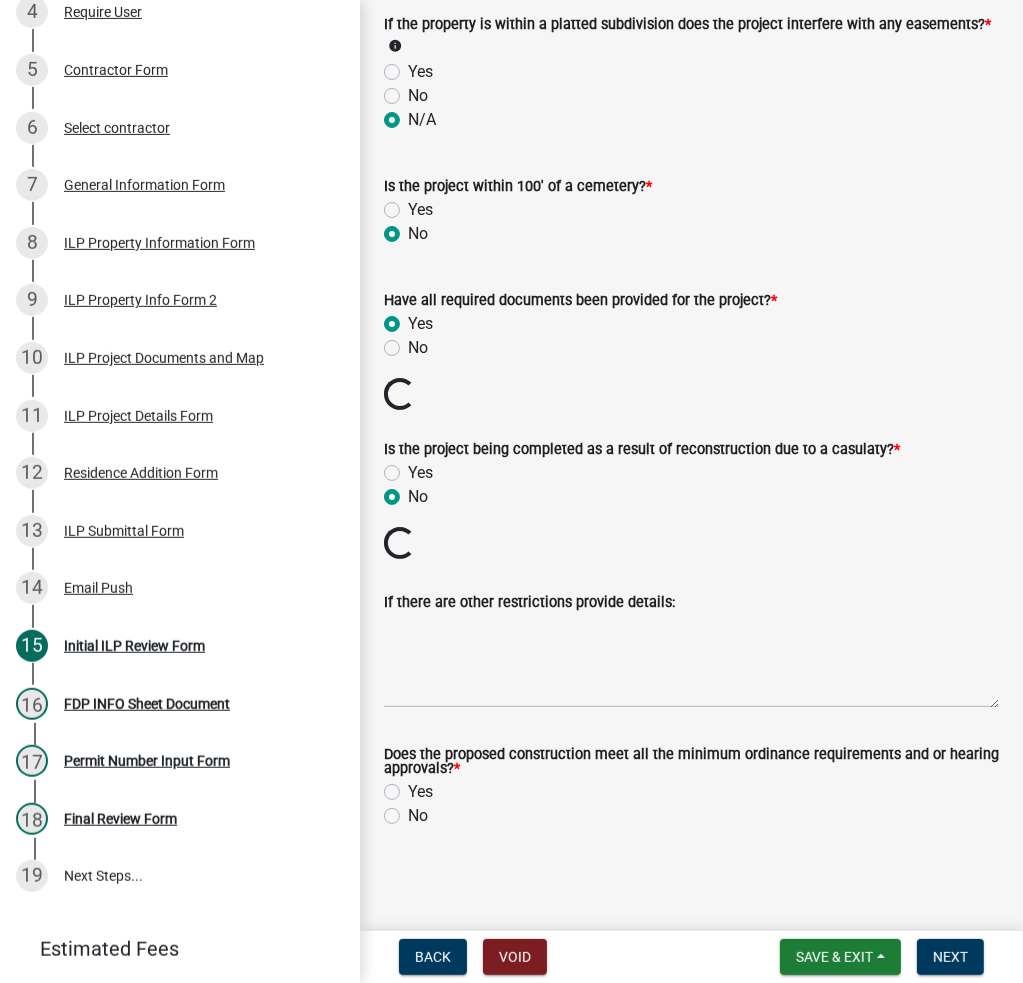 scroll, scrollTop: 2244, scrollLeft: 0, axis: vertical 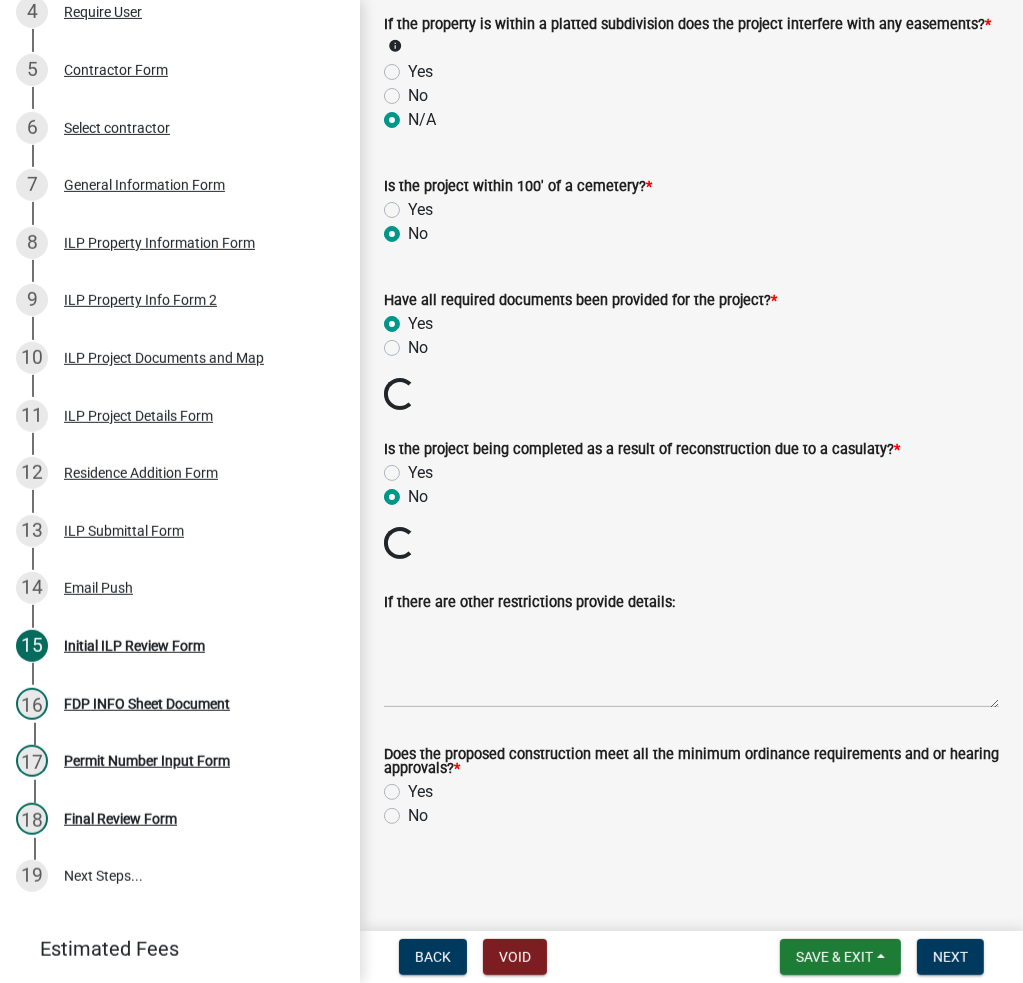 click on "Yes" 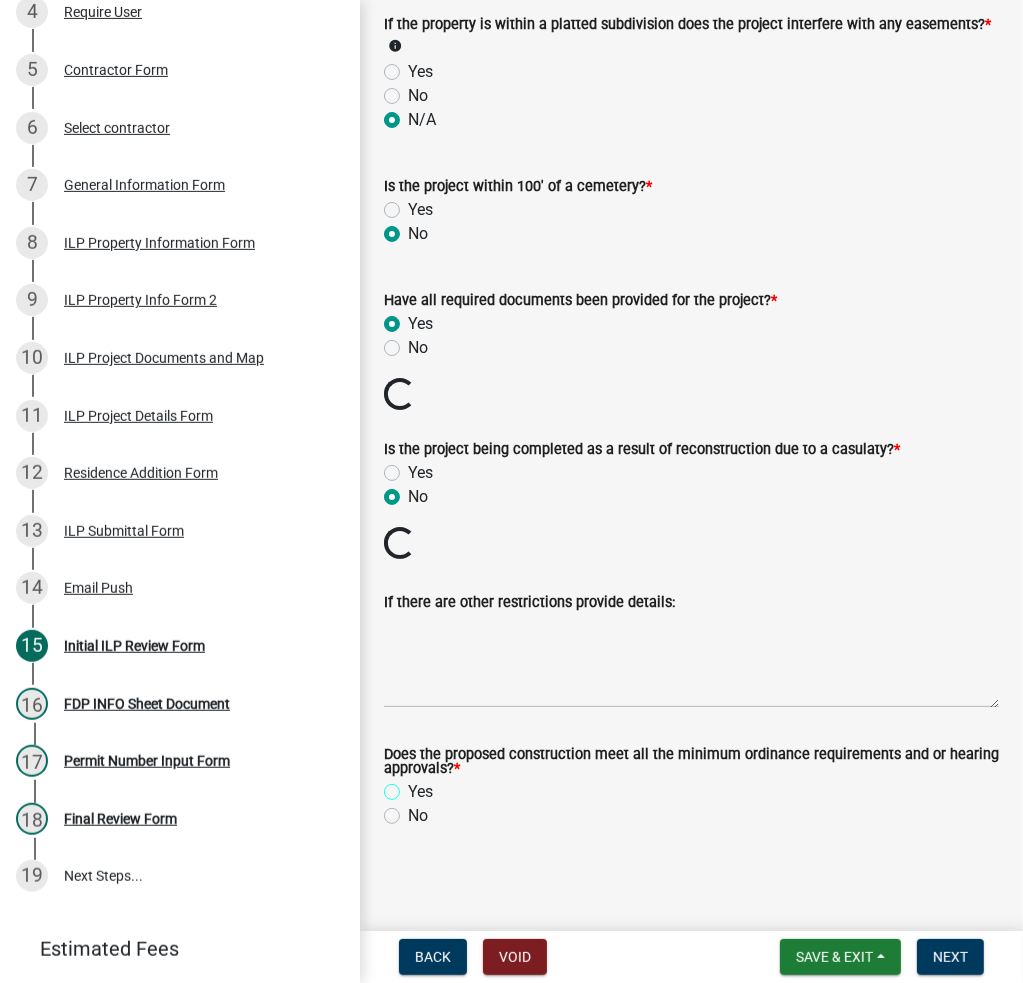 click on "Yes" at bounding box center (414, 786) 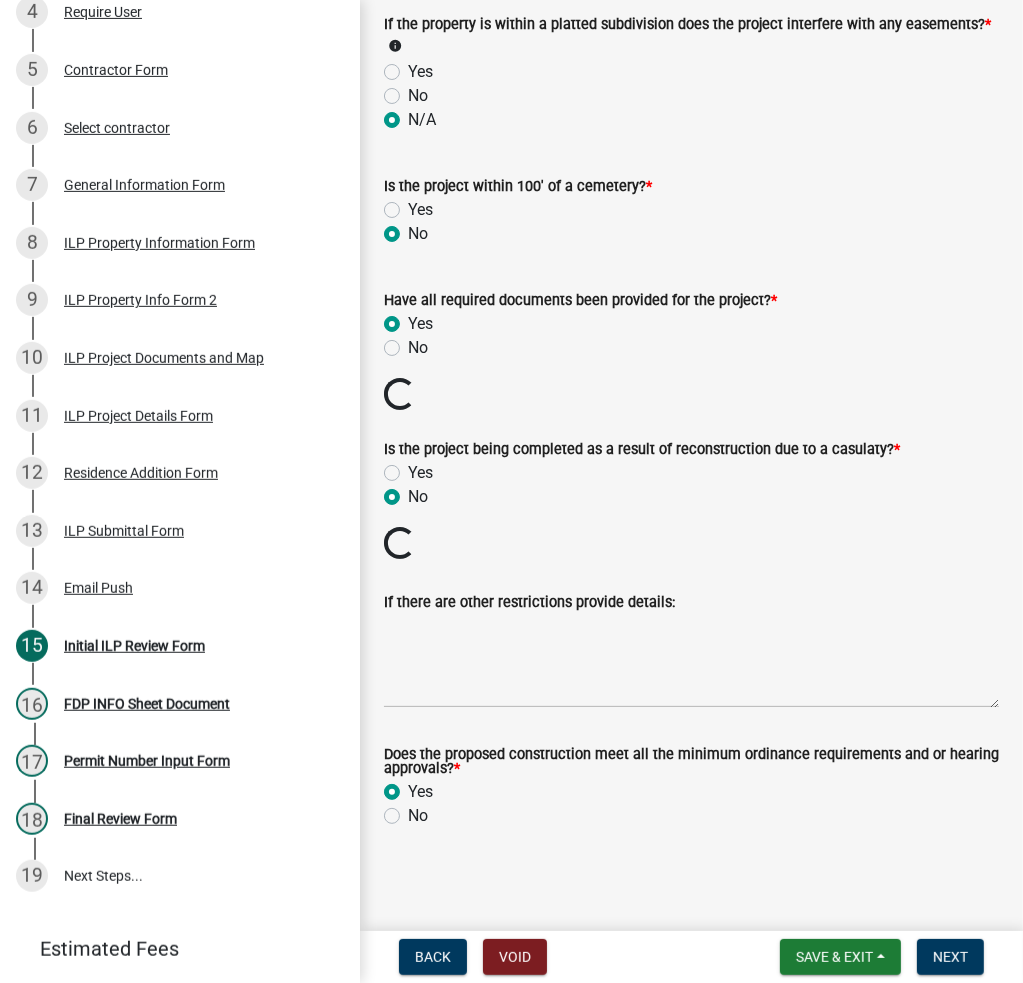 radio on "true" 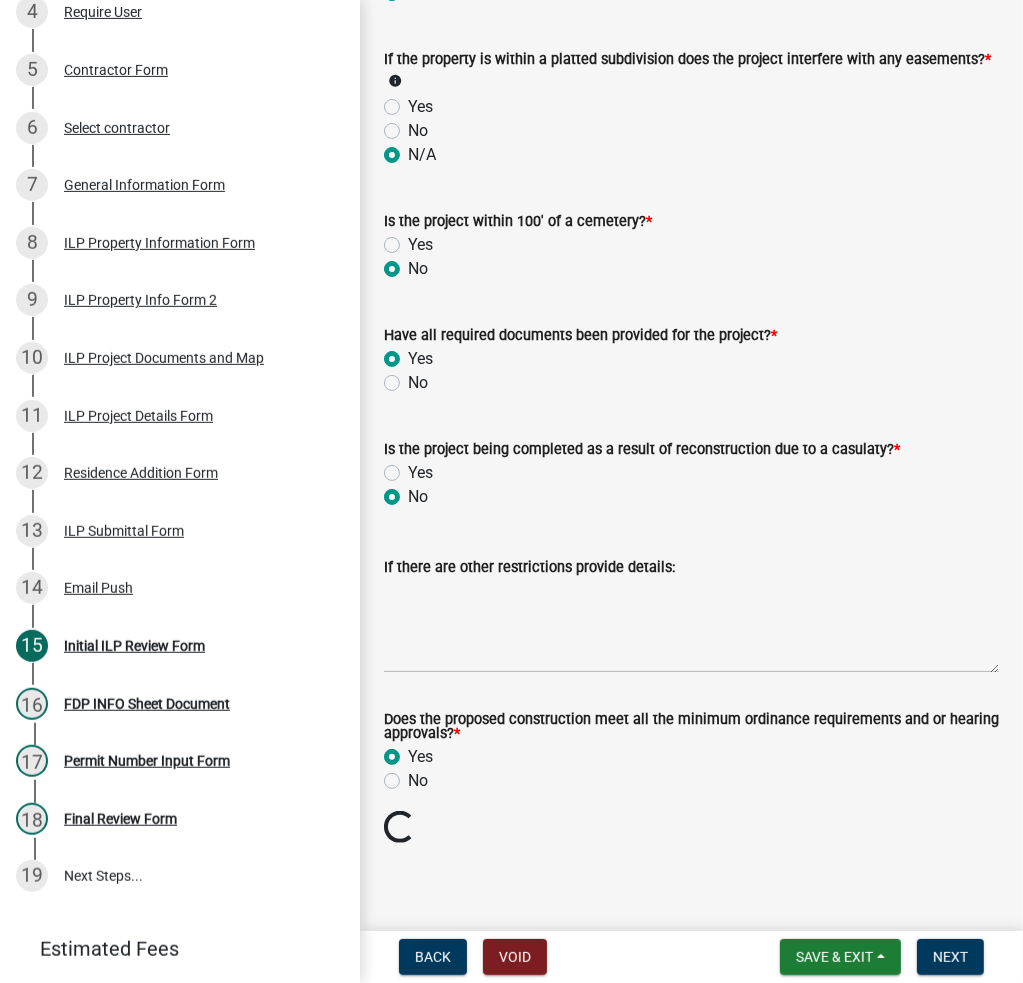 scroll, scrollTop: 2175, scrollLeft: 0, axis: vertical 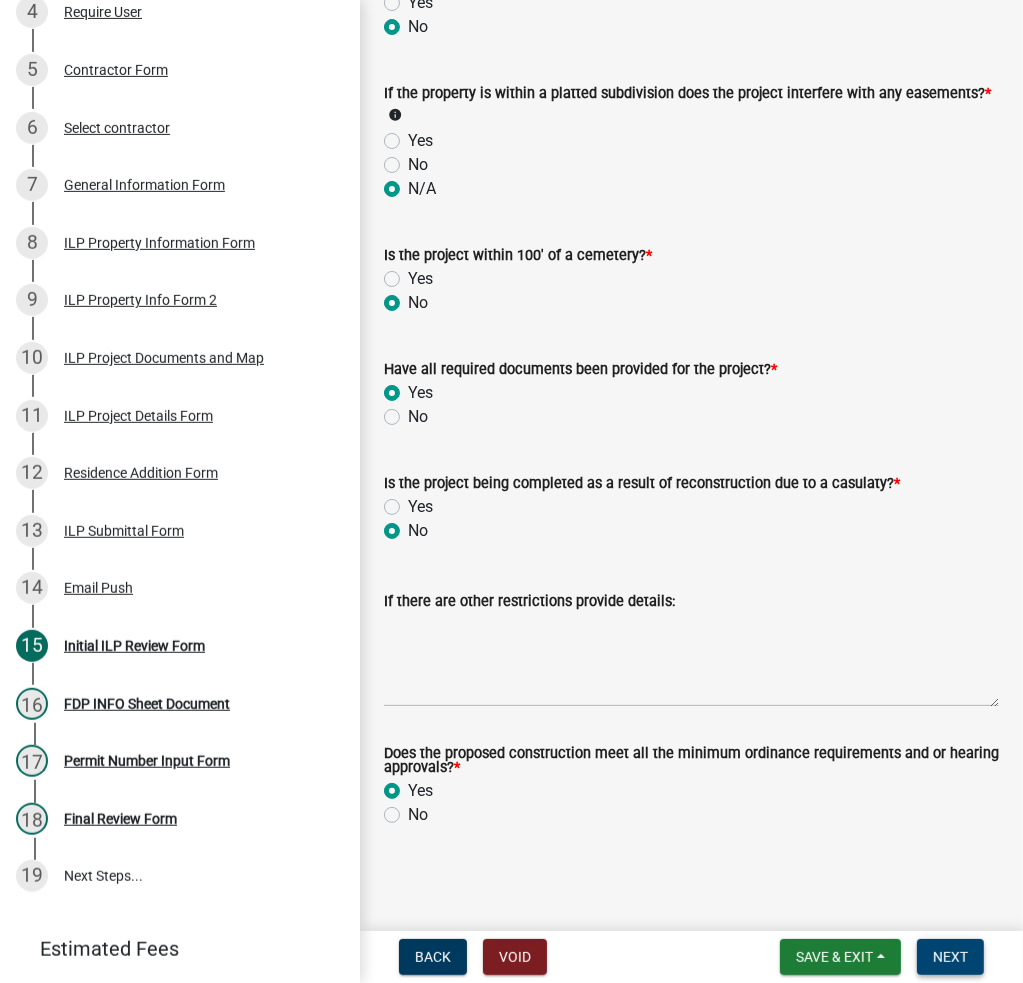 click on "Next" at bounding box center (950, 957) 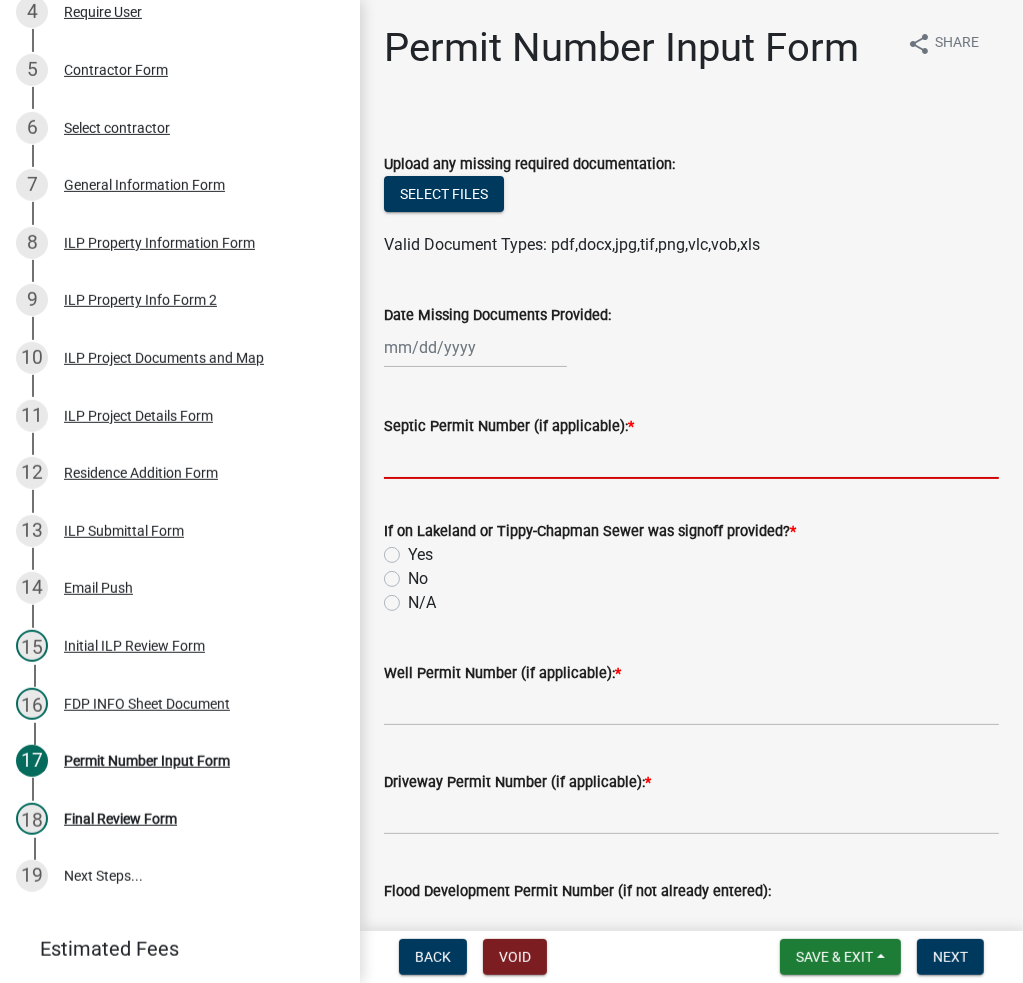 click on "Septic Permit Number (if applicable):  *" at bounding box center [691, 458] 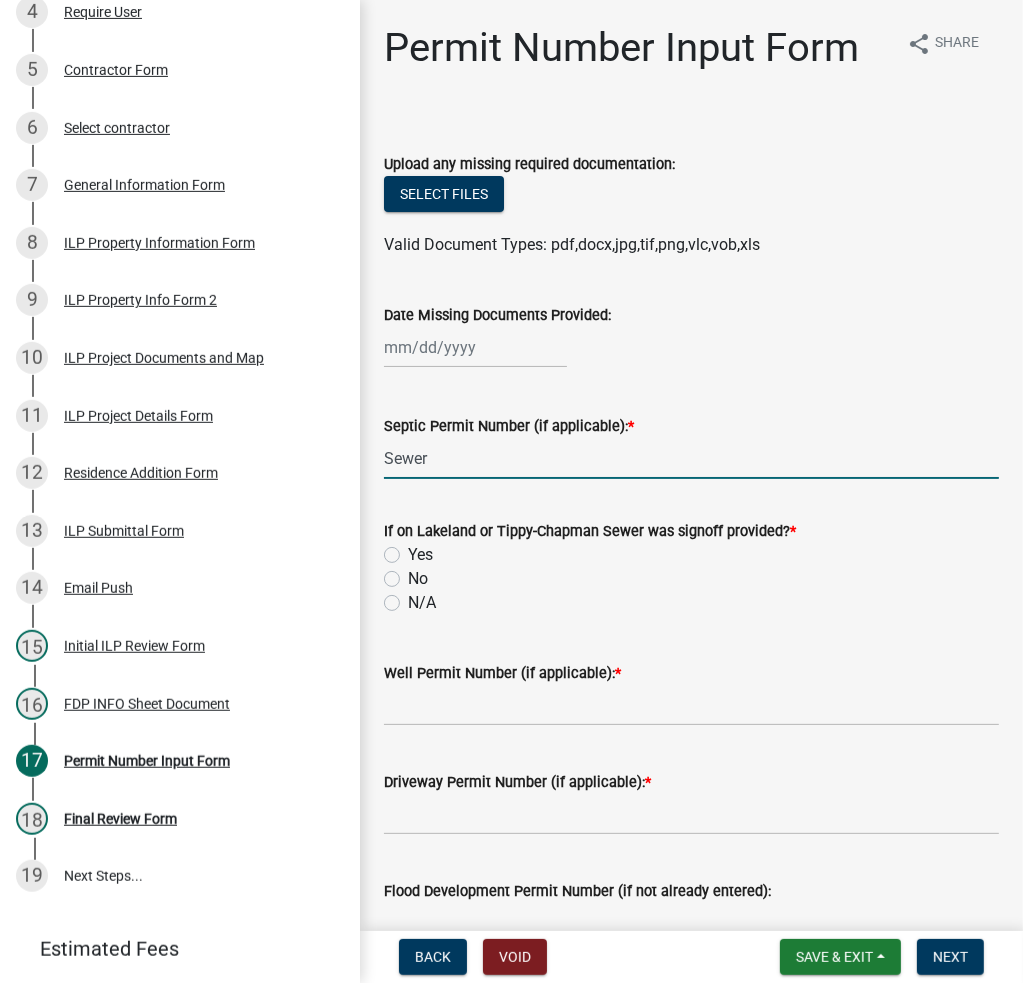 type on "Sewer" 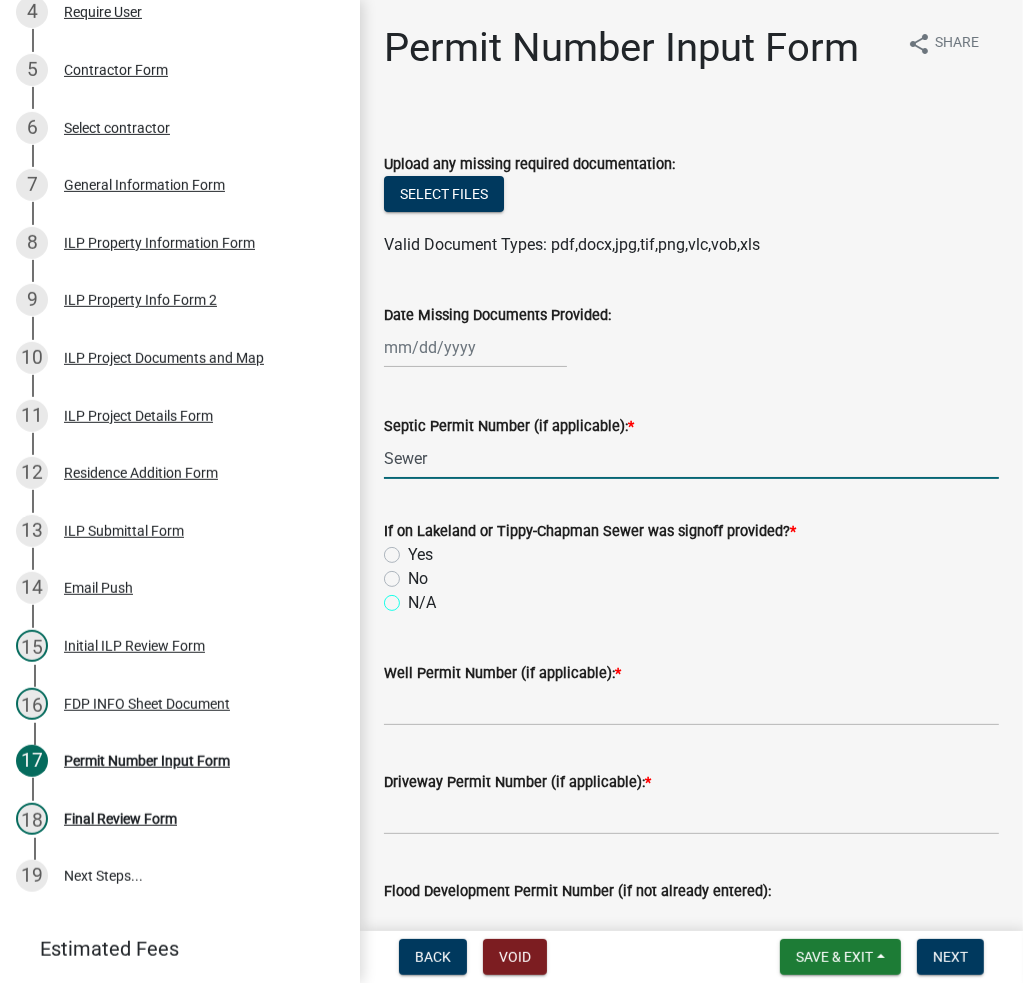 click on "N/A" at bounding box center (414, 597) 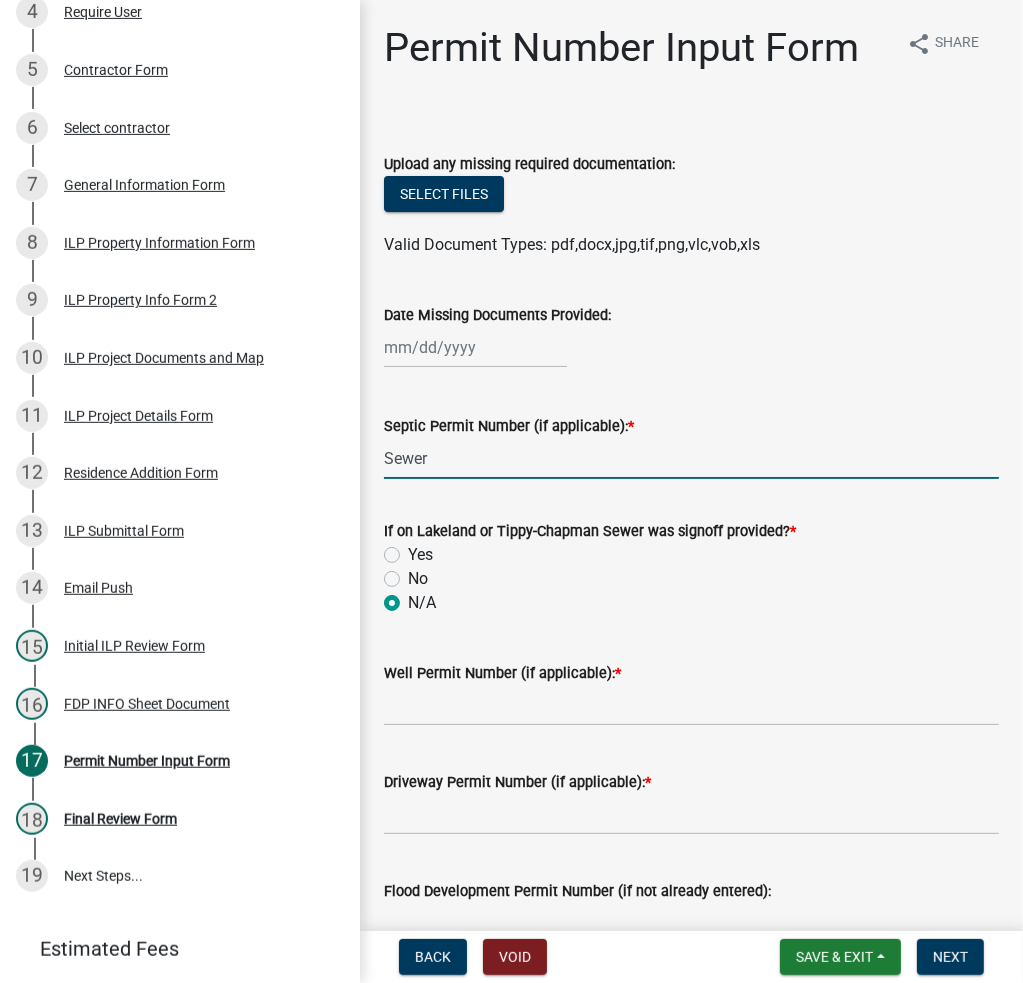 radio on "true" 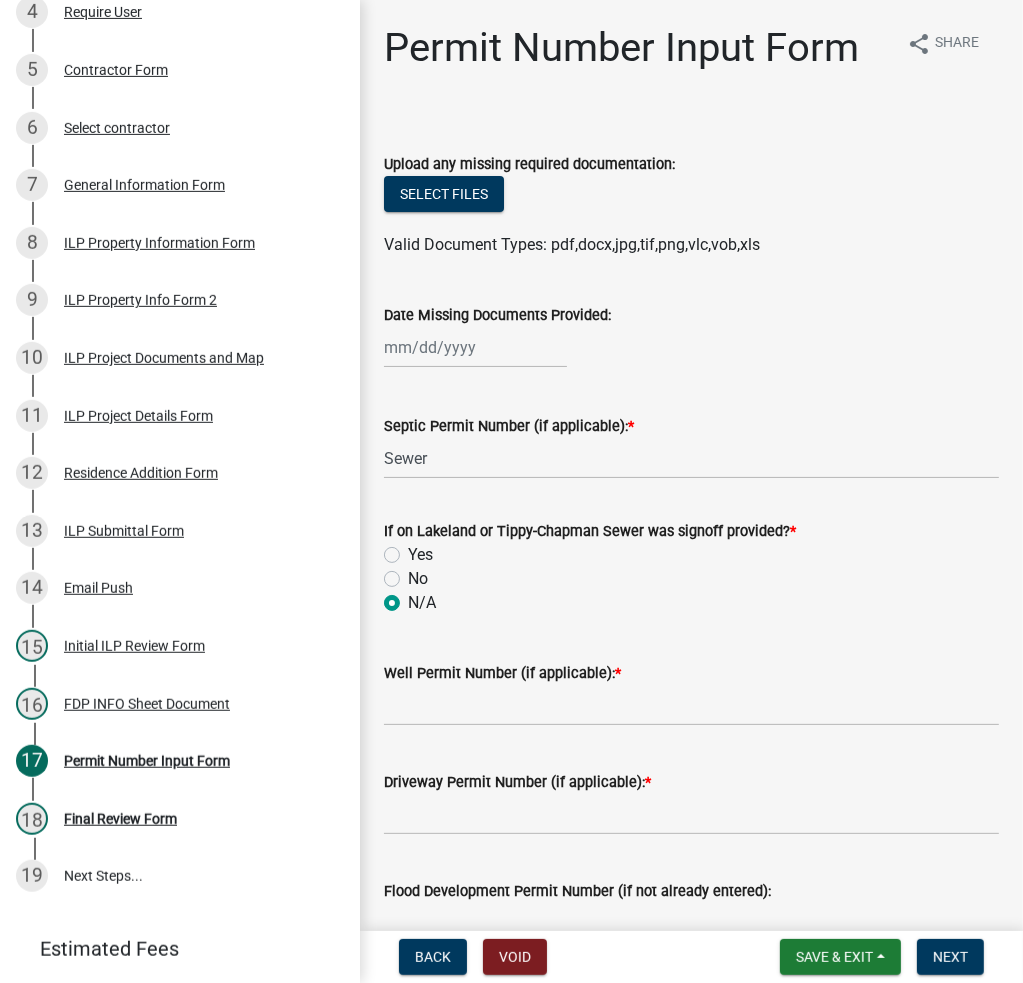 click on "Well Permit Number (if applicable):  *" 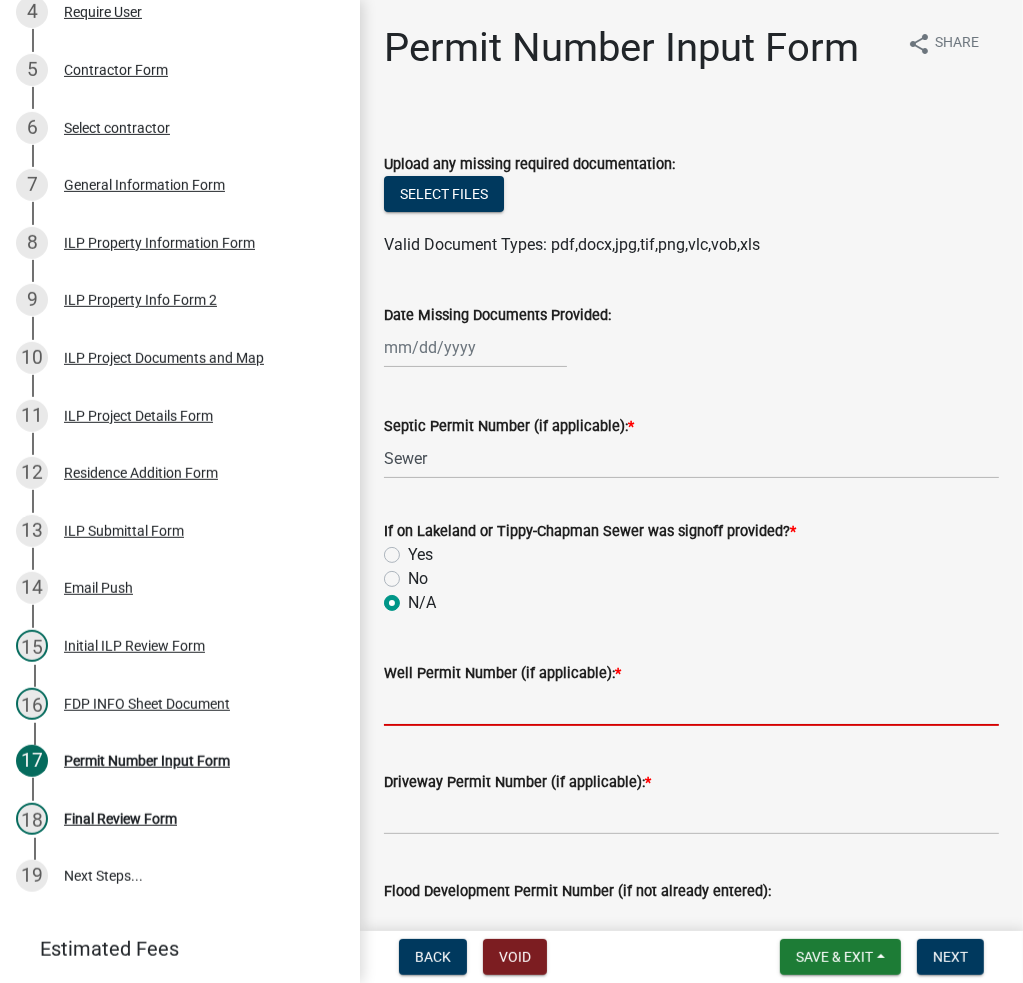 click on "Well Permit Number (if applicable):  *" at bounding box center (691, 705) 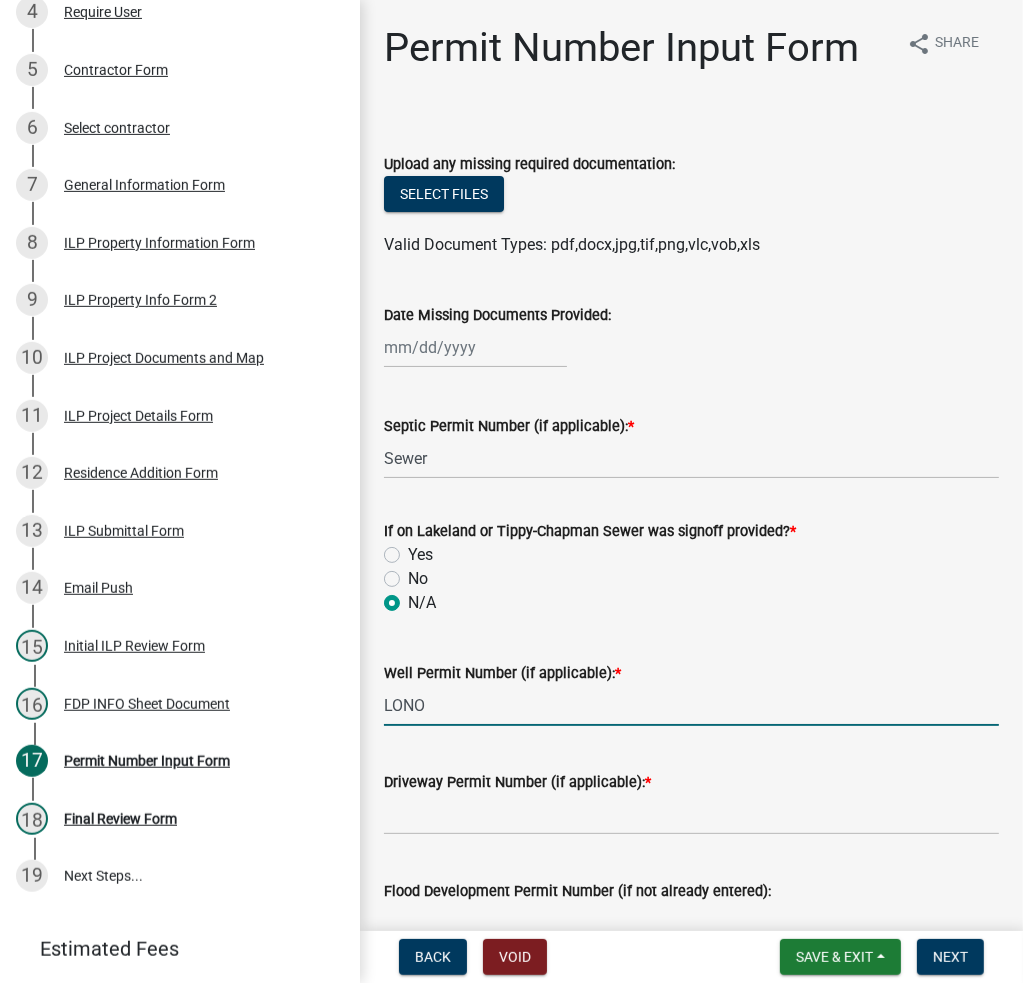 type on "LONO" 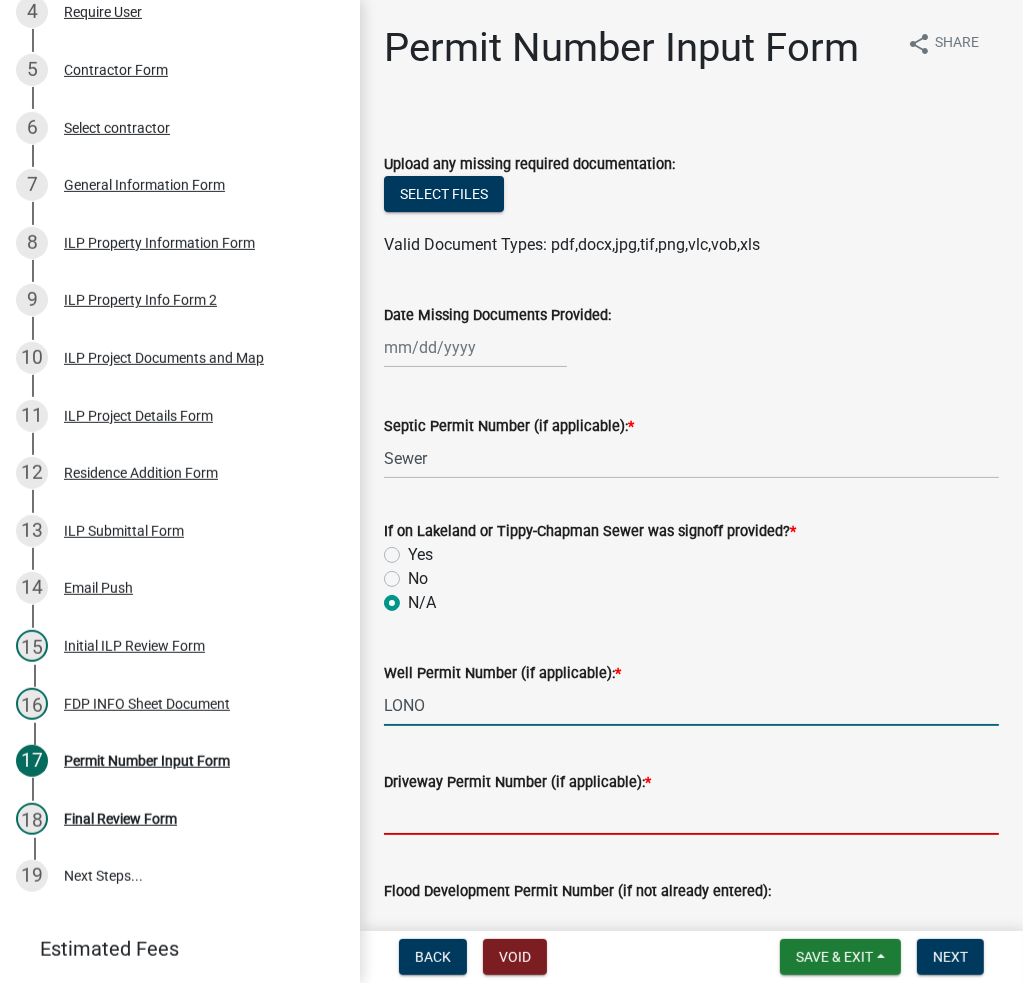 click on "Driveway Permit Number (if applicable):  *" at bounding box center (691, 814) 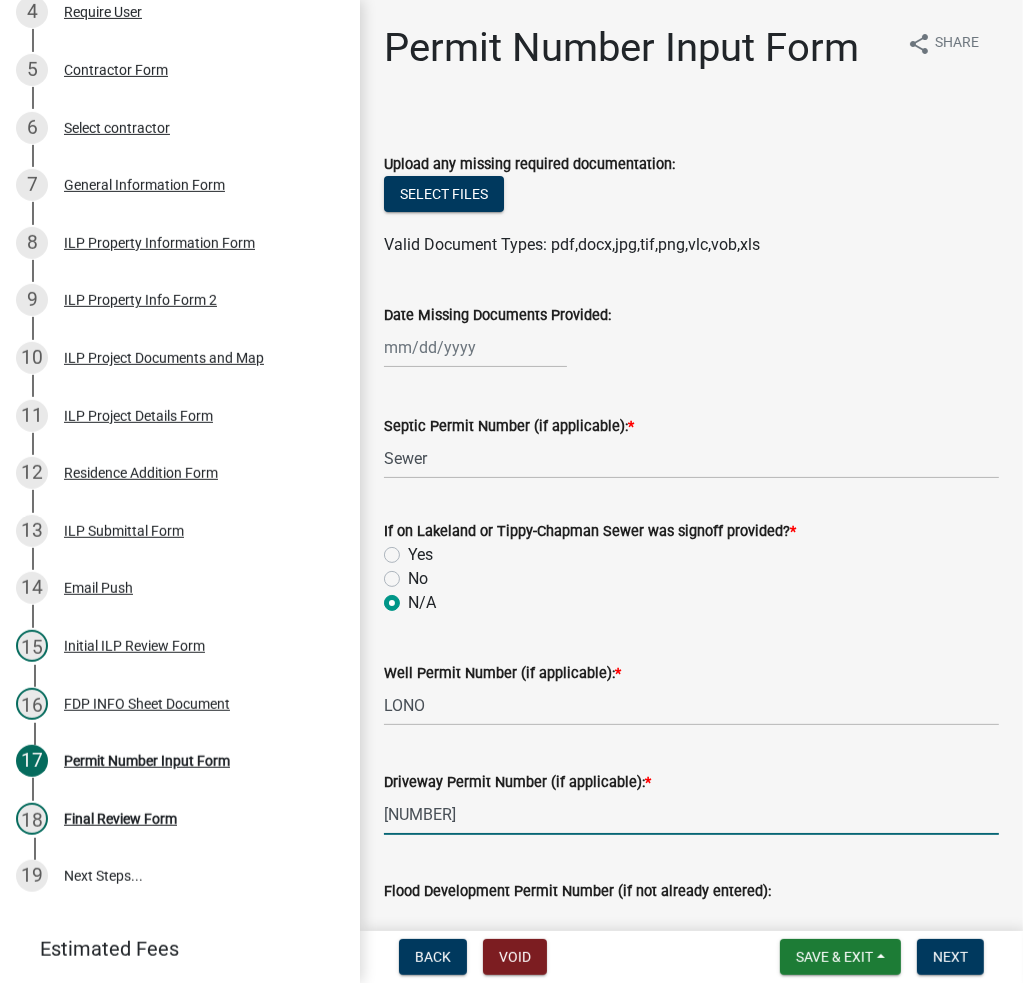 type on "16672" 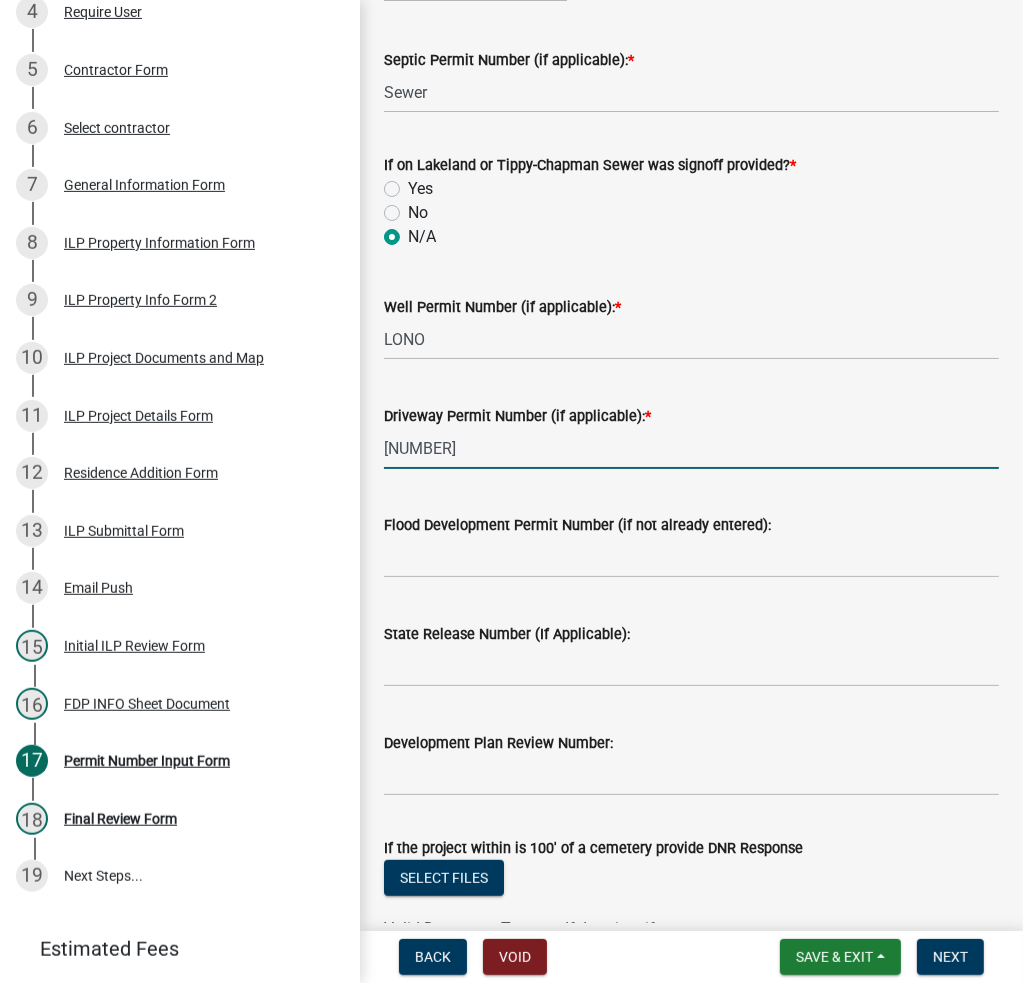 scroll, scrollTop: 700, scrollLeft: 0, axis: vertical 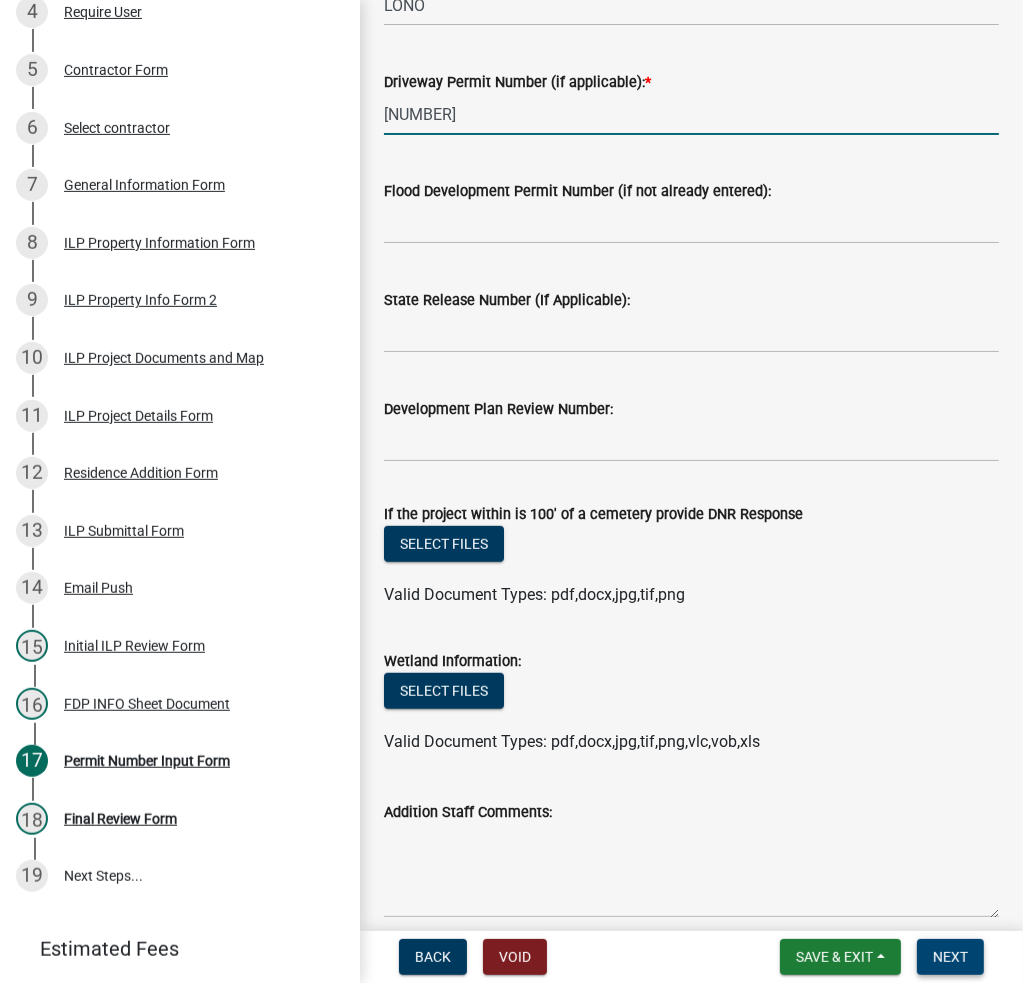 click on "Next" at bounding box center (950, 957) 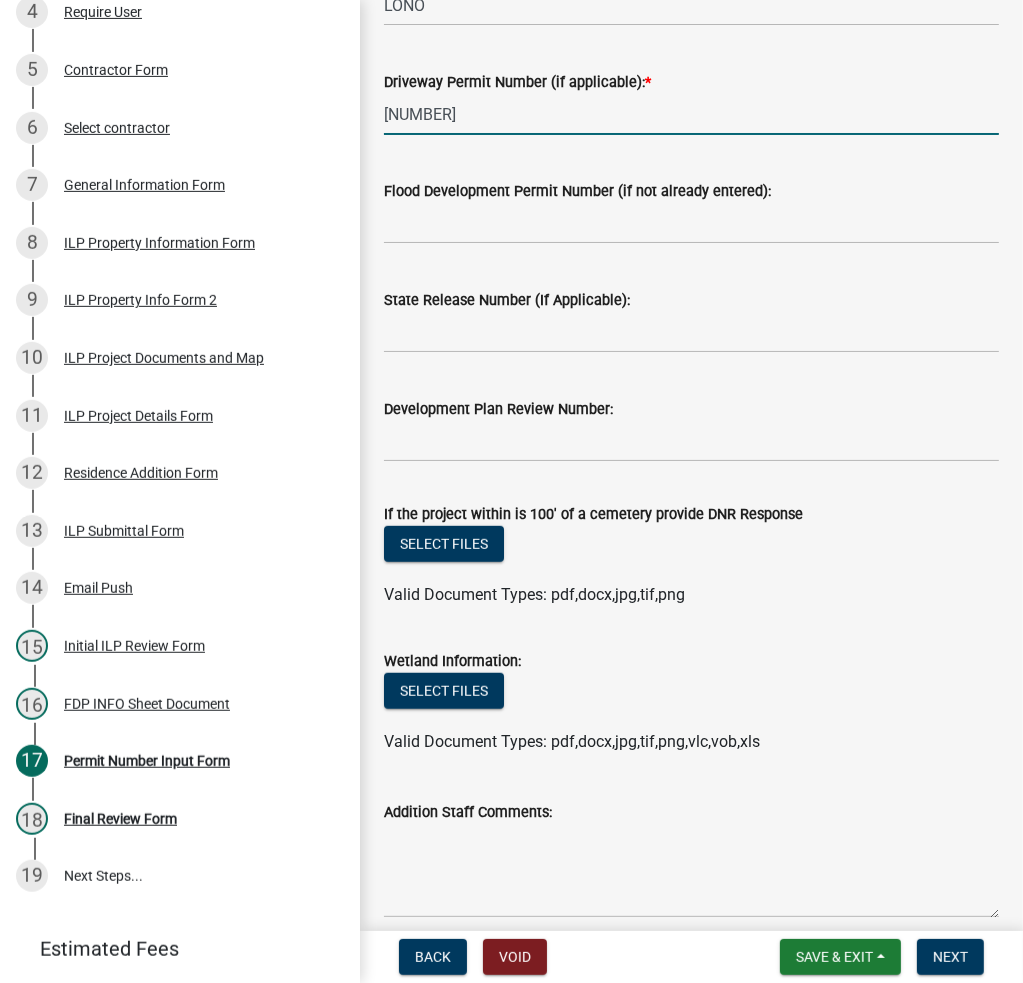 scroll, scrollTop: 0, scrollLeft: 0, axis: both 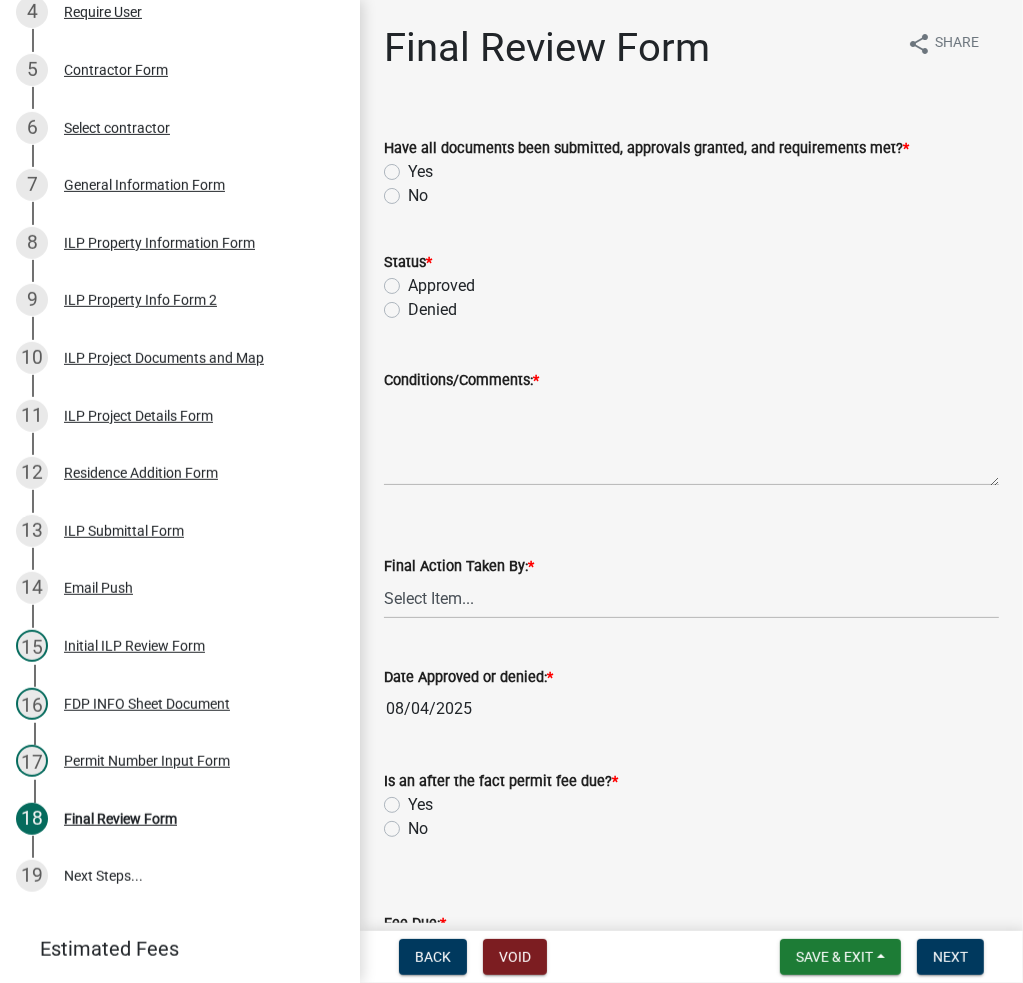 click on "Denied" 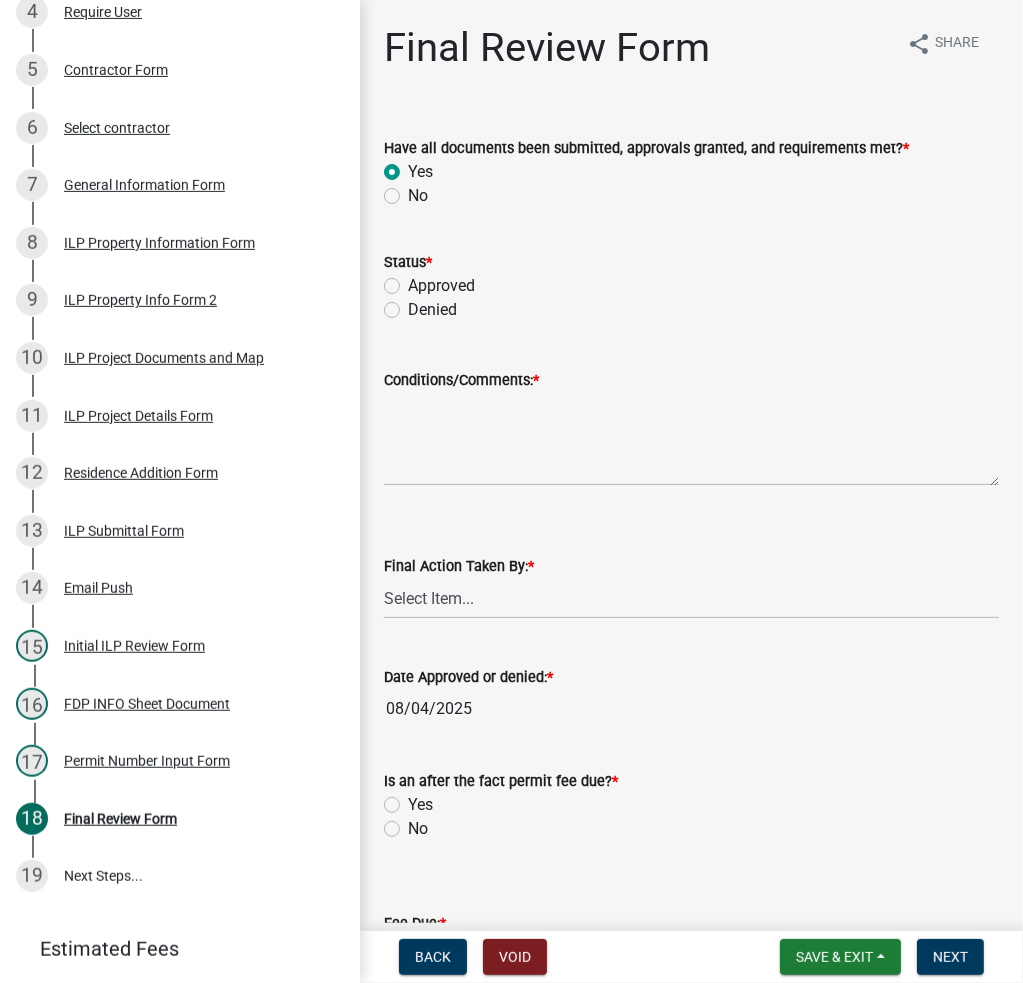 radio on "true" 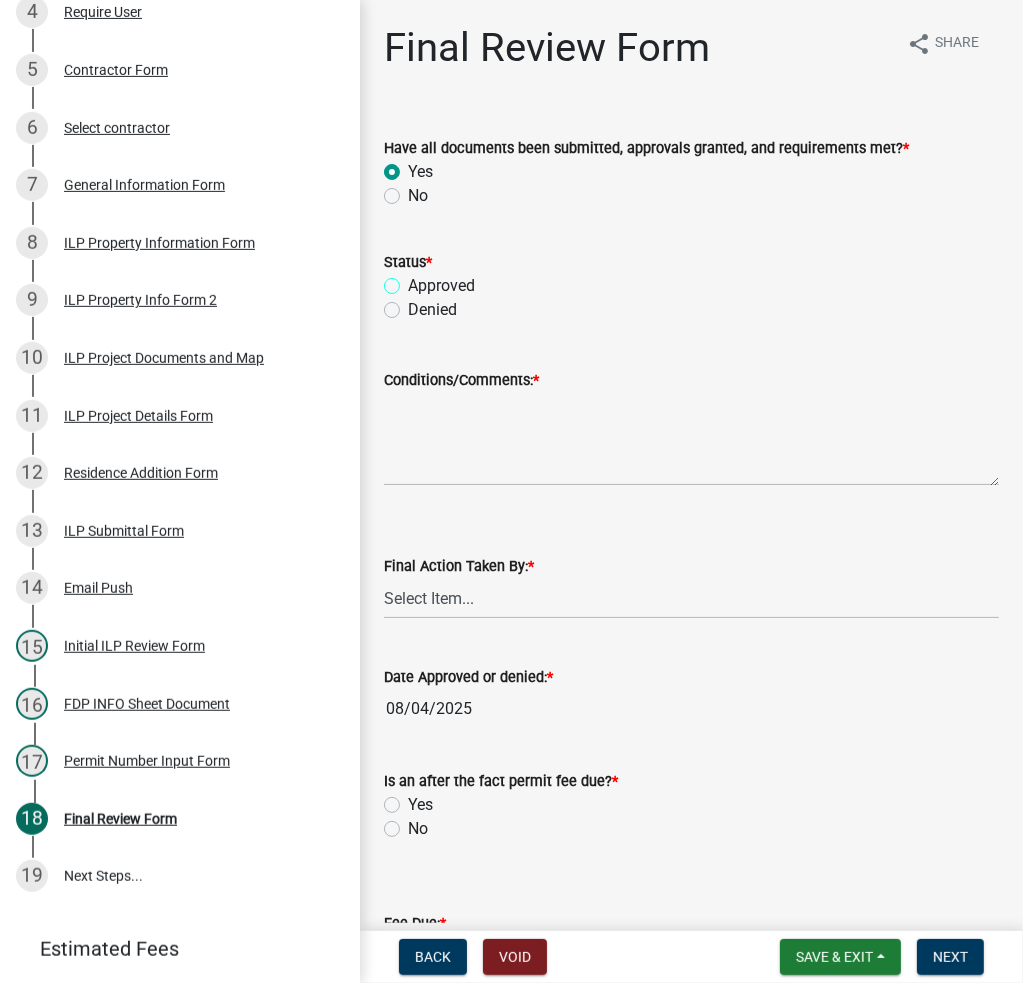 click on "Approved" at bounding box center [414, 280] 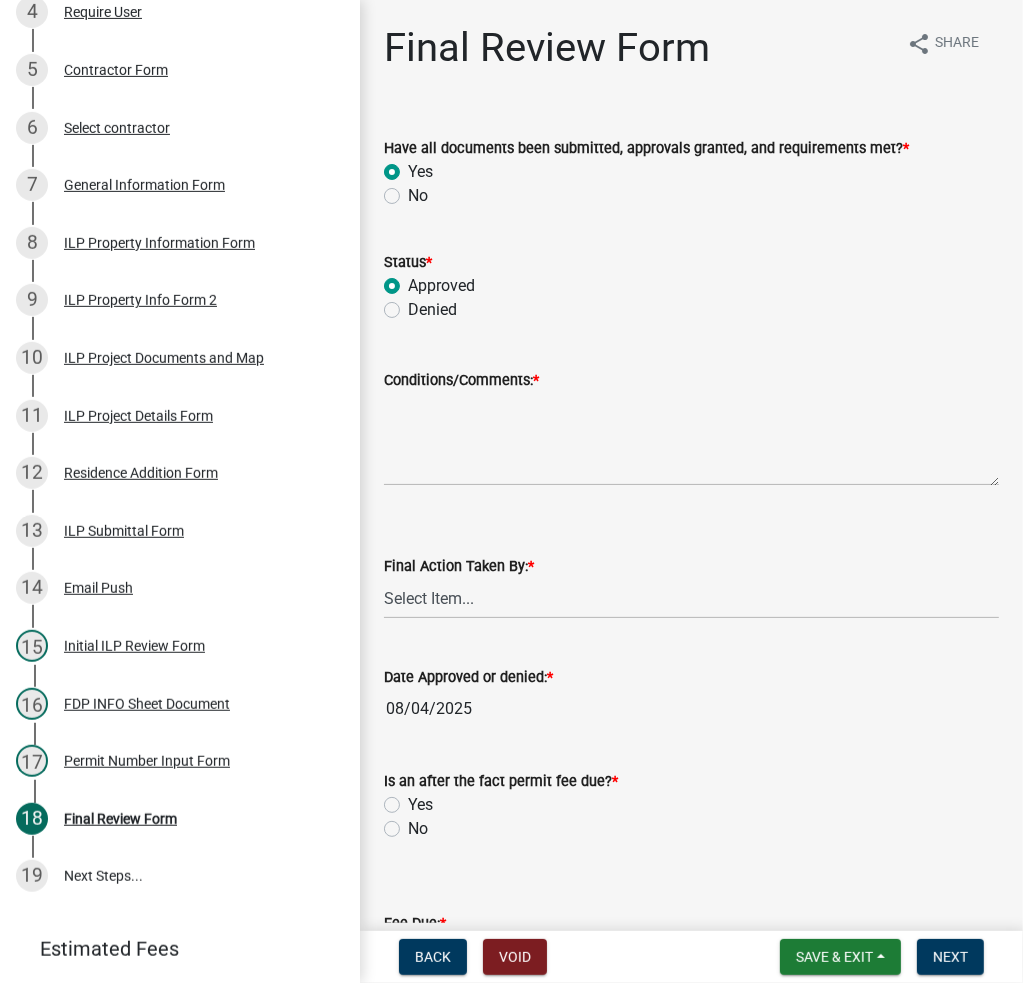 radio on "true" 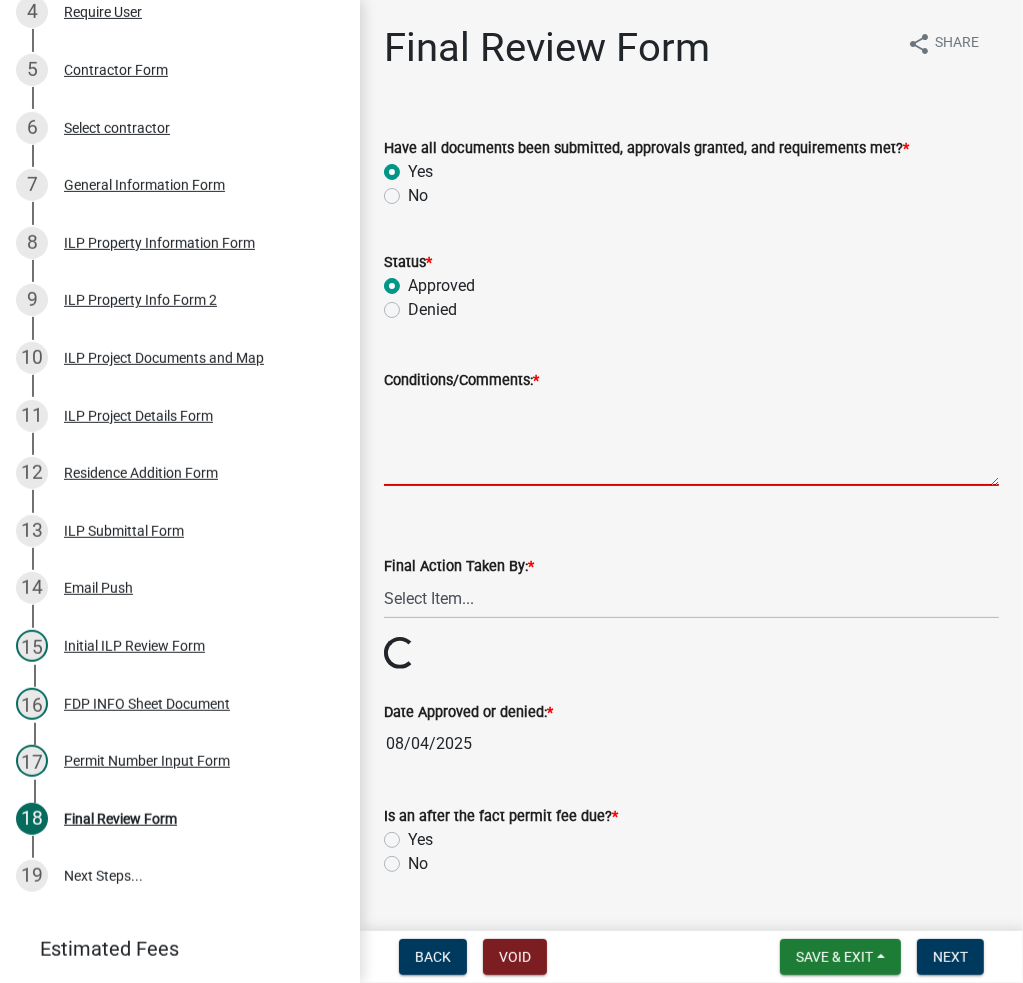 click on "Conditions/Comments:  *" at bounding box center (691, 439) 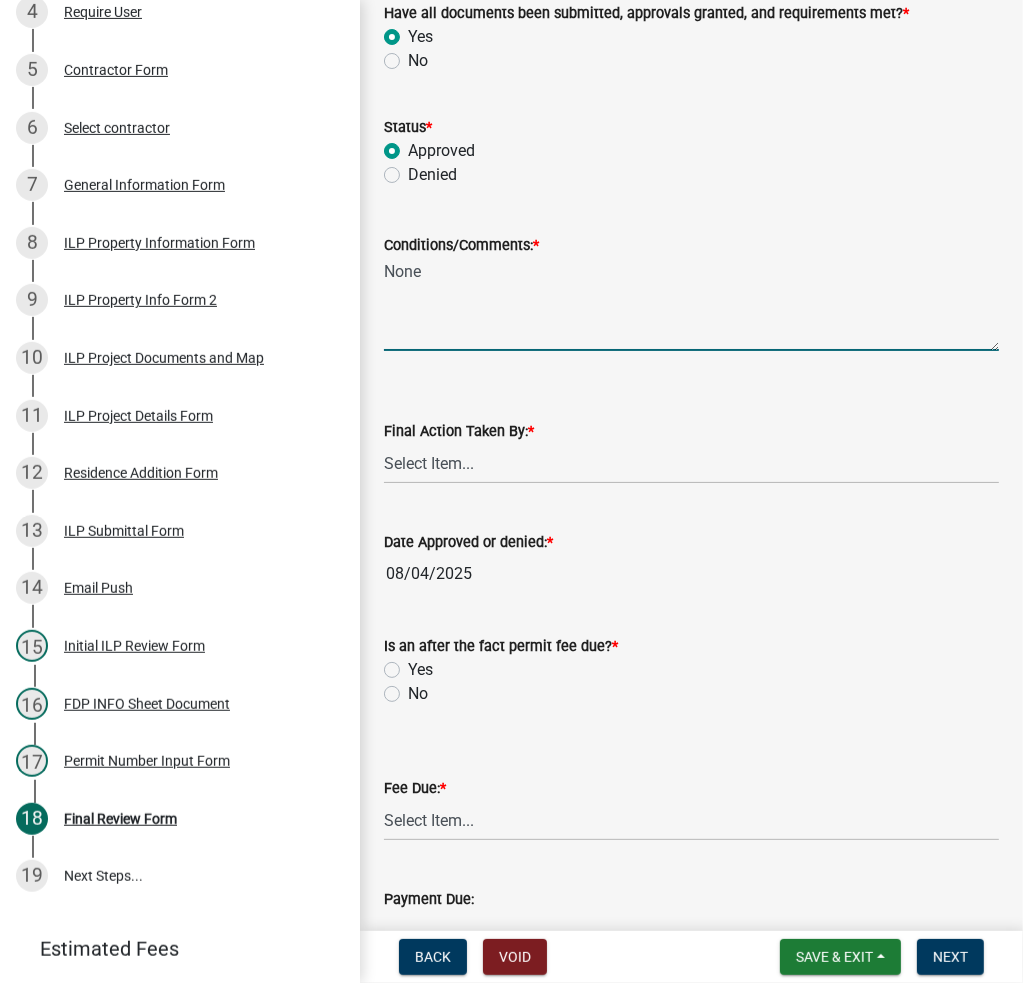 scroll, scrollTop: 300, scrollLeft: 0, axis: vertical 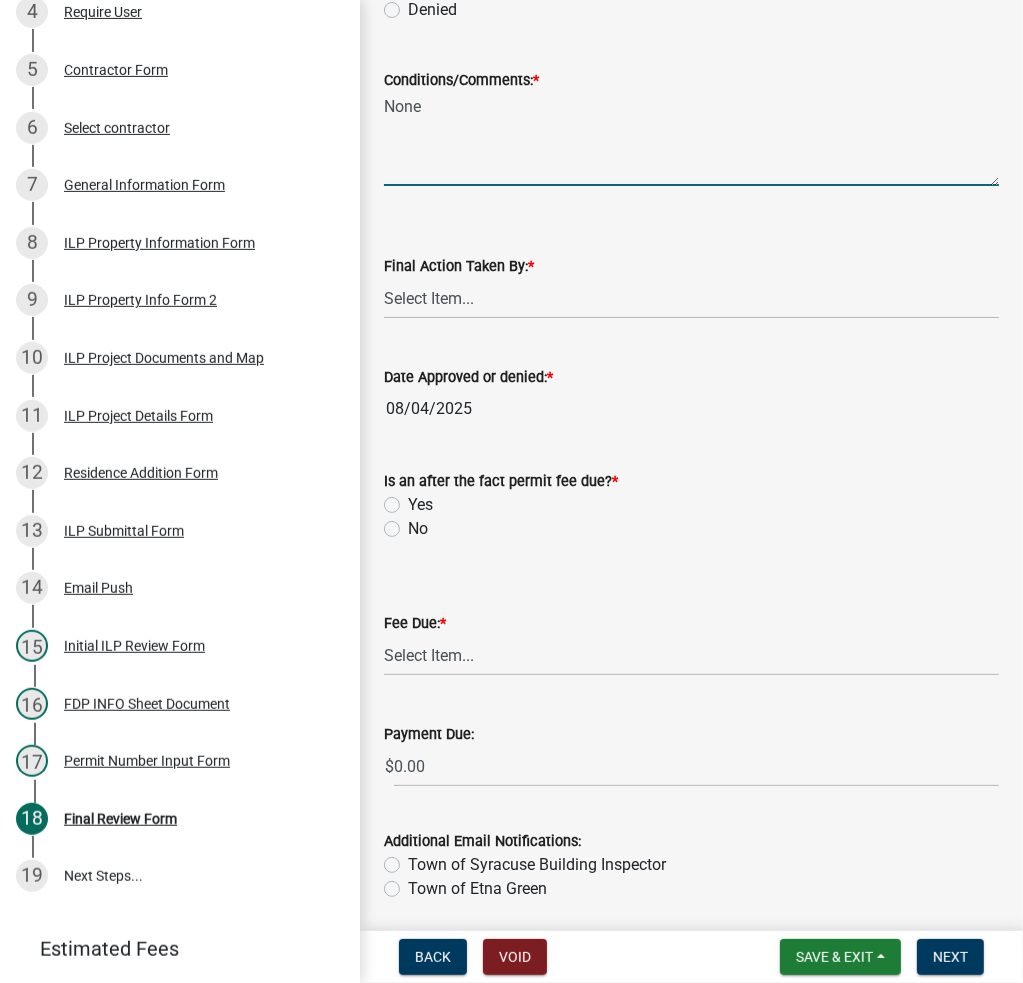 type on "None" 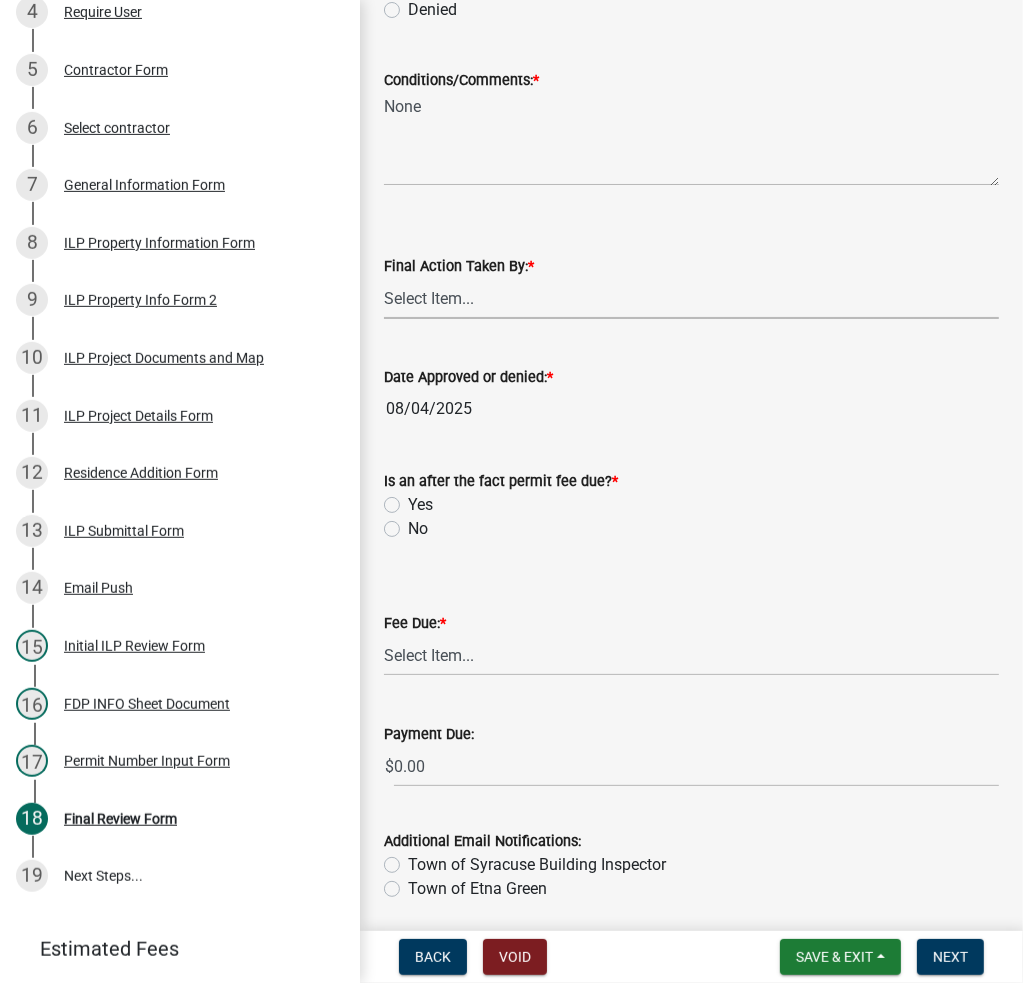 click on "Select Item...   MMS   LT   AT   CS   AH   Vacant" at bounding box center (691, 298) 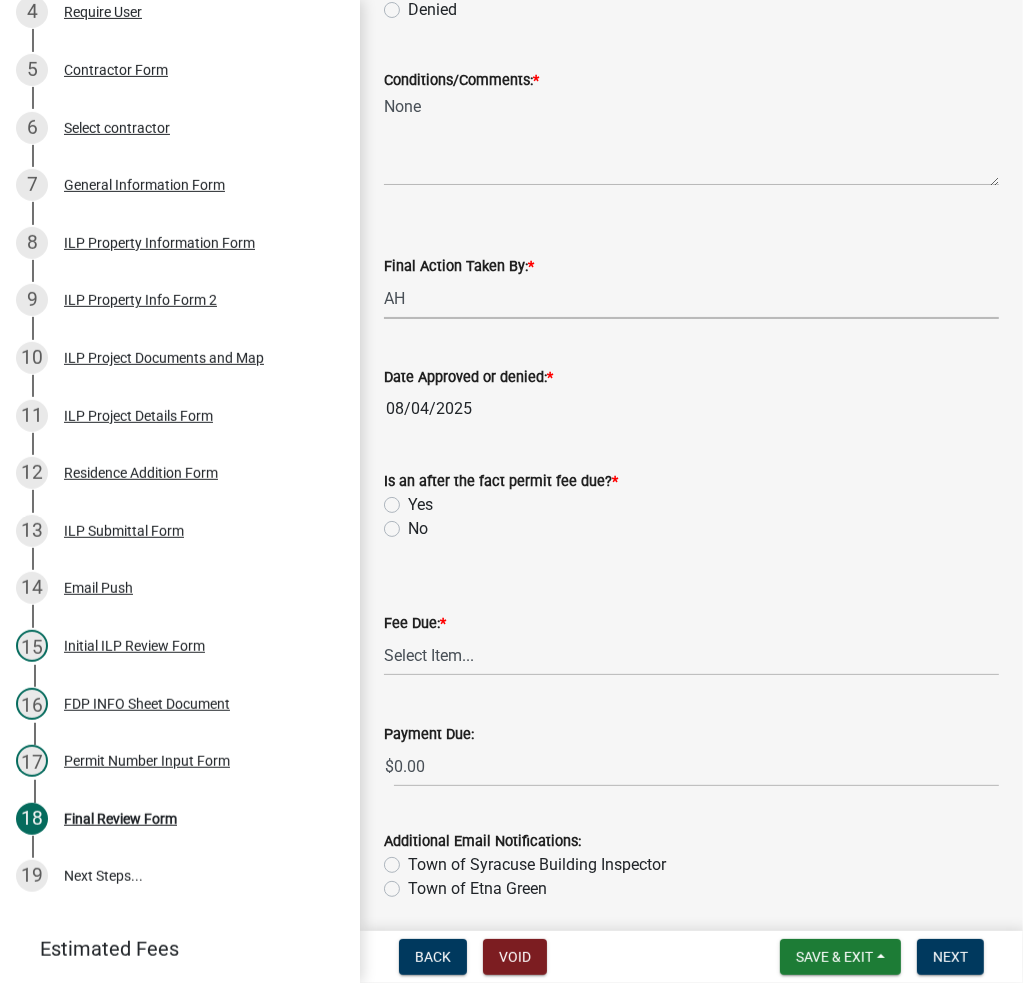 click on "Select Item...   MMS   LT   AT   CS   AH   Vacant" at bounding box center [691, 298] 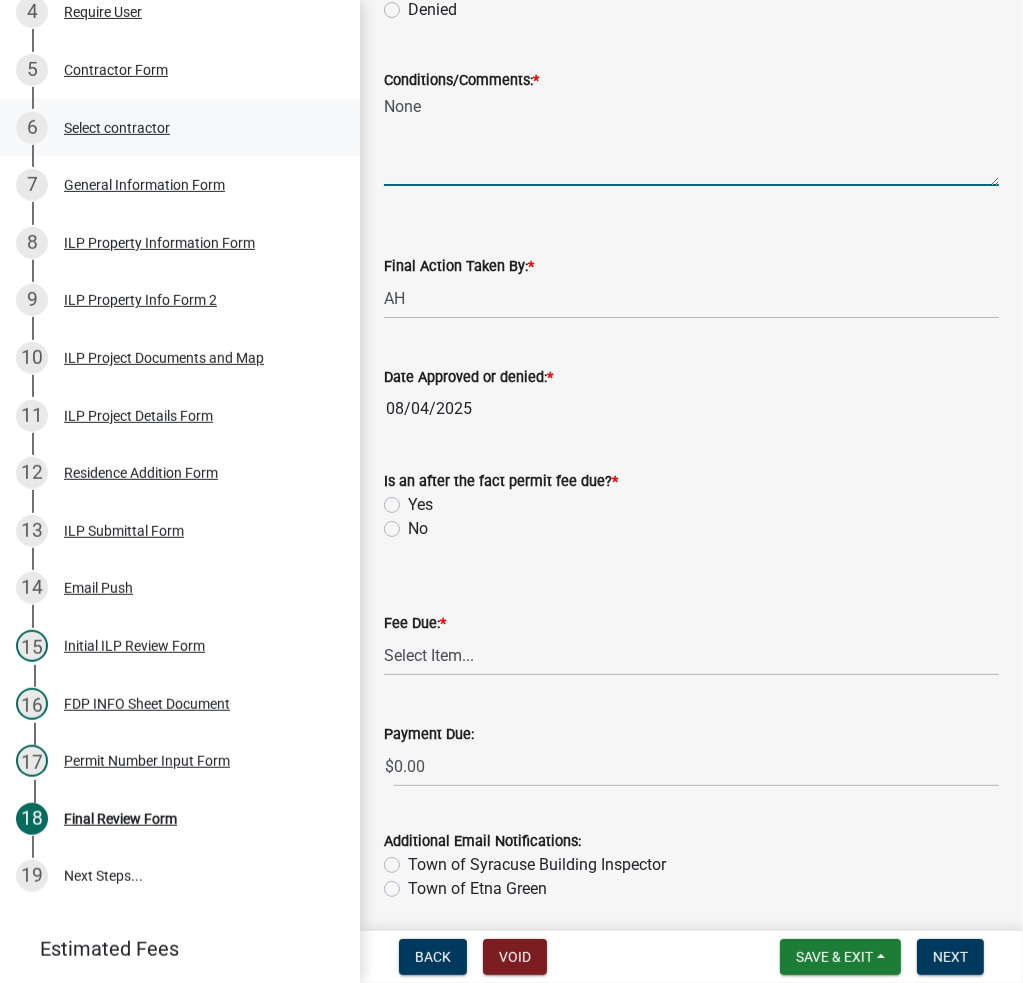 drag, startPoint x: 408, startPoint y: 150, endPoint x: 231, endPoint y: 150, distance: 177 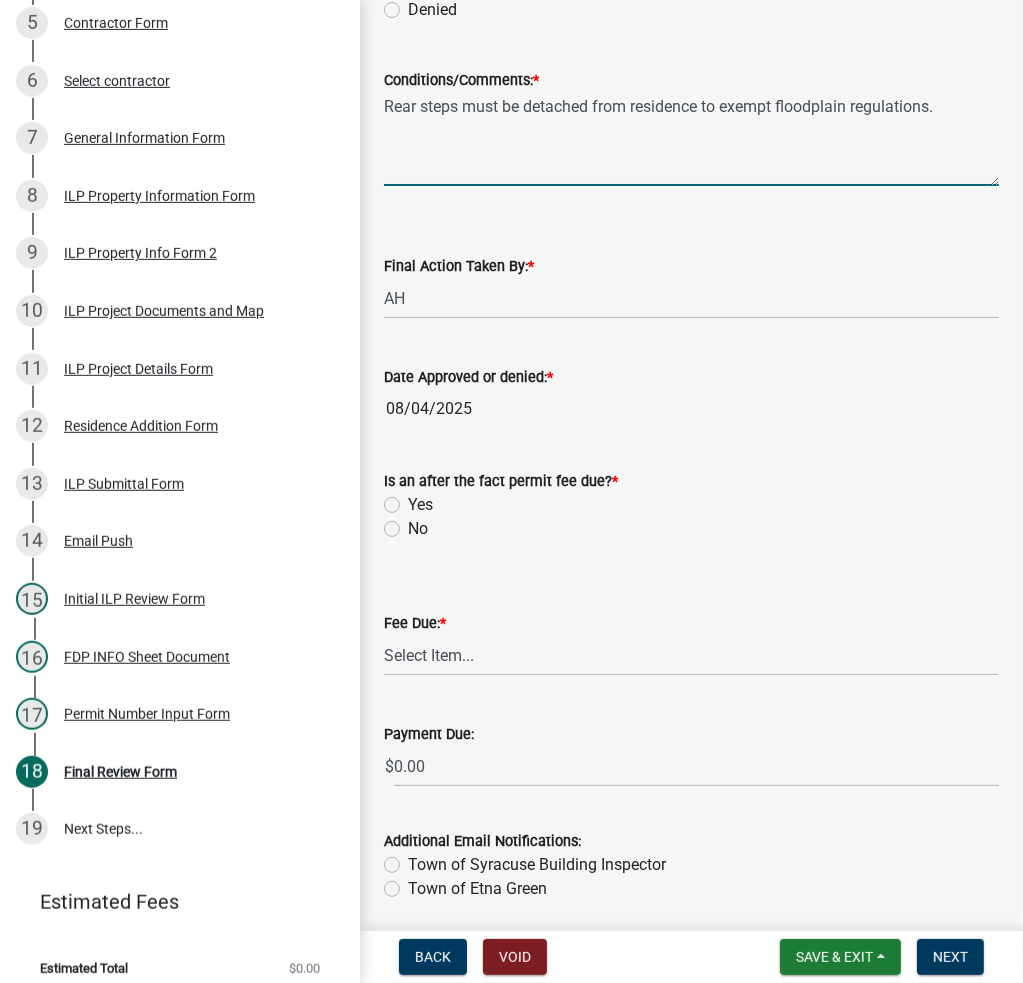 scroll, scrollTop: 572, scrollLeft: 0, axis: vertical 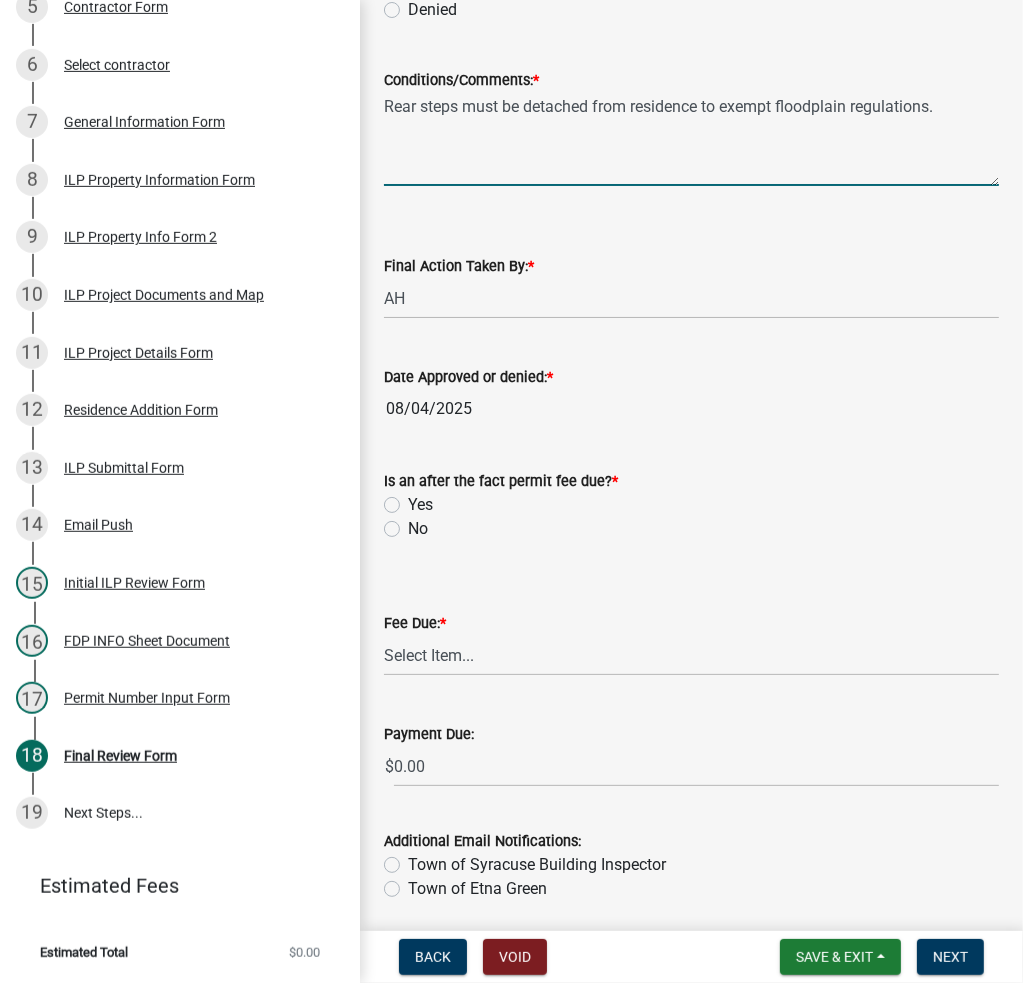 type on "Rear steps must be detached from residence to exempt floodplain regulations." 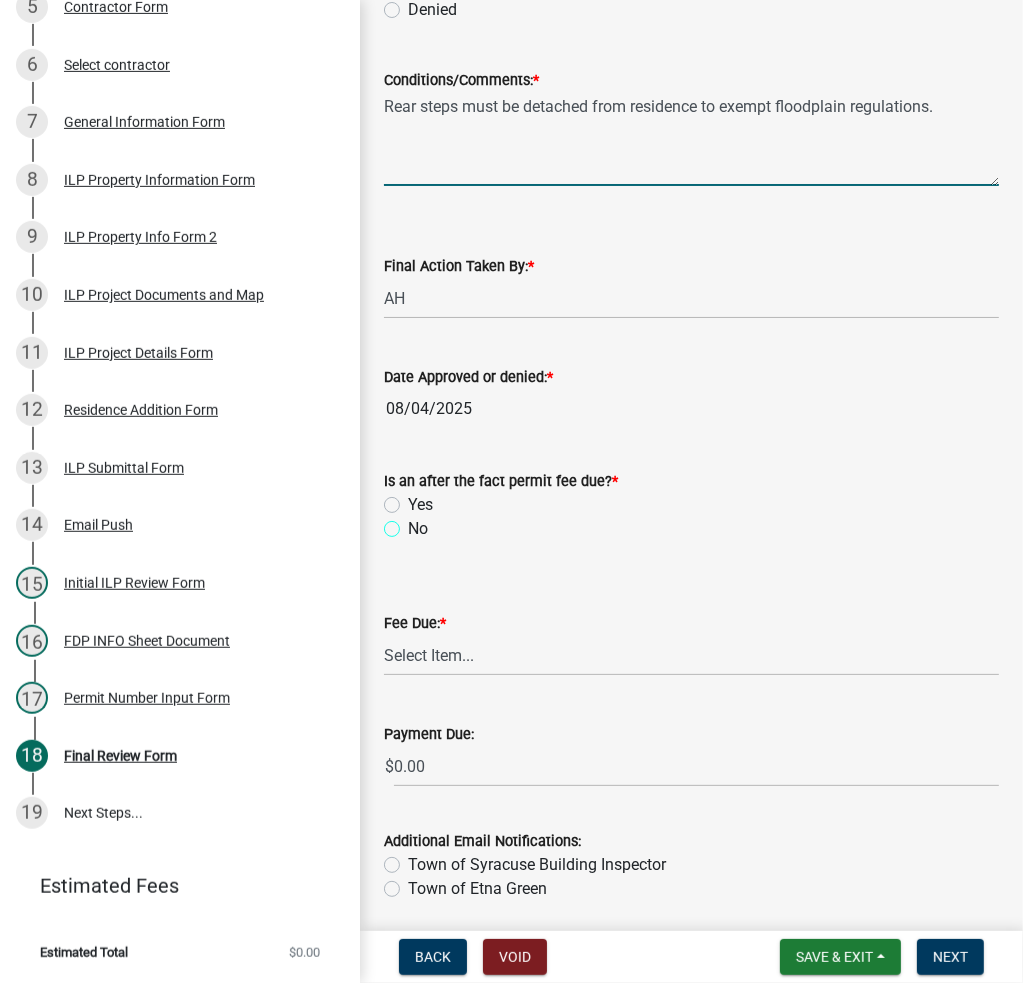 click on "No" at bounding box center [414, 523] 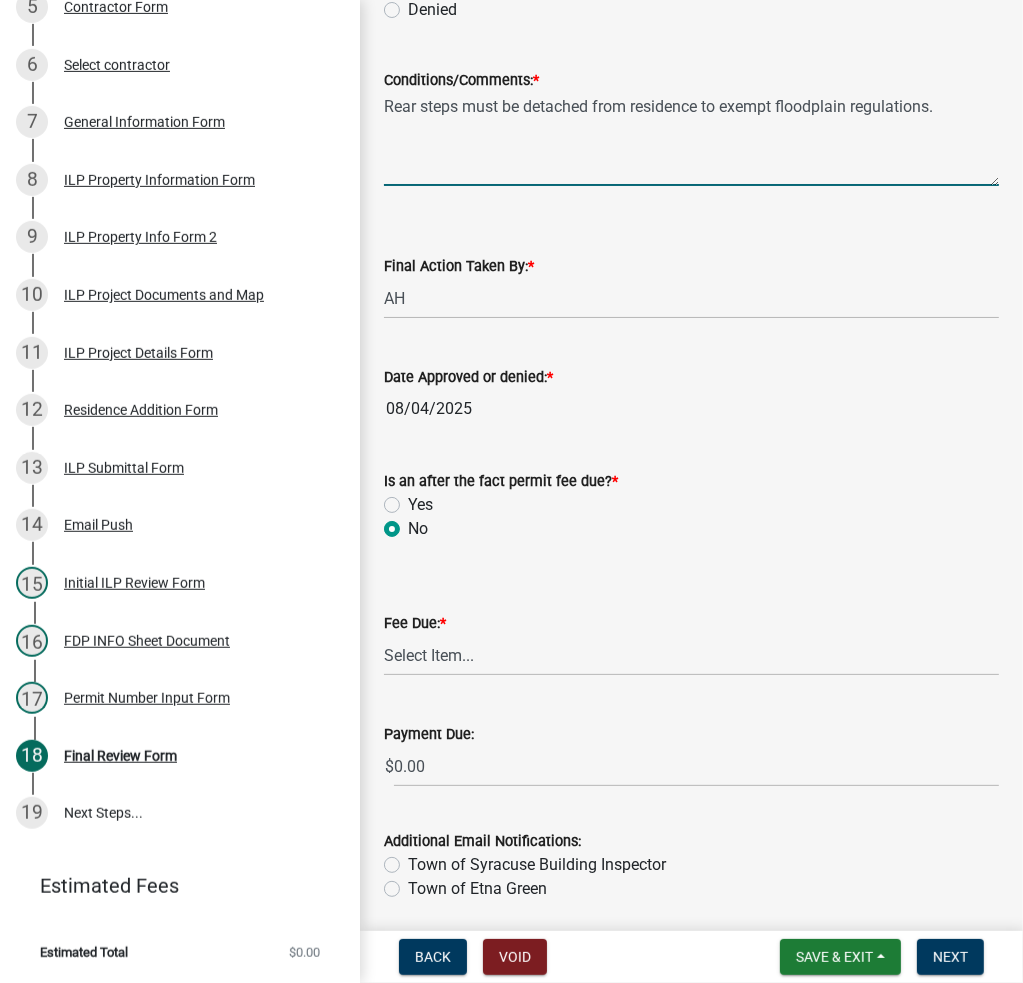 radio on "true" 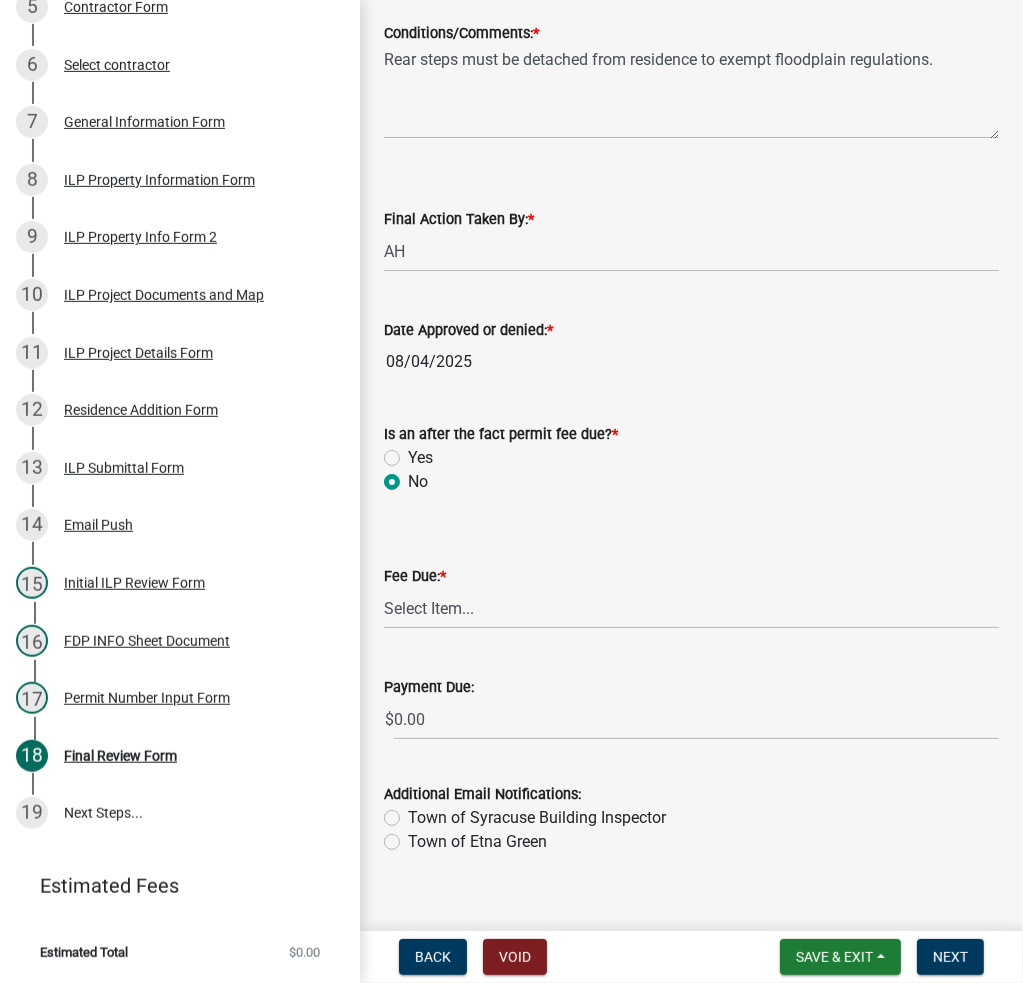 scroll, scrollTop: 373, scrollLeft: 0, axis: vertical 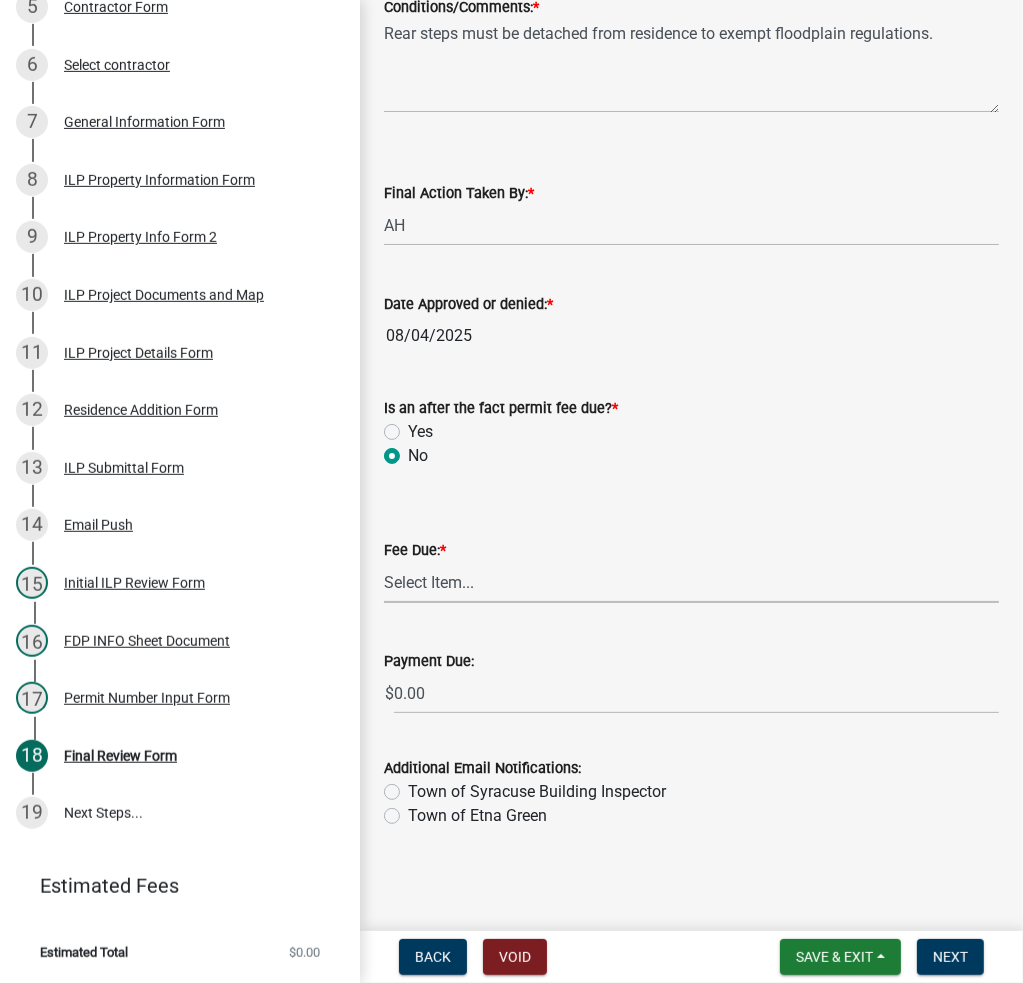 click on "Select Item...   N/A   $10.00   $25.00   $125.00   $250   $500   $500 + $10.00 for every 10 sq. ft. over 5000   $1000" at bounding box center (691, 582) 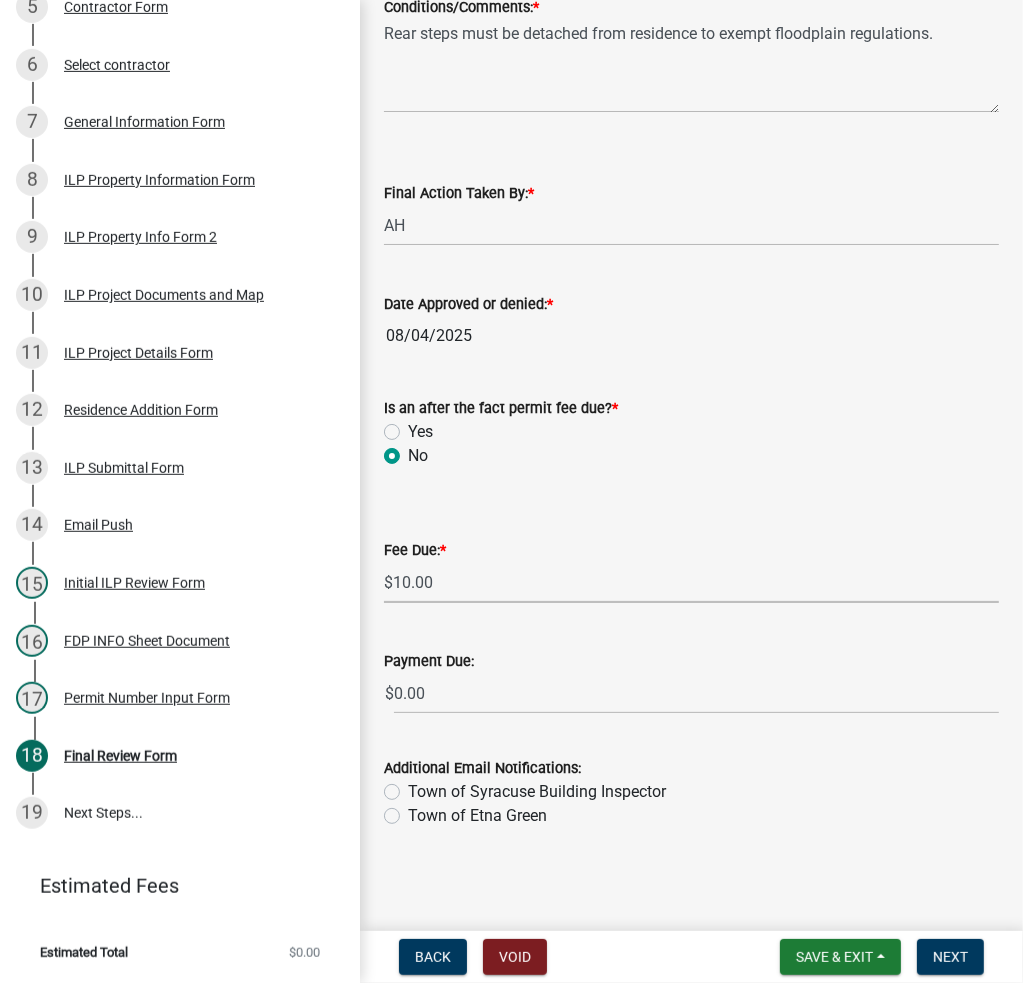 click on "Select Item...   N/A   $10.00   $25.00   $125.00   $250   $500   $500 + $10.00 for every 10 sq. ft. over 5000   $1000" at bounding box center (691, 582) 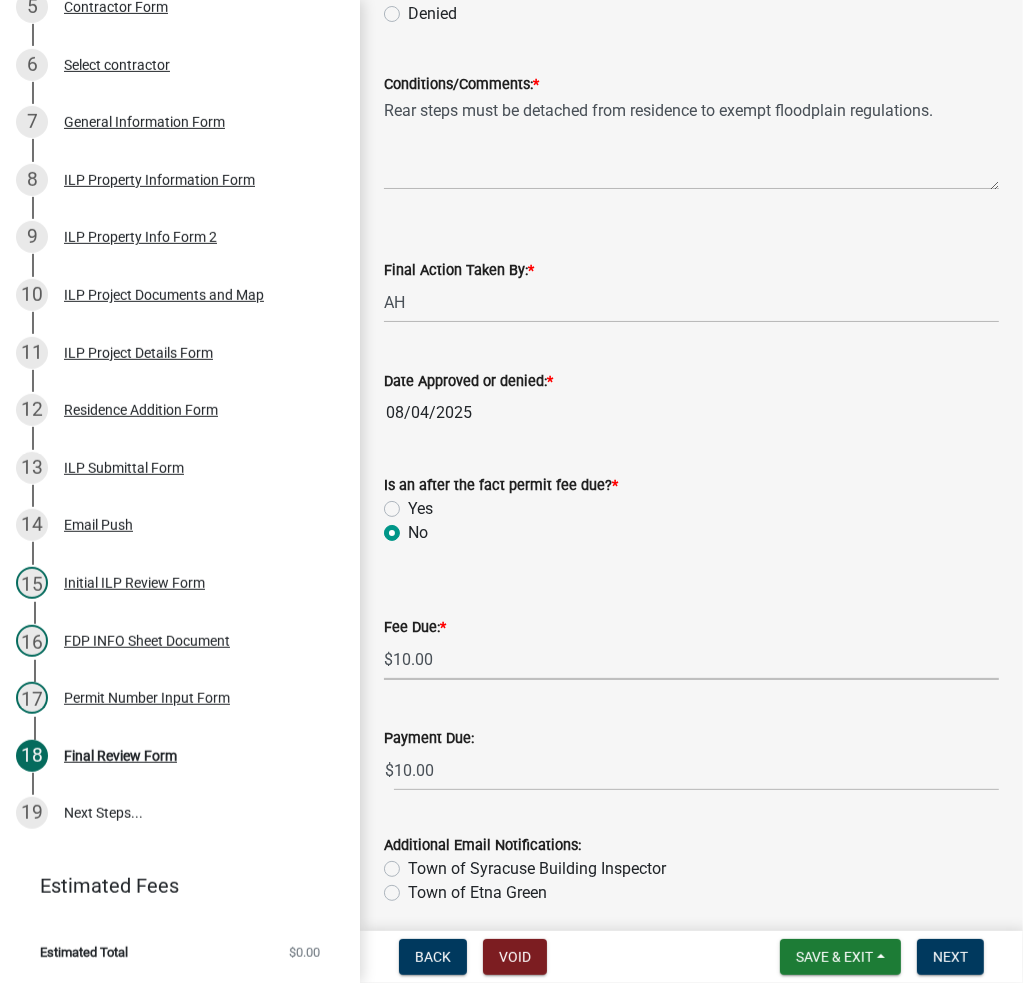 scroll, scrollTop: 373, scrollLeft: 0, axis: vertical 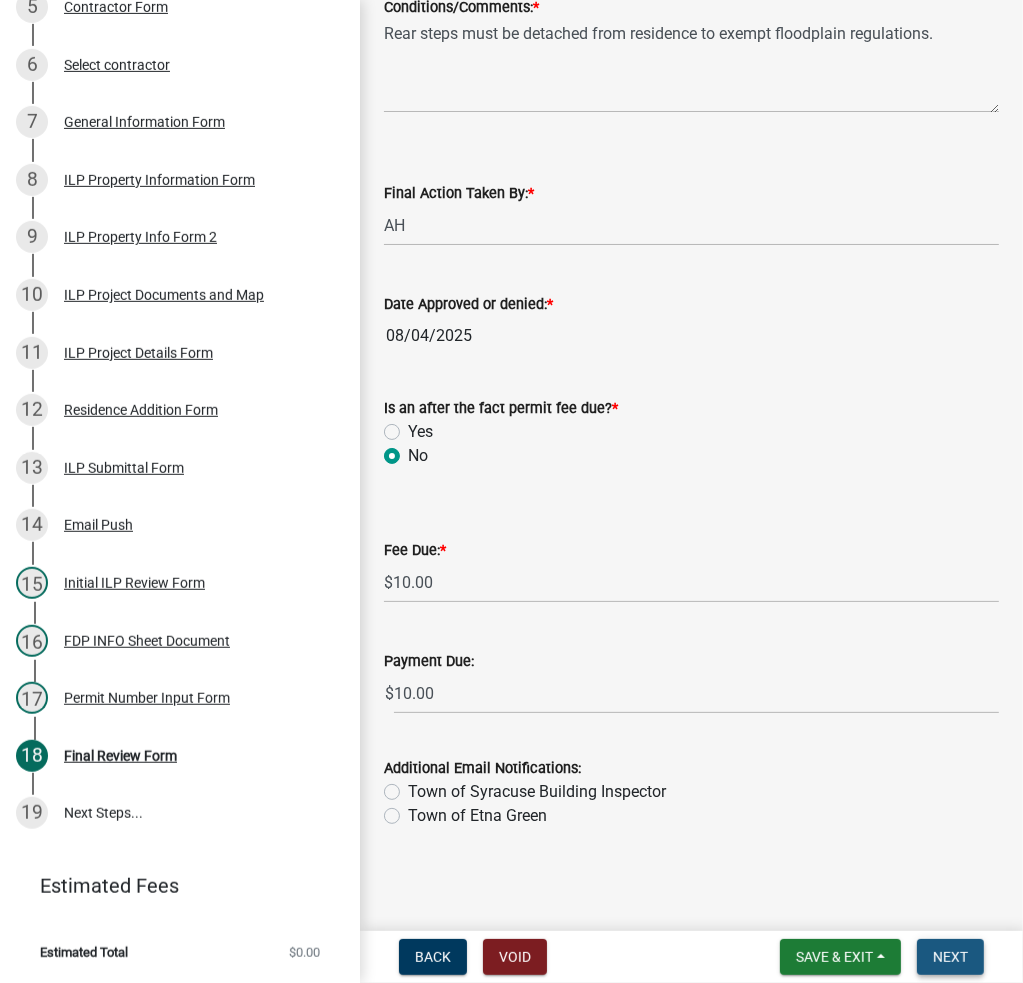 click on "Next" at bounding box center (950, 957) 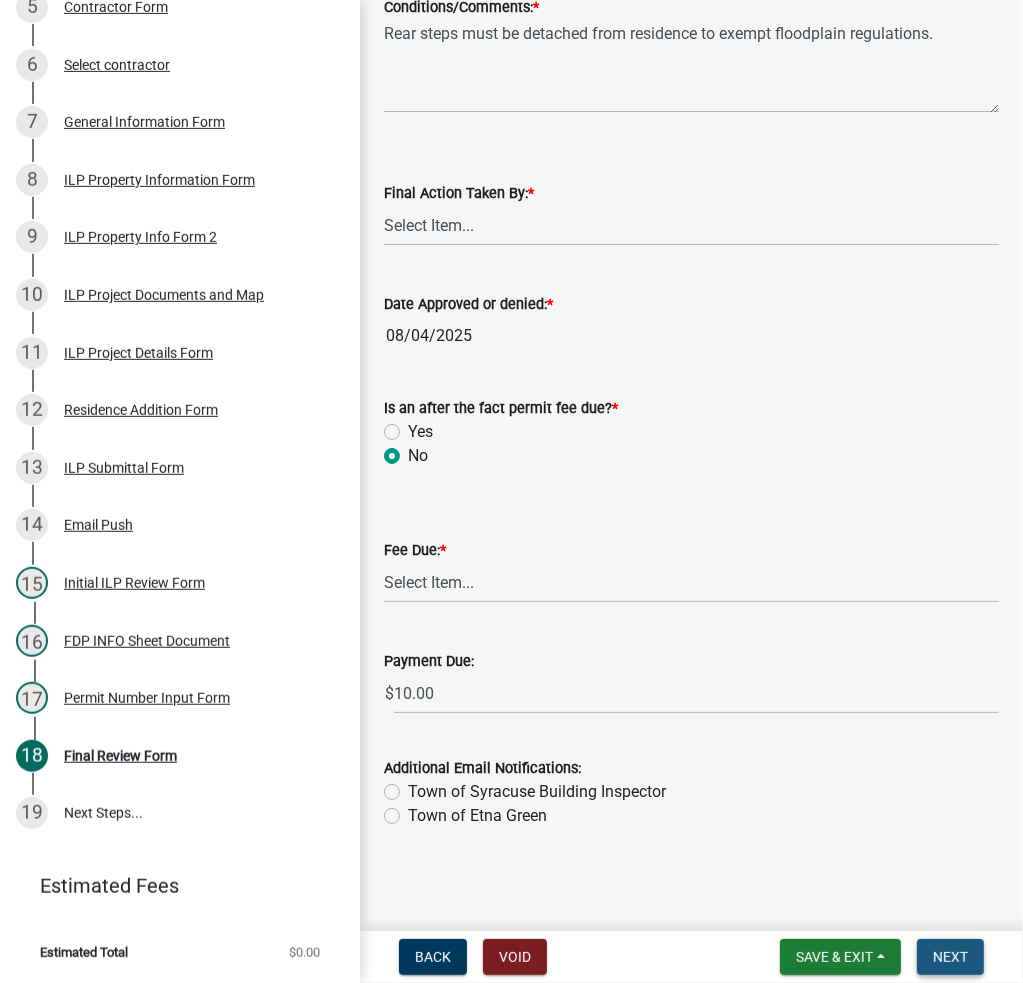 scroll, scrollTop: 0, scrollLeft: 0, axis: both 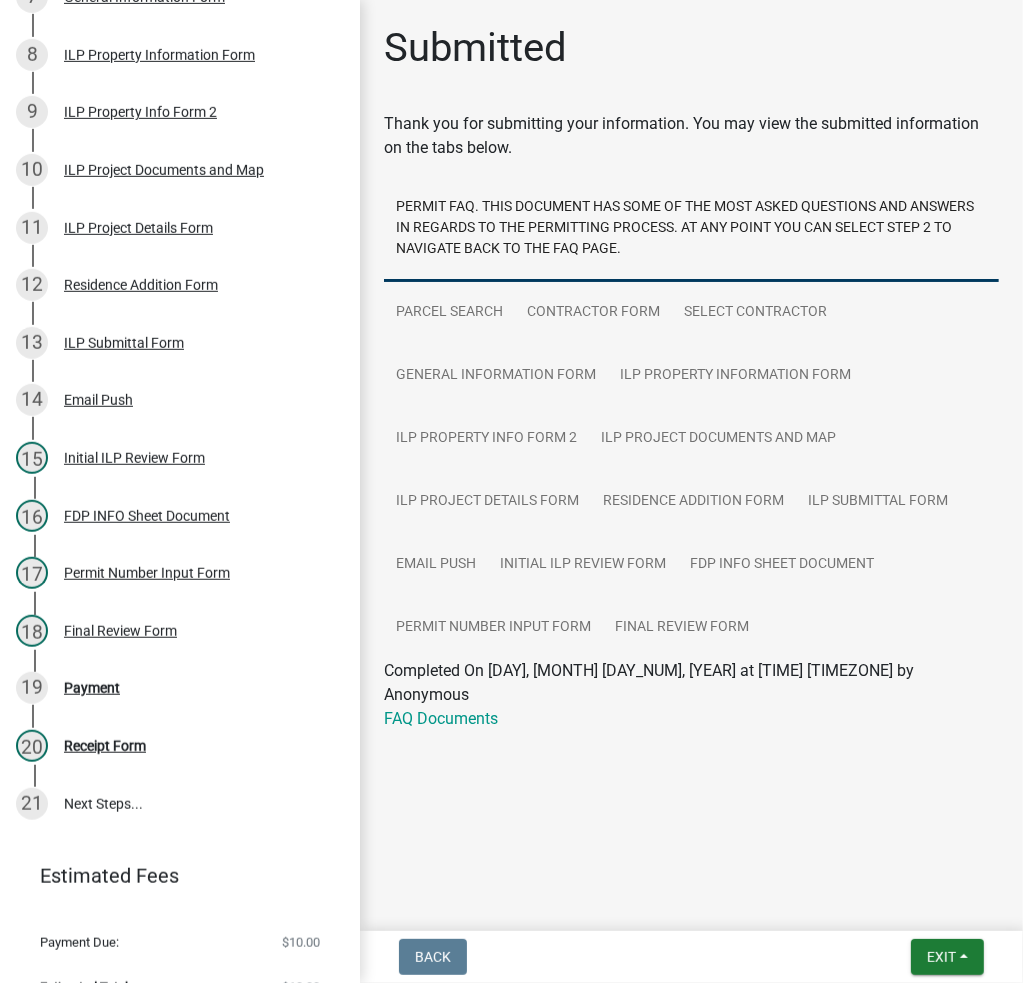 click on "Permit FAQ.  This document has some of the most asked questions and answers in regards to the permitting process.  At any point you can select Step 2 to navigate back to the FAQ page. Parcel search Contractor Form Select contractor General Information Form ILP Property Information Form ILP Property Info Form 2 ILP Project Documents and Map ILP Project Details Form Residence Addition Form ILP Submittal Form Email Push Initial ILP Review Form FDP INFO Sheet Document Permit Number Input Form Final Review Form" at bounding box center (691, 417) 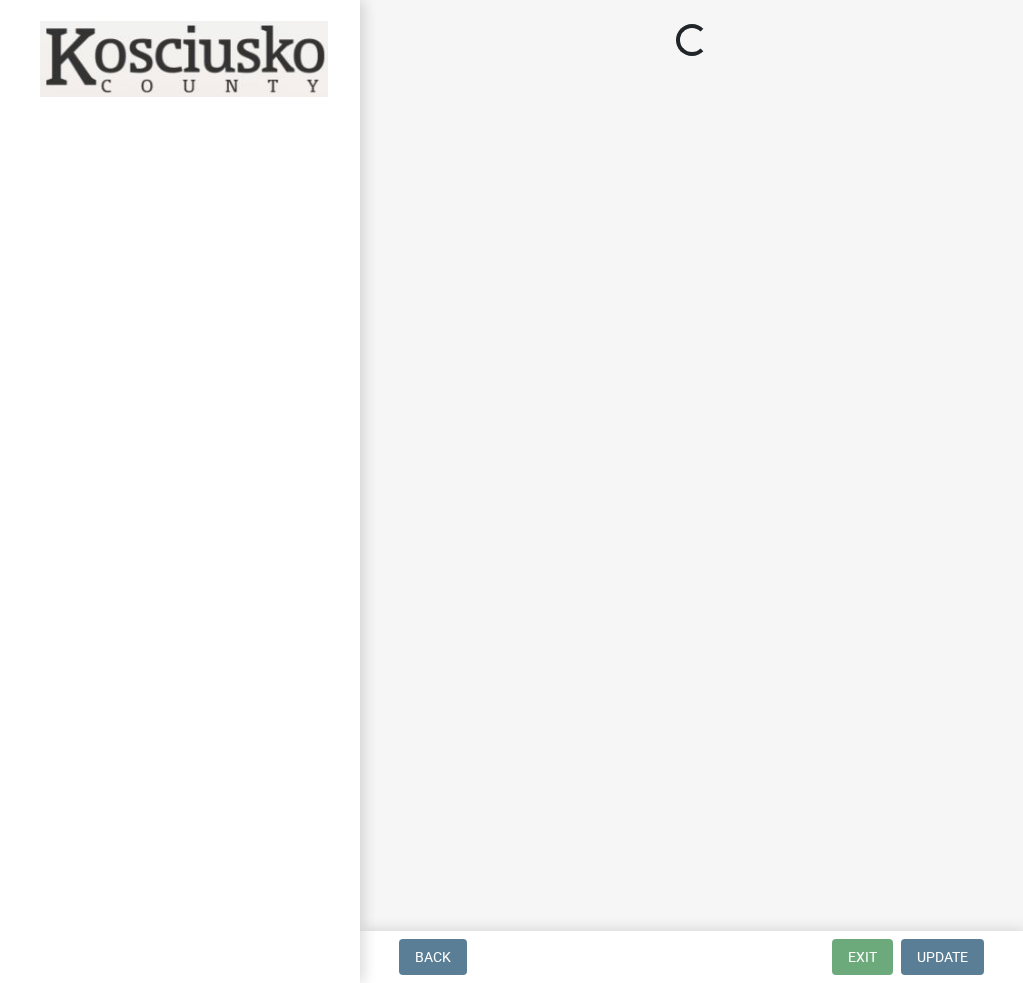 scroll, scrollTop: 0, scrollLeft: 0, axis: both 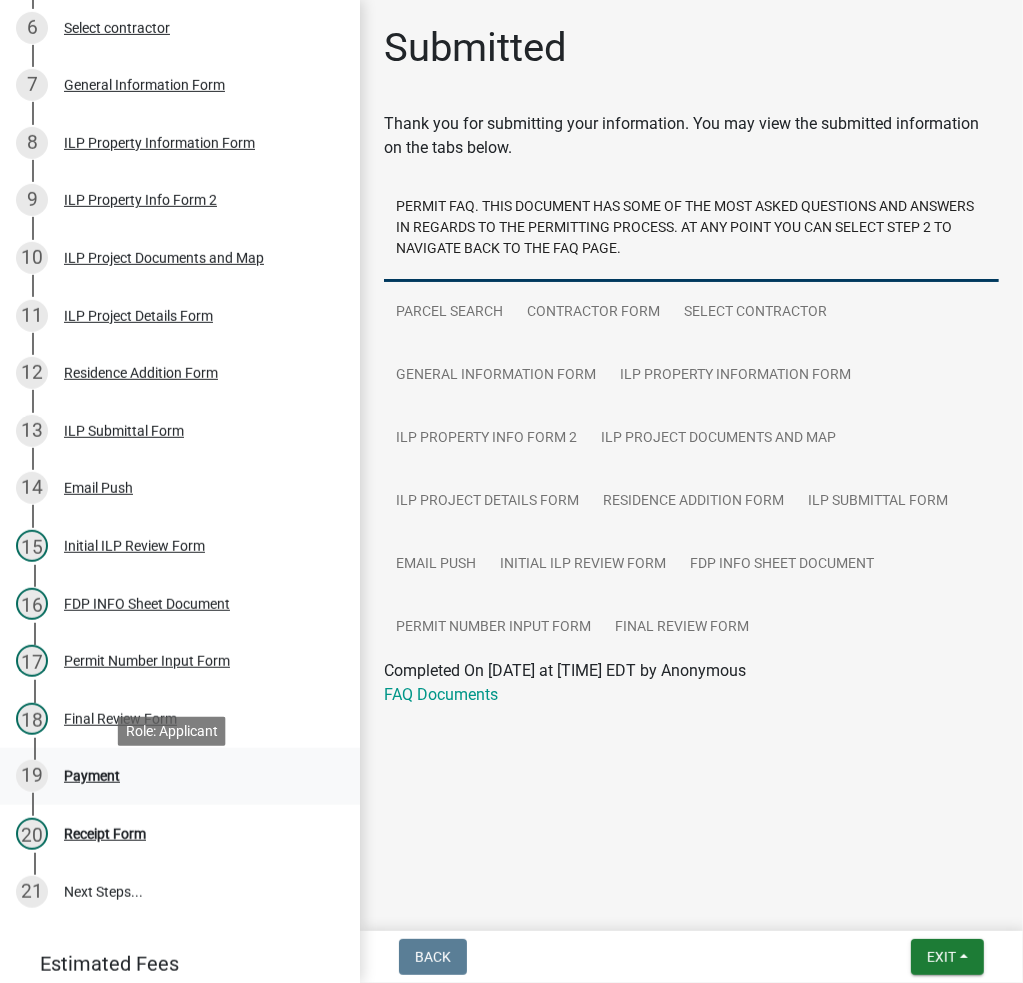 click on "19     Payment" at bounding box center [180, 777] 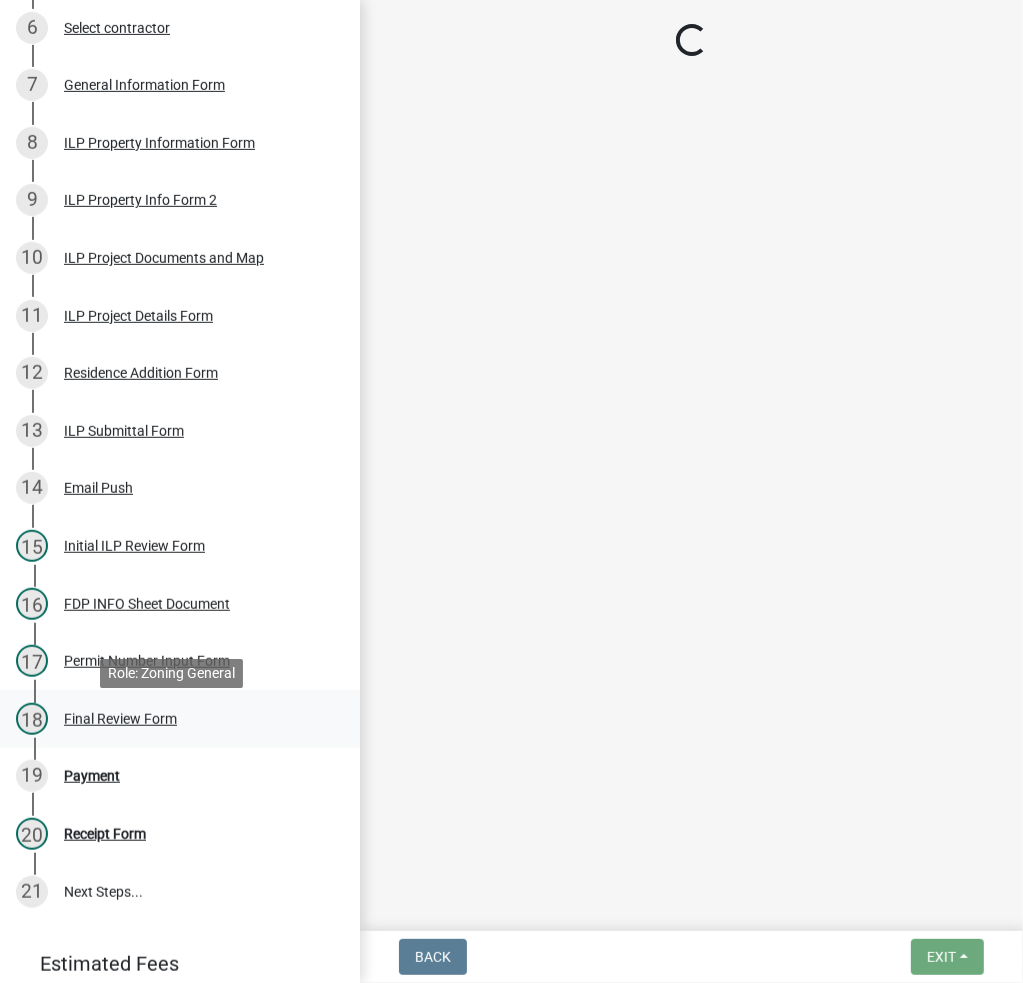select on "3: 3" 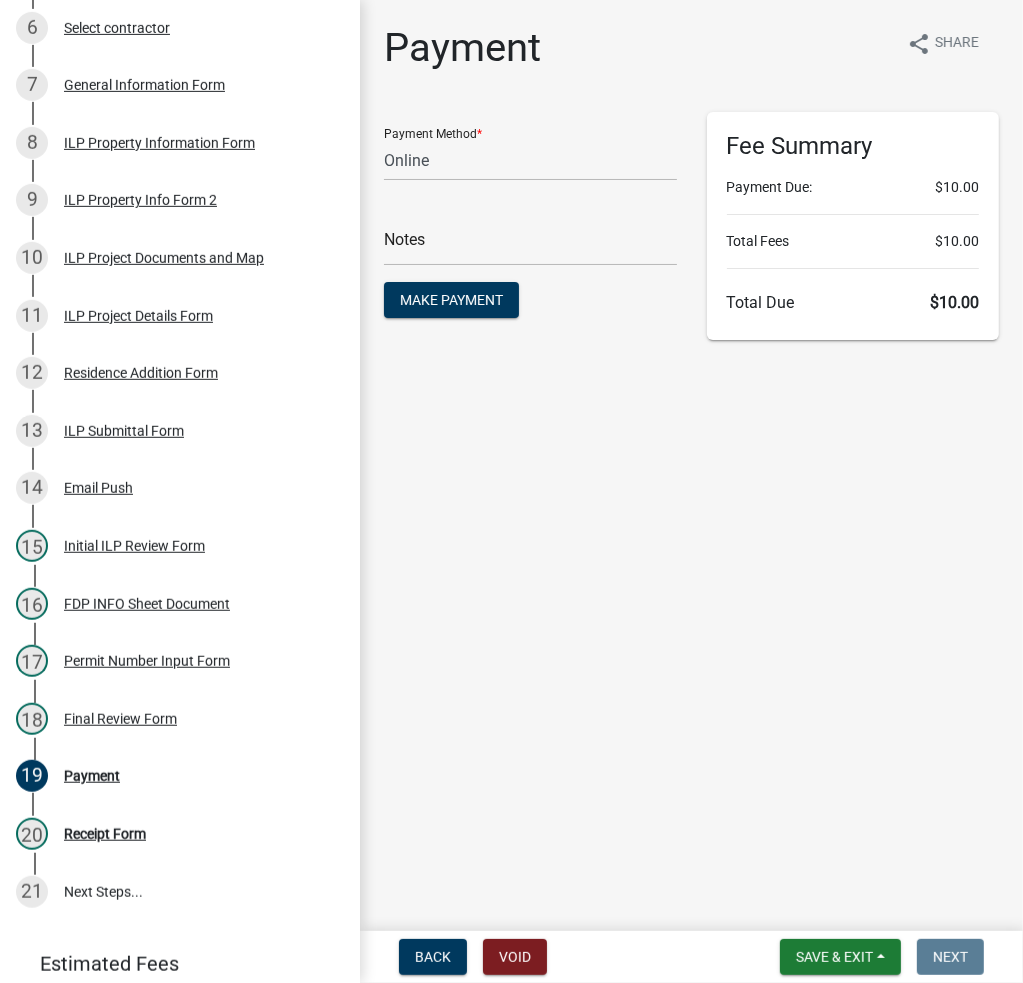 click on "Payment share Share  Payment Method  * Credit Card POS Check Cash Online  Notes  Make Payment Fee Summary  Payment Due:  $10.00  Total Fees   $10.00   Total Due   $10.00" 